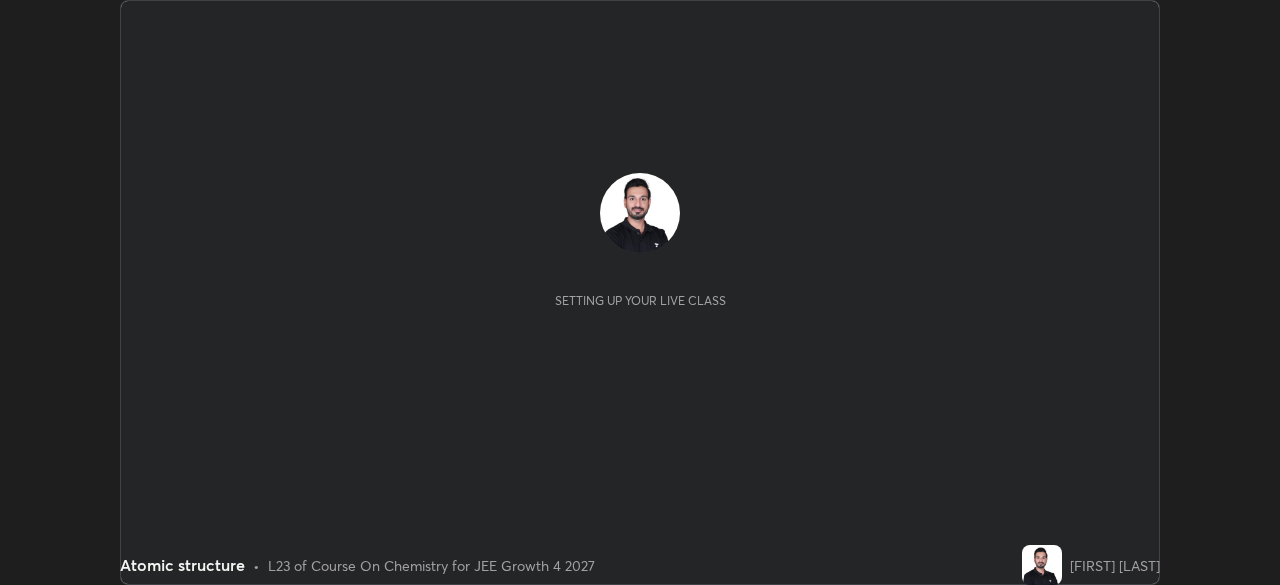 scroll, scrollTop: 0, scrollLeft: 0, axis: both 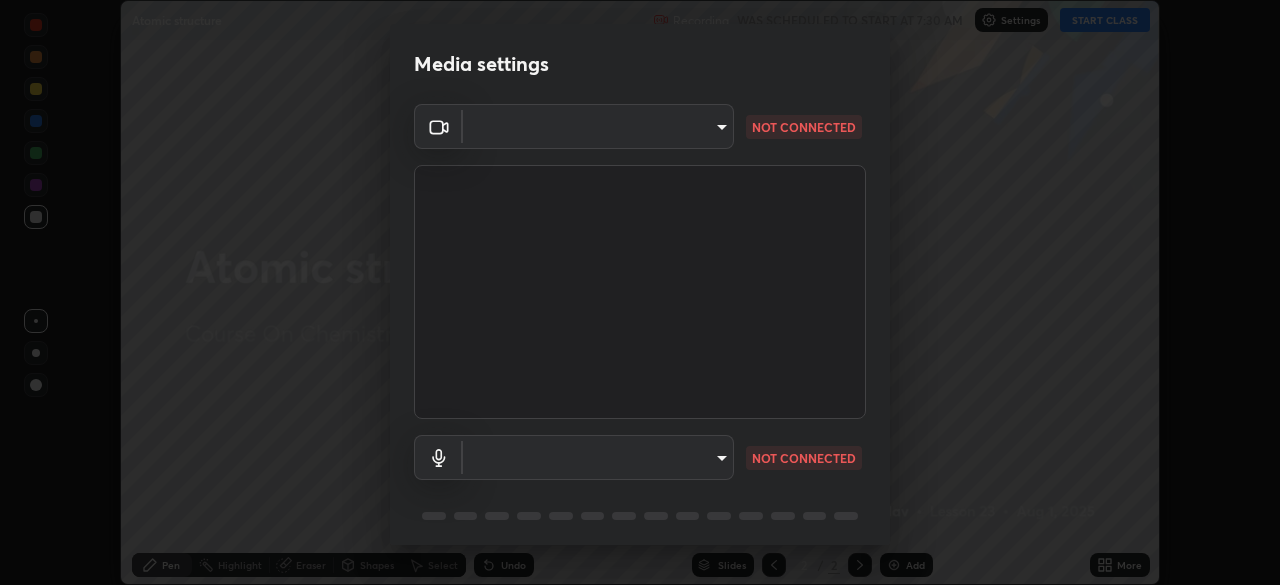 type on "ed5728659d4a2628327284da790eb6393f1623e3a82d583cb44db94038f4ead1" 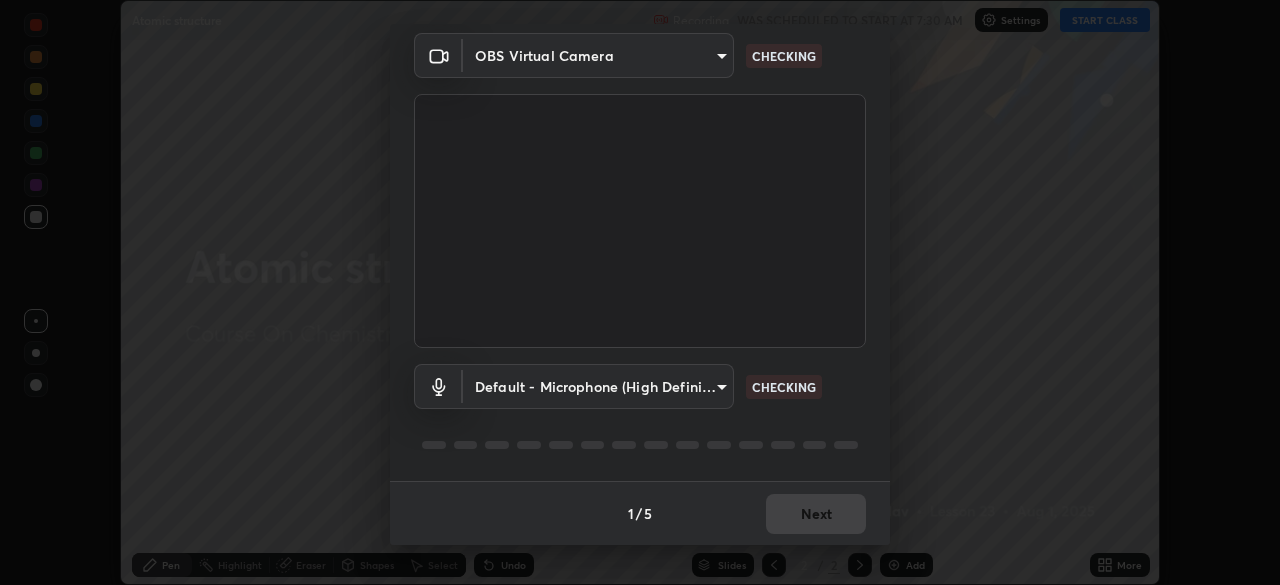 scroll, scrollTop: 0, scrollLeft: 0, axis: both 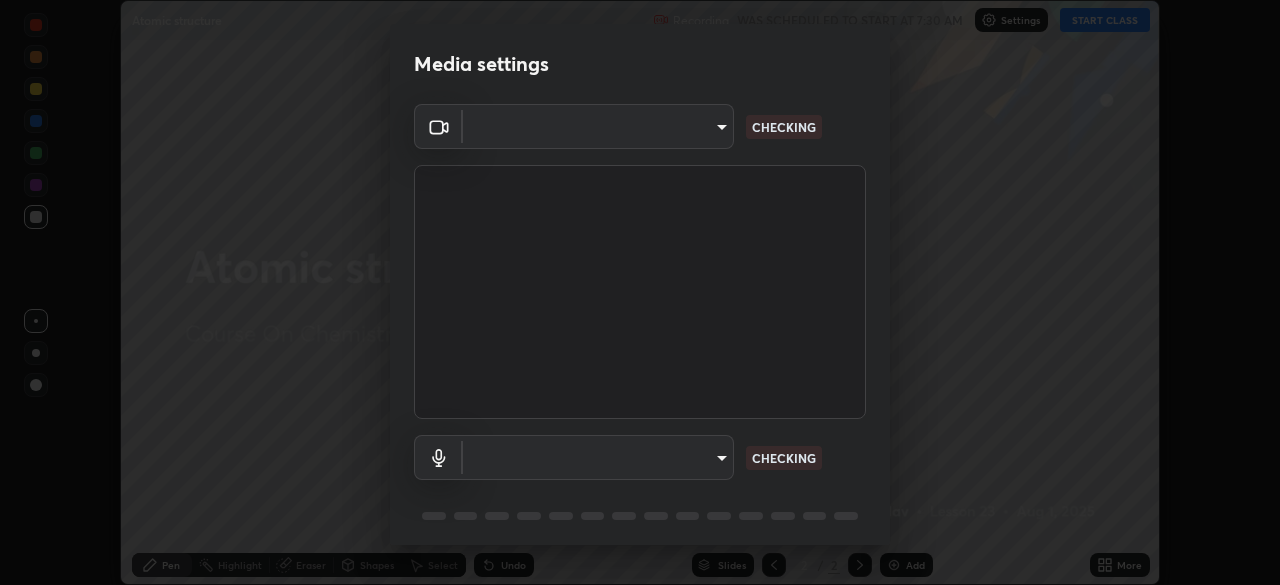 type on "ed5728659d4a2628327284da790eb6393f1623e3a82d583cb44db94038f4ead1" 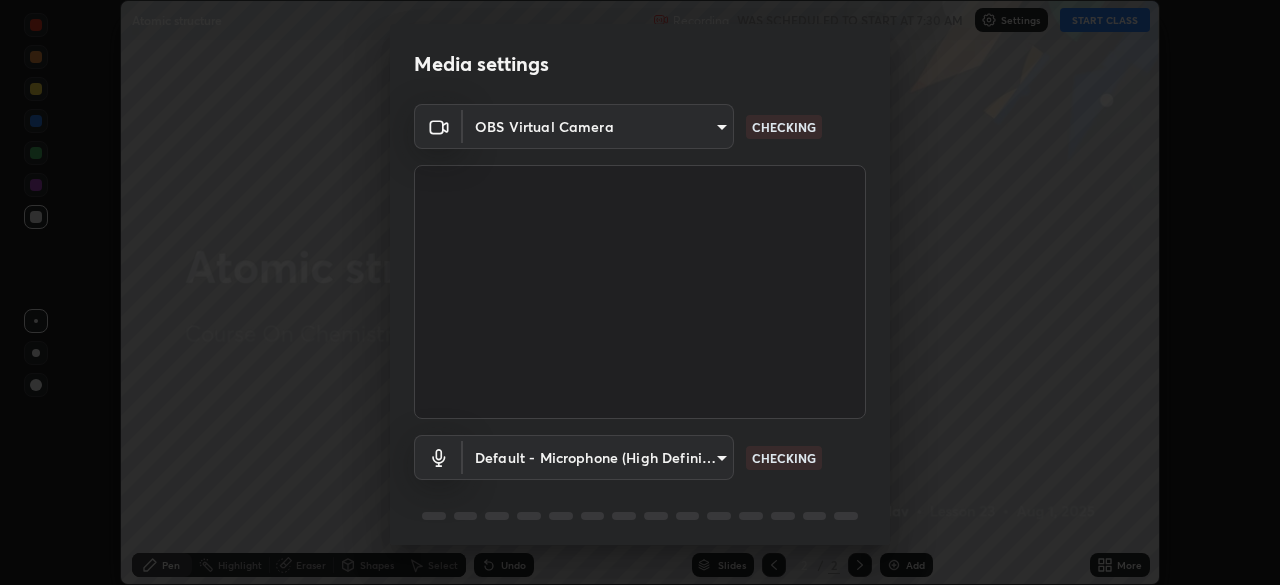 click on "Erase all Atomic structure Recording WAS SCHEDULED TO START AT  7:30 AM Settings START CLASS Setting up your live class Atomic structure • L23 of Course On Chemistry for JEE Growth 4 2027 [PERSON] Pen Highlight Eraser Shapes Select Undo Slides 2 / 2 Add More No doubts shared Encourage your learners to ask a doubt for better clarity Report an issue Reason for reporting Buffering Chat not working Audio - Video sync issue Educator video quality low ​ Attach an image Report Media settings OBS Virtual Camera ed5728659d4a2628327284da790eb6393f1623e3a82d583cb44db94038f4ead1 CHECKING Default - Microphone (High Definition Audio Device) default CHECKING 1 / 5 Next" at bounding box center (640, 292) 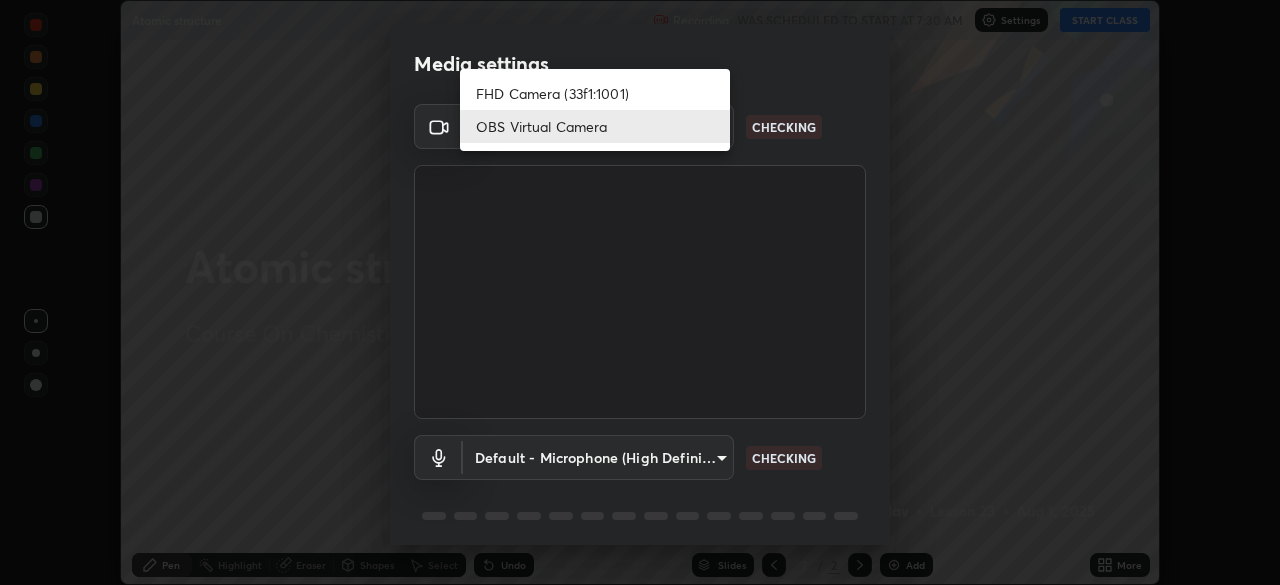 click on "OBS Virtual Camera" at bounding box center (595, 126) 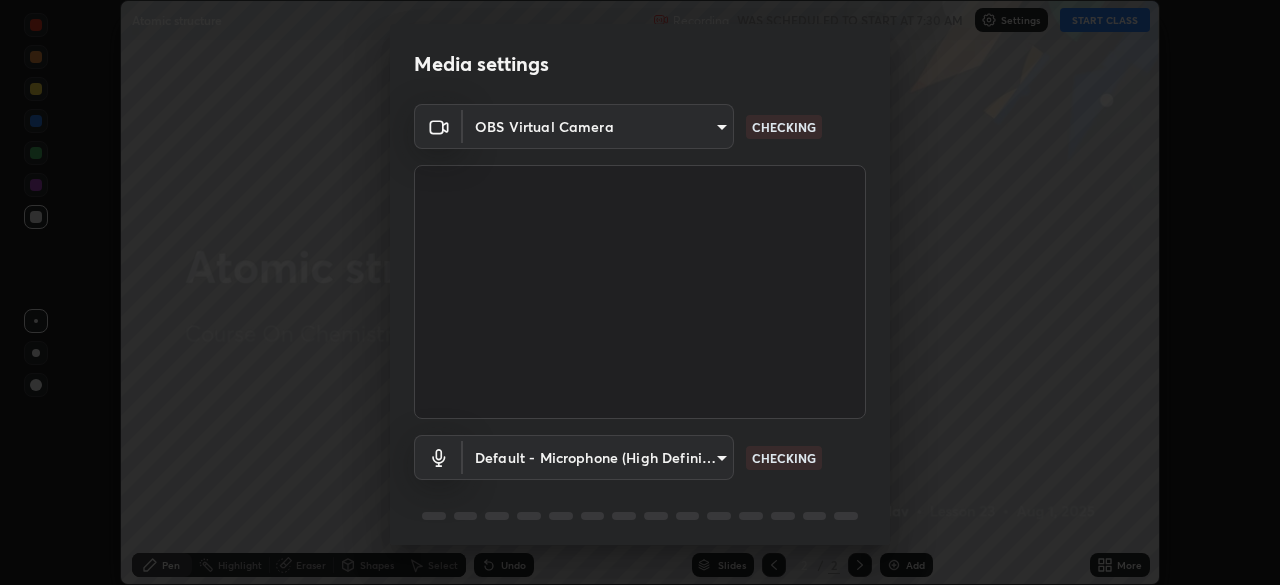 click on "Media settings OBS Virtual Camera ed5728659d4a2628327284da790eb6393f1623e3a82d583cb44db94038f4ead1 CHECKING Default - Microphone (High Definition Audio Device) default CHECKING 1 / 5 Next" at bounding box center [640, 292] 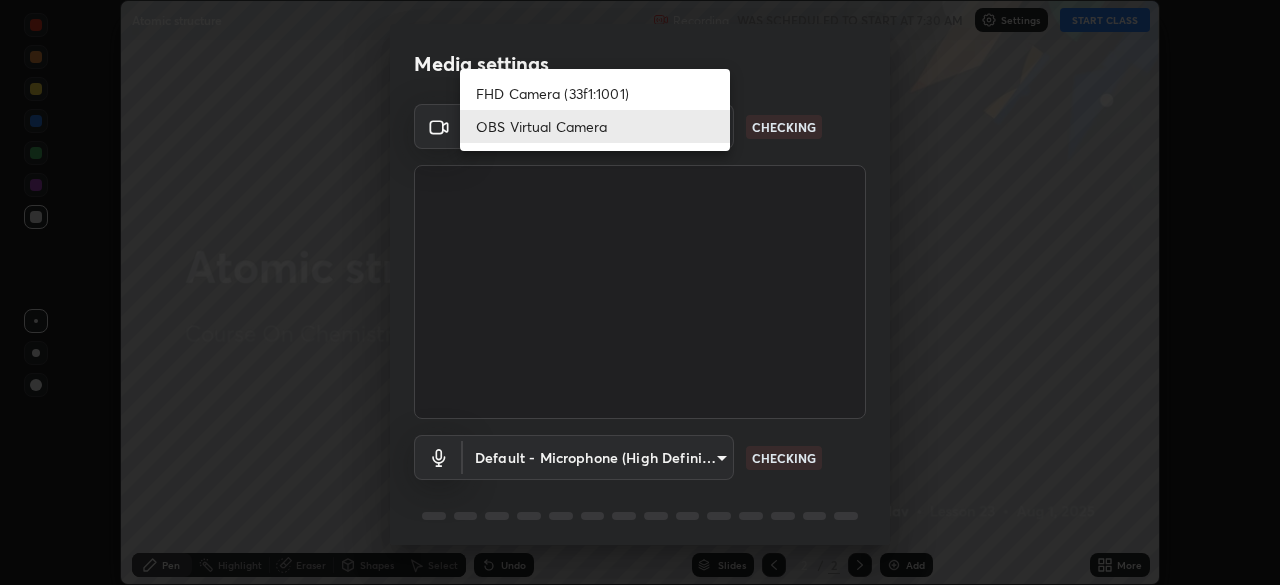 click on "OBS Virtual Camera" at bounding box center (595, 126) 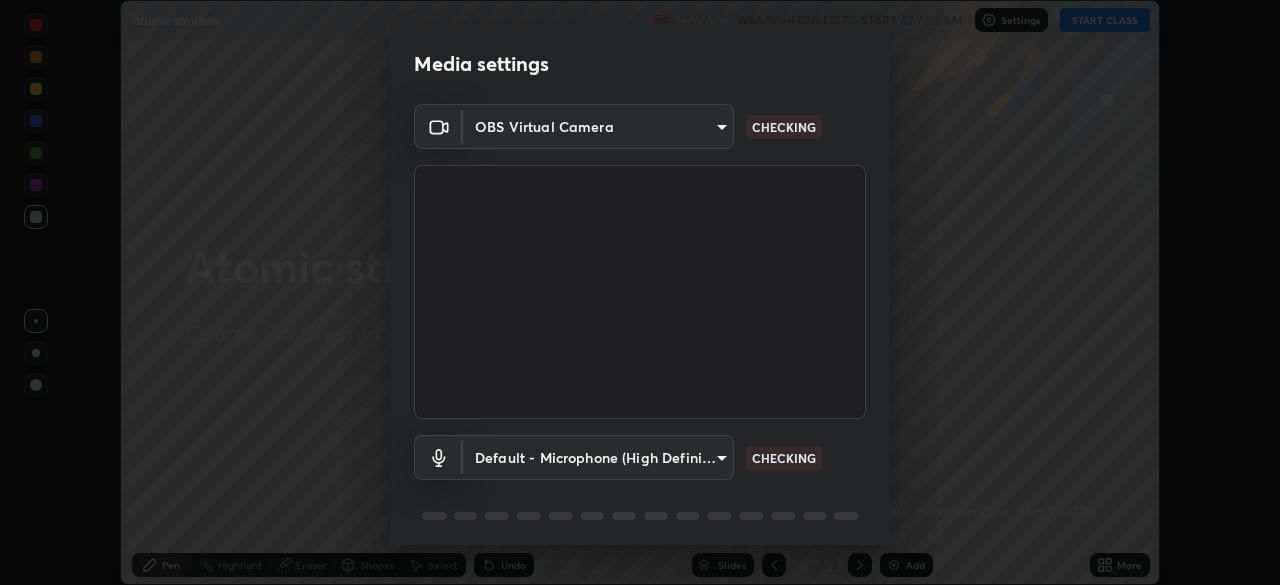 click on "Erase all Atomic structure Recording WAS SCHEDULED TO START AT  7:30 AM Settings START CLASS Setting up your live class Atomic structure • L23 of Course On Chemistry for JEE Growth 4 2027 [PERSON] Pen Highlight Eraser Shapes Select Undo Slides 2 / 2 Add More No doubts shared Encourage your learners to ask a doubt for better clarity Report an issue Reason for reporting Buffering Chat not working Audio - Video sync issue Educator video quality low ​ Attach an image Report Media settings OBS Virtual Camera ed5728659d4a2628327284da790eb6393f1623e3a82d583cb44db94038f4ead1 CHECKING Default - Microphone (High Definition Audio Device) default CHECKING 1 / 5 Next" at bounding box center (640, 292) 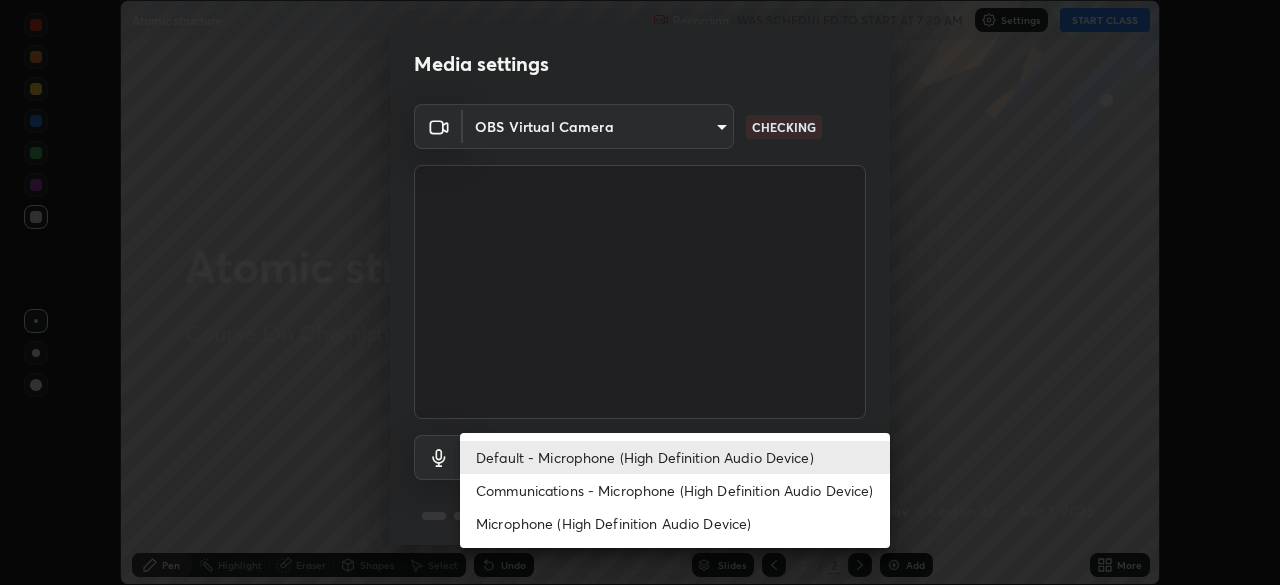 click at bounding box center (640, 292) 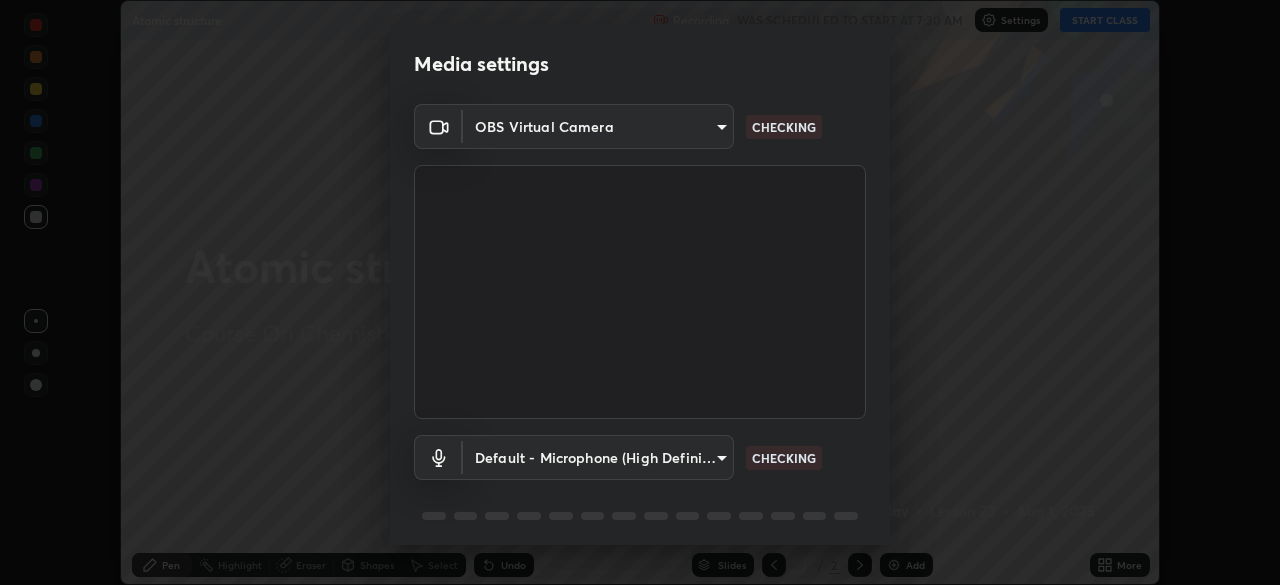 click on "Media settings OBS Virtual Camera ed5728659d4a2628327284da790eb6393f1623e3a82d583cb44db94038f4ead1 CHECKING Default - Microphone (High Definition Audio Device) default CHECKING 1 / 5 Next" at bounding box center [640, 292] 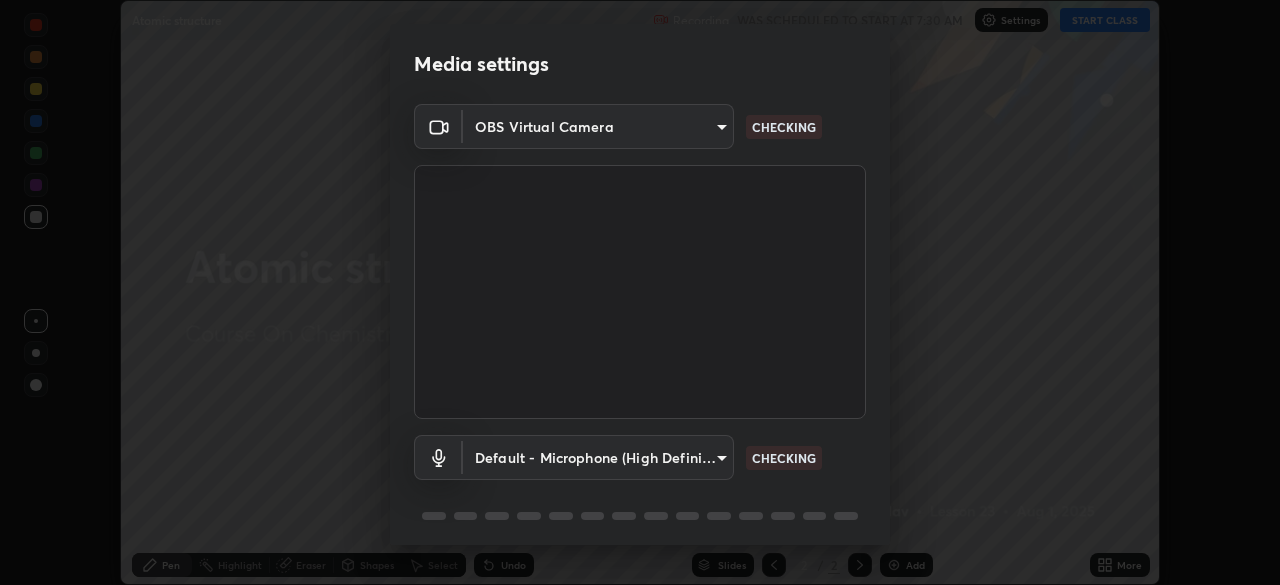click on "Media settings OBS Virtual Camera ed5728659d4a2628327284da790eb6393f1623e3a82d583cb44db94038f4ead1 CHECKING Default - Microphone (High Definition Audio Device) default CHECKING 1 / 5 Next" at bounding box center [640, 292] 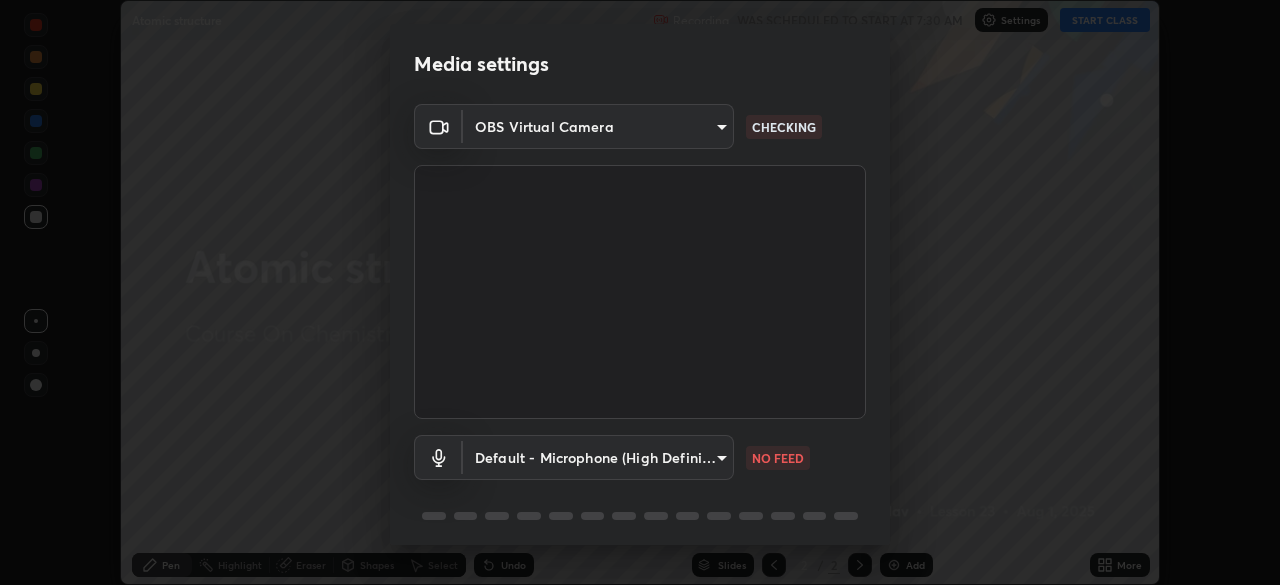 click on "Erase all Atomic structure Recording WAS SCHEDULED TO START AT  7:30 AM Settings START CLASS Setting up your live class Atomic structure • L23 of Course On Chemistry for JEE Growth 4 2027 [PERSON] Pen Highlight Eraser Shapes Select Undo Slides 2 / 2 Add More No doubts shared Encourage your learners to ask a doubt for better clarity Report an issue Reason for reporting Buffering Chat not working Audio - Video sync issue Educator video quality low ​ Attach an image Report Media settings OBS Virtual Camera ed5728659d4a2628327284da790eb6393f1623e3a82d583cb44db94038f4ead1 CHECKING Default - Microphone (High Definition Audio Device) default NO FEED 1 / 5 Next" at bounding box center (640, 292) 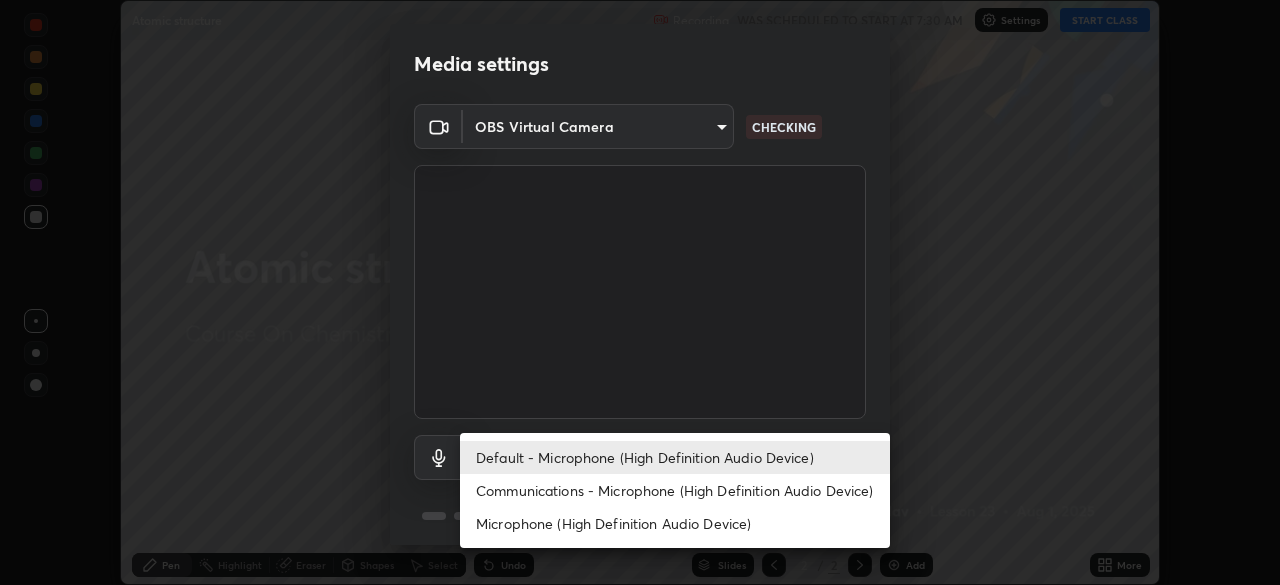 click on "Default - Microphone (High Definition Audio Device)" at bounding box center [675, 457] 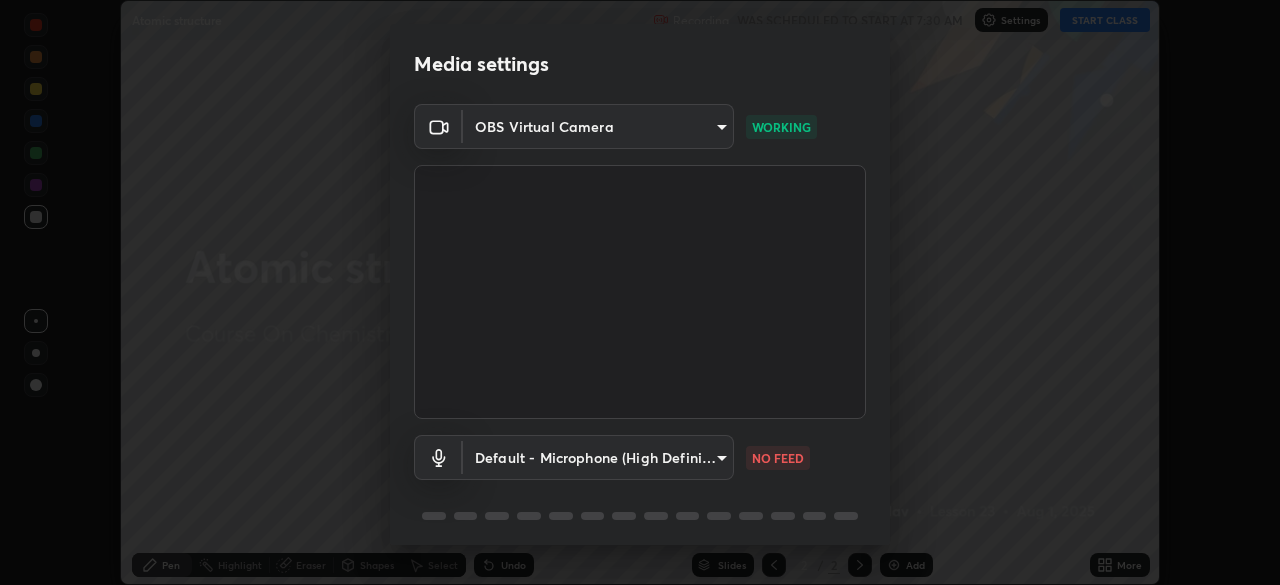 click on "Erase all Atomic structure Recording WAS SCHEDULED TO START AT  7:30 AM Settings START CLASS Setting up your live class Atomic structure • L23 of Course On Chemistry for JEE Growth 4 2027 [PERSON] Pen Highlight Eraser Shapes Select Undo Slides 2 / 2 Add More No doubts shared Encourage your learners to ask a doubt for better clarity Report an issue Reason for reporting Buffering Chat not working Audio - Video sync issue Educator video quality low ​ Attach an image Report Media settings OBS Virtual Camera ed5728659d4a2628327284da790eb6393f1623e3a82d583cb44db94038f4ead1 WORKING Default - Microphone (High Definition Audio Device) default NO FEED 1 / 5 Next" at bounding box center [640, 292] 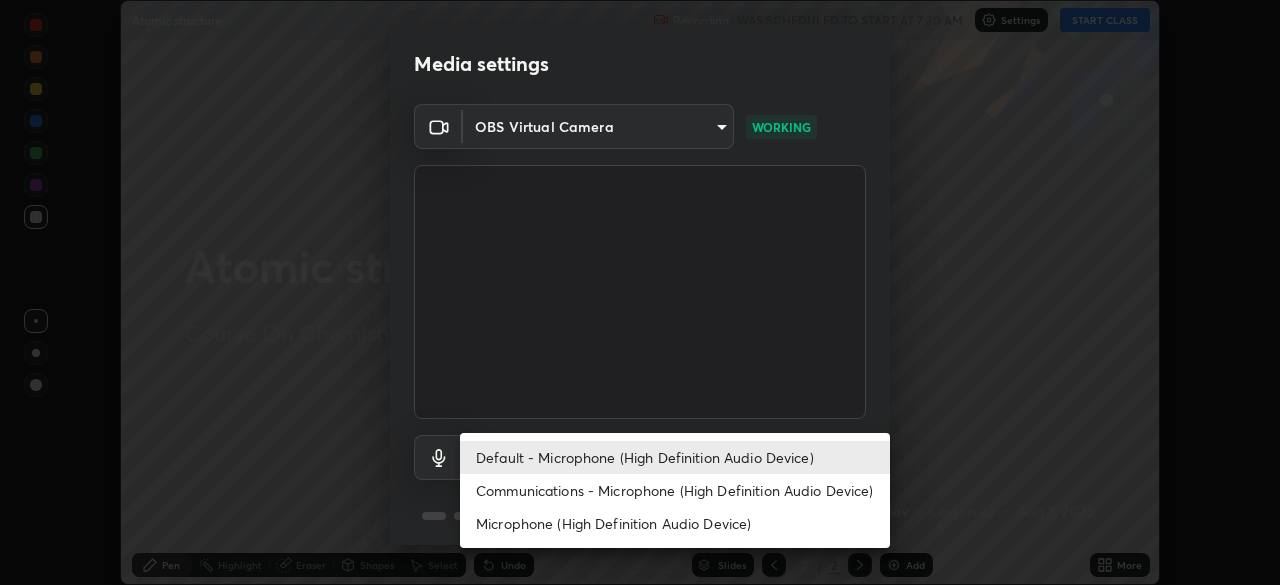 click on "Communications - Microphone (High Definition Audio Device)" at bounding box center [675, 490] 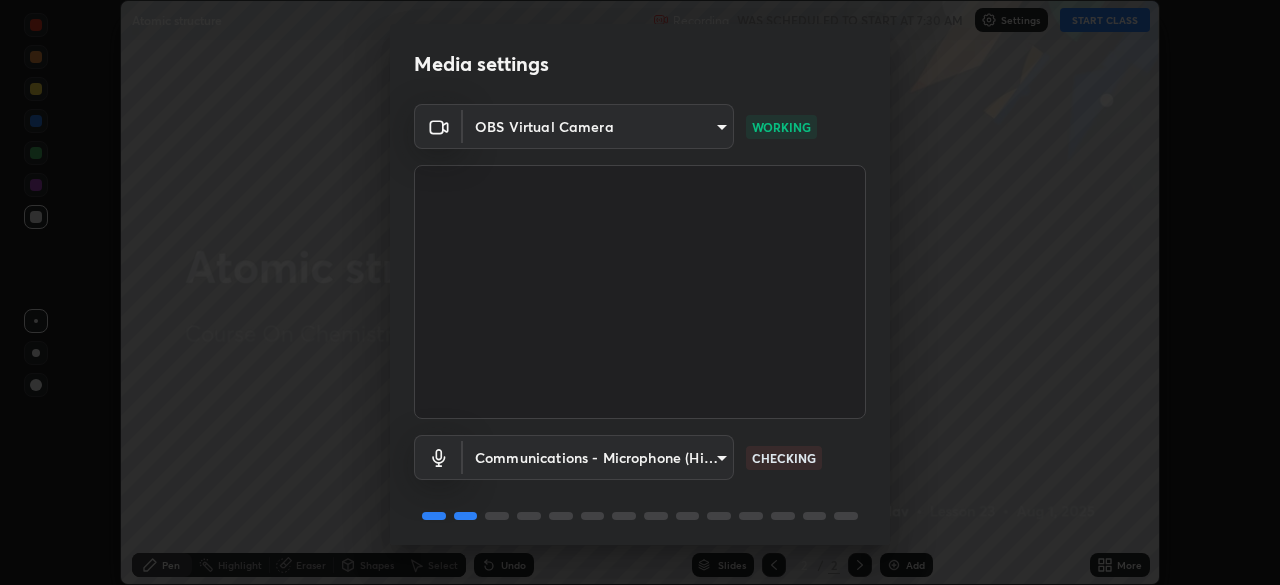 scroll, scrollTop: 71, scrollLeft: 0, axis: vertical 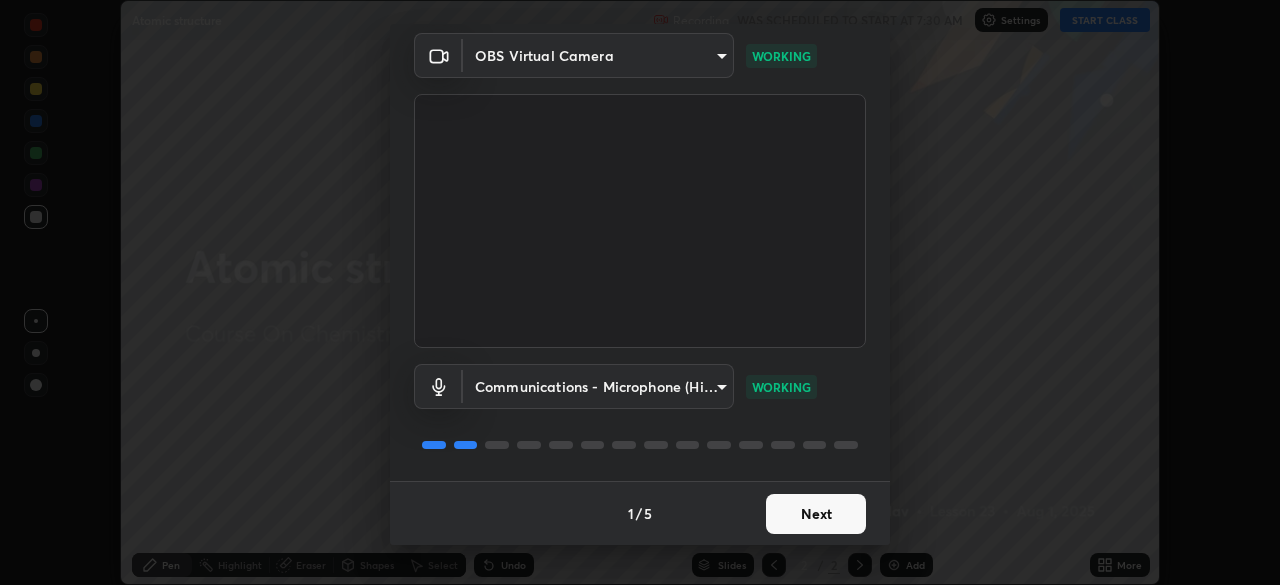 click on "Next" at bounding box center [816, 514] 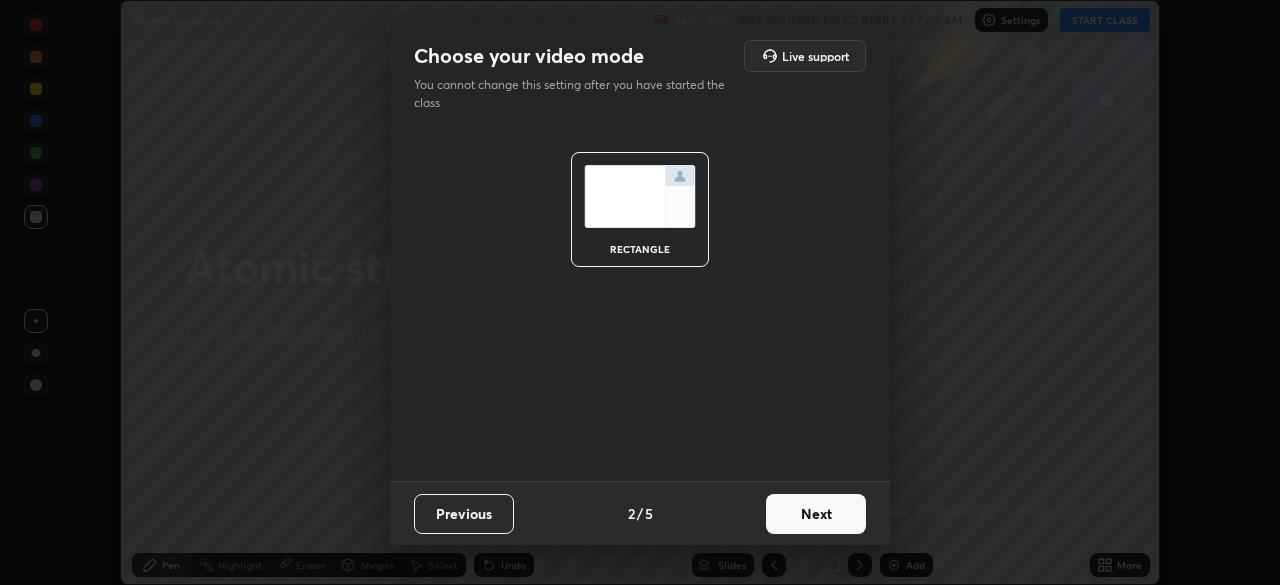 scroll, scrollTop: 0, scrollLeft: 0, axis: both 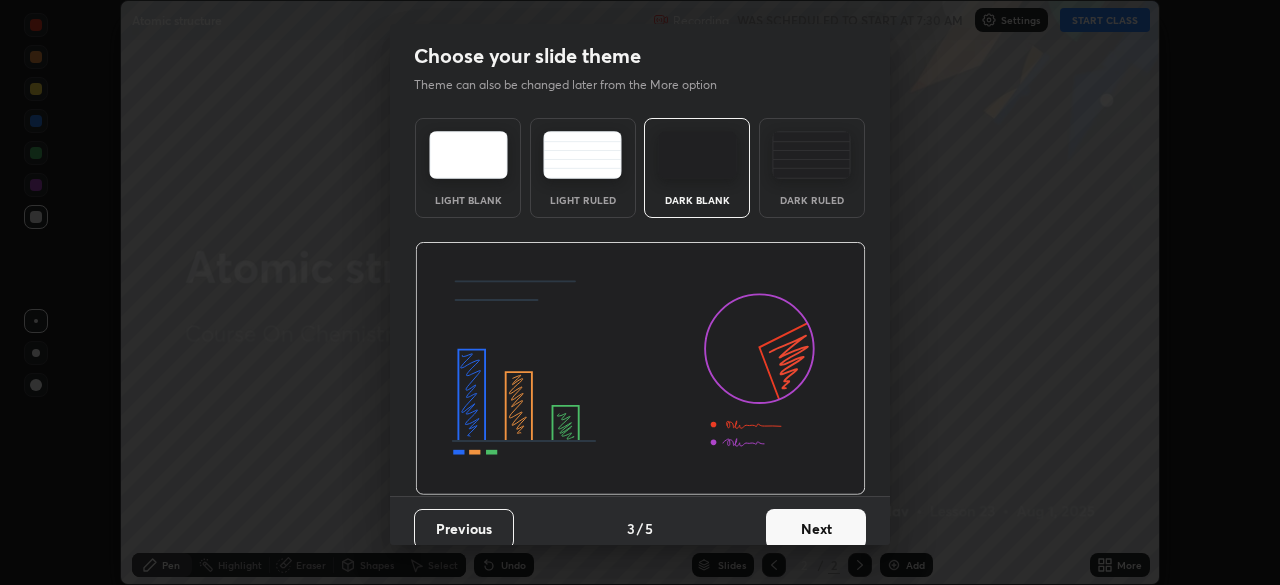 click on "Next" at bounding box center (816, 529) 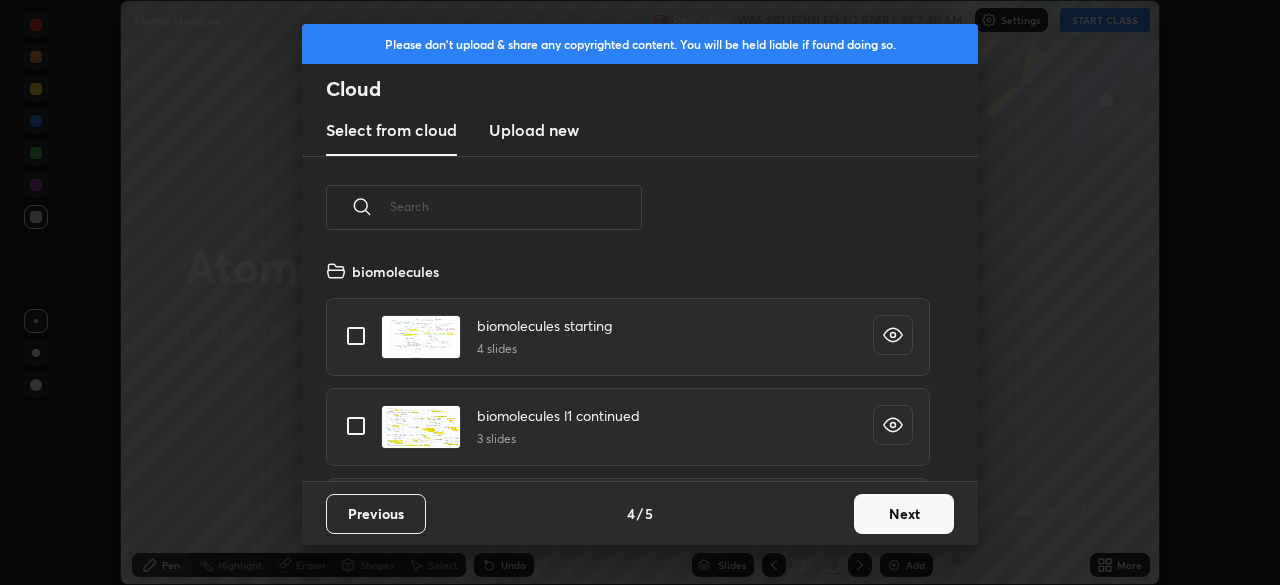 click on "Next" at bounding box center [904, 514] 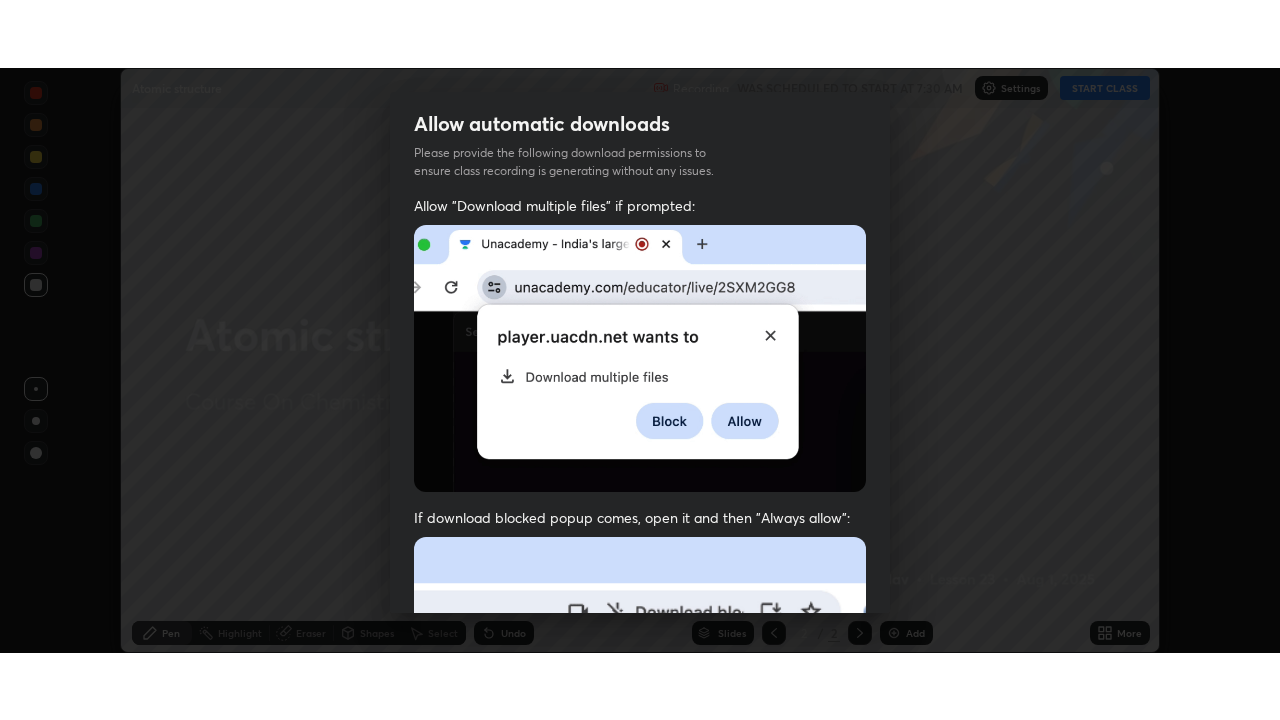 scroll, scrollTop: 456, scrollLeft: 0, axis: vertical 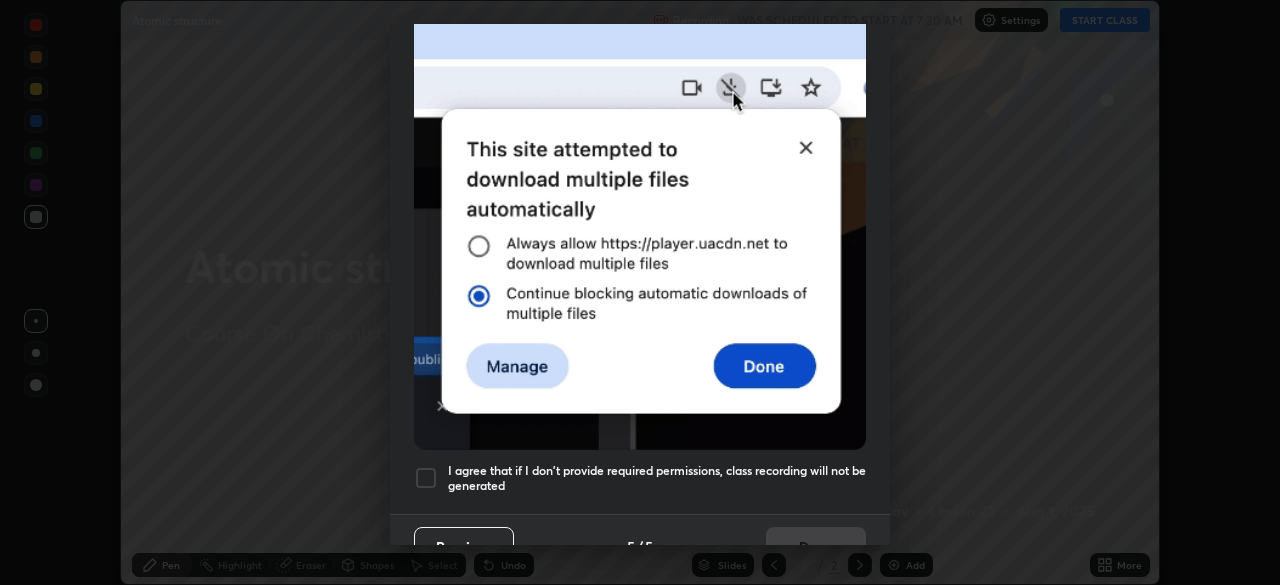 click at bounding box center (426, 478) 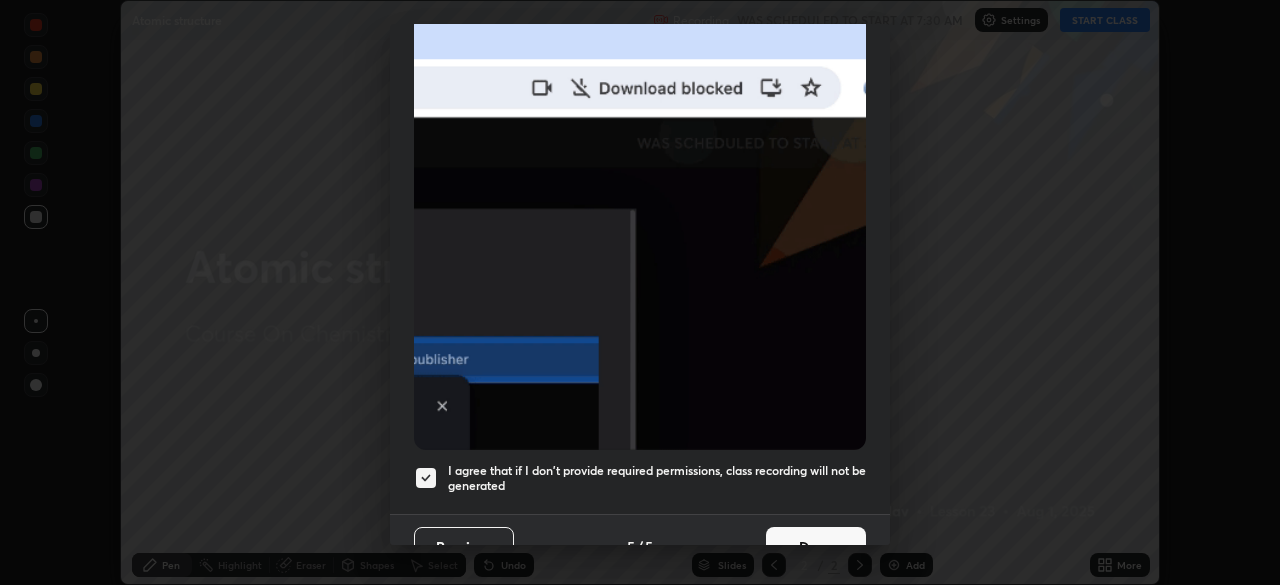 click on "Done" at bounding box center [816, 547] 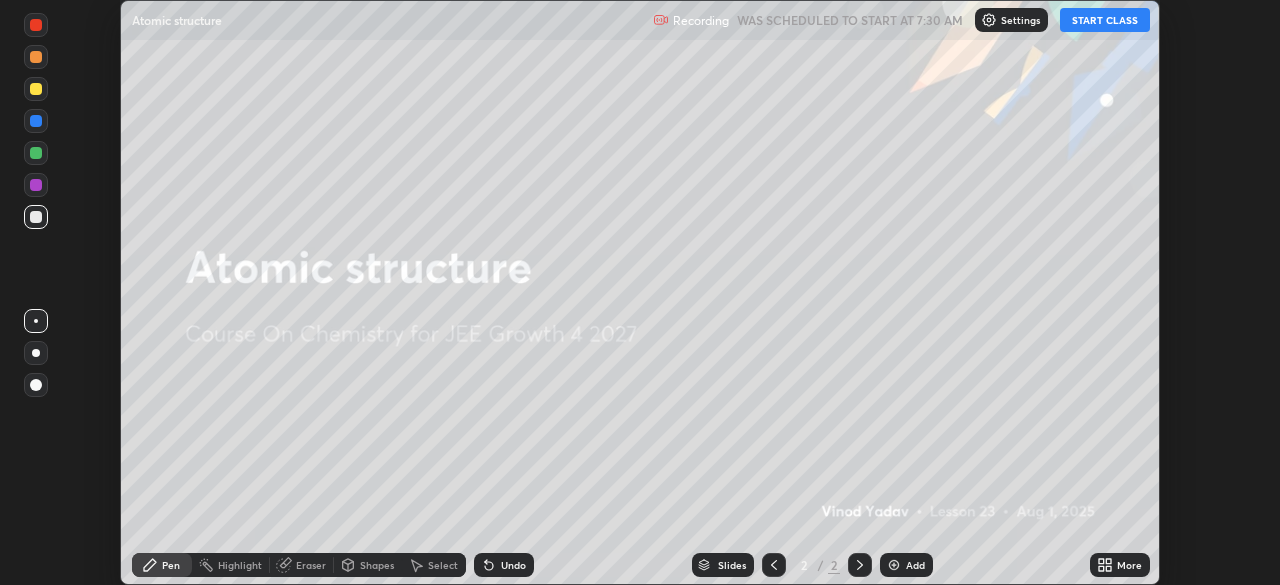 click on "START CLASS" at bounding box center [1105, 20] 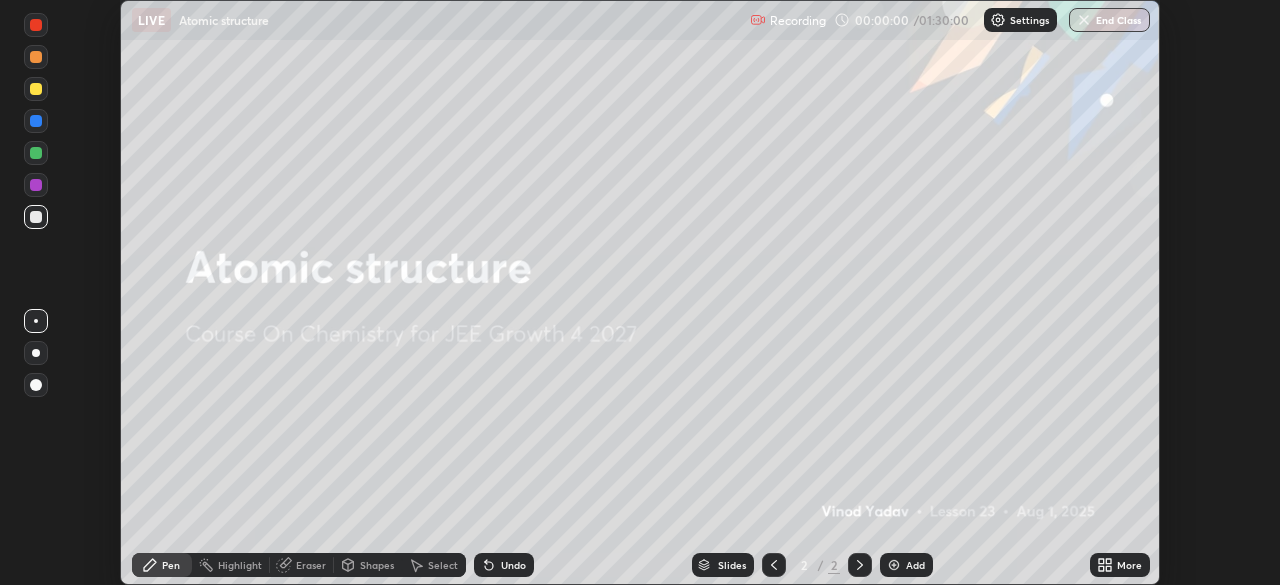 click on "Add" at bounding box center (915, 565) 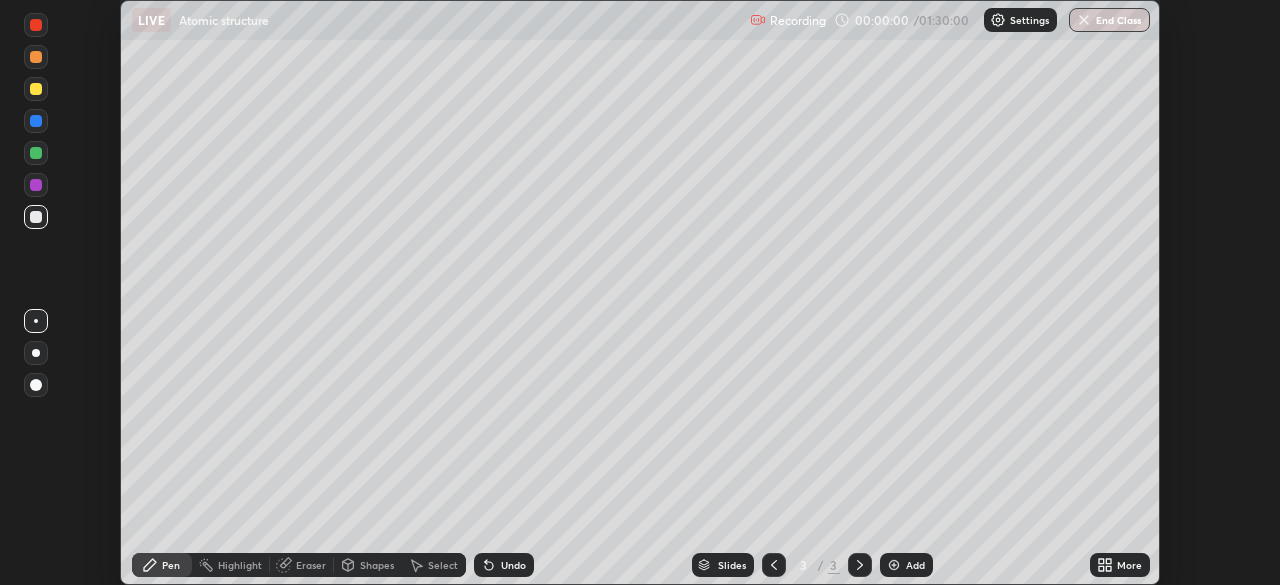 click 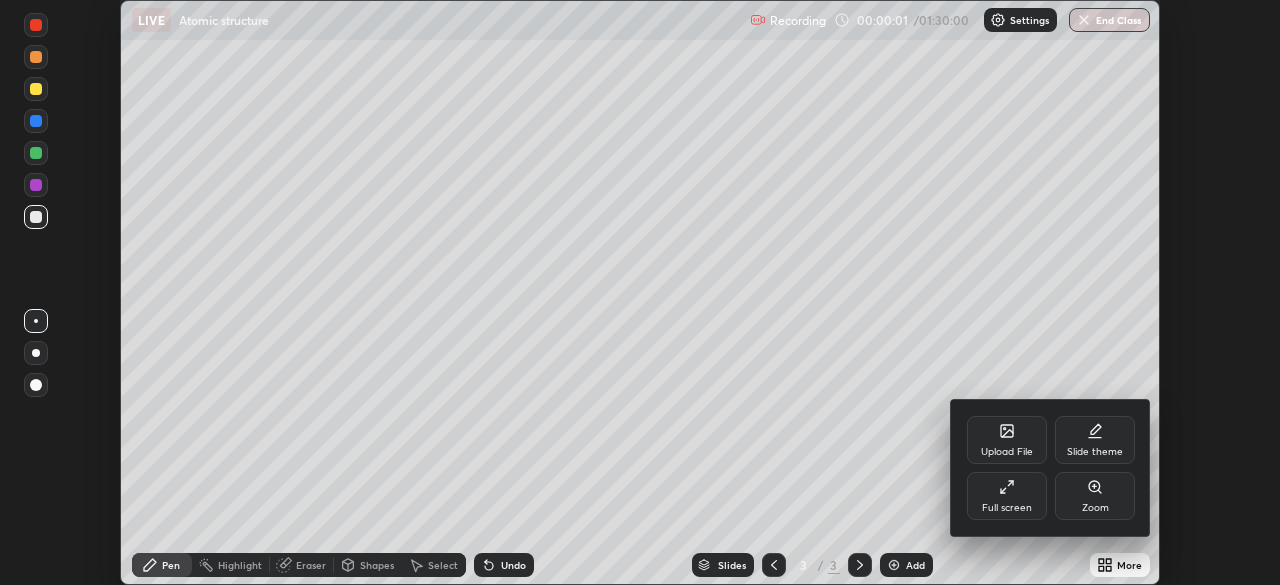 click on "Full screen" at bounding box center [1007, 496] 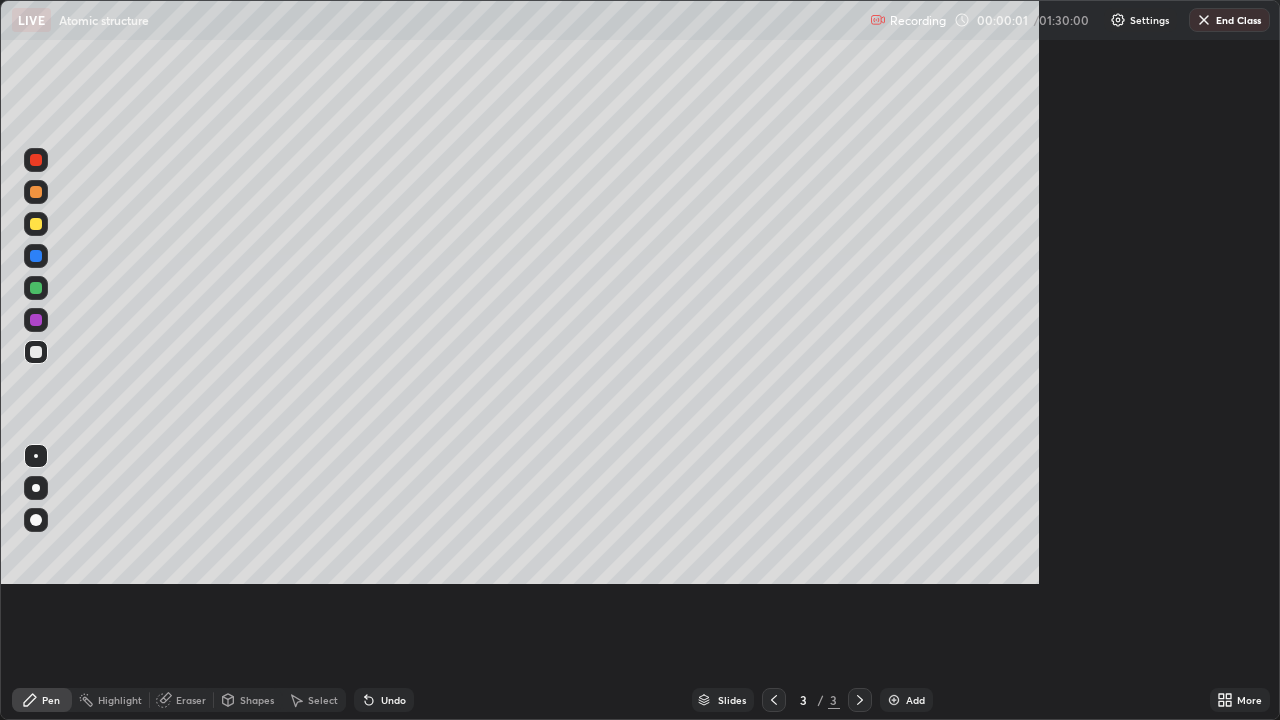 scroll, scrollTop: 99280, scrollLeft: 98720, axis: both 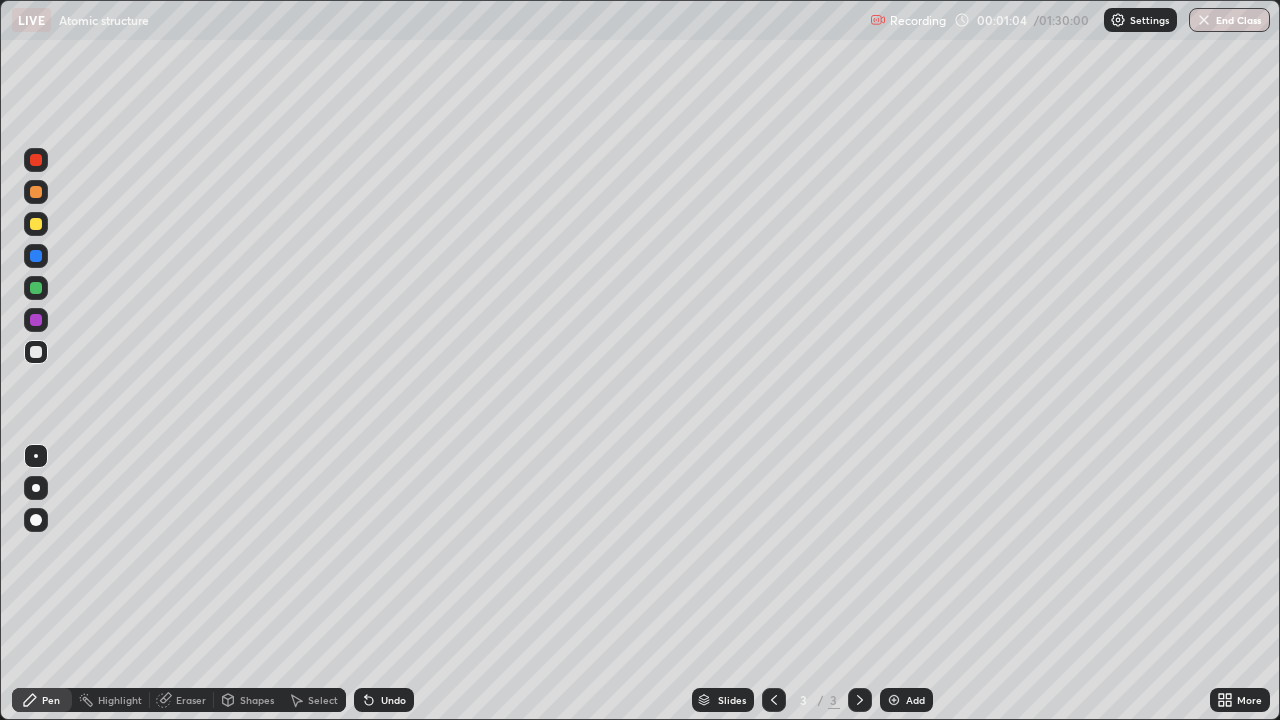 click at bounding box center [36, 224] 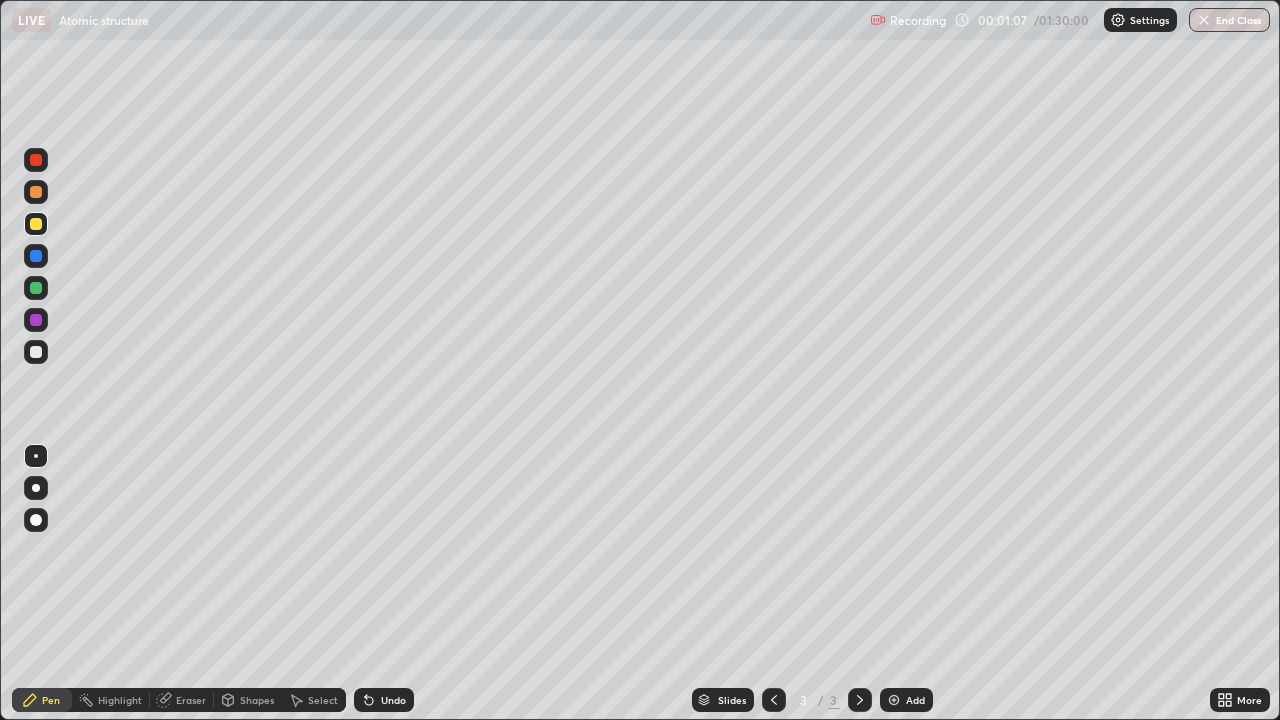 click on "Eraser" at bounding box center [182, 700] 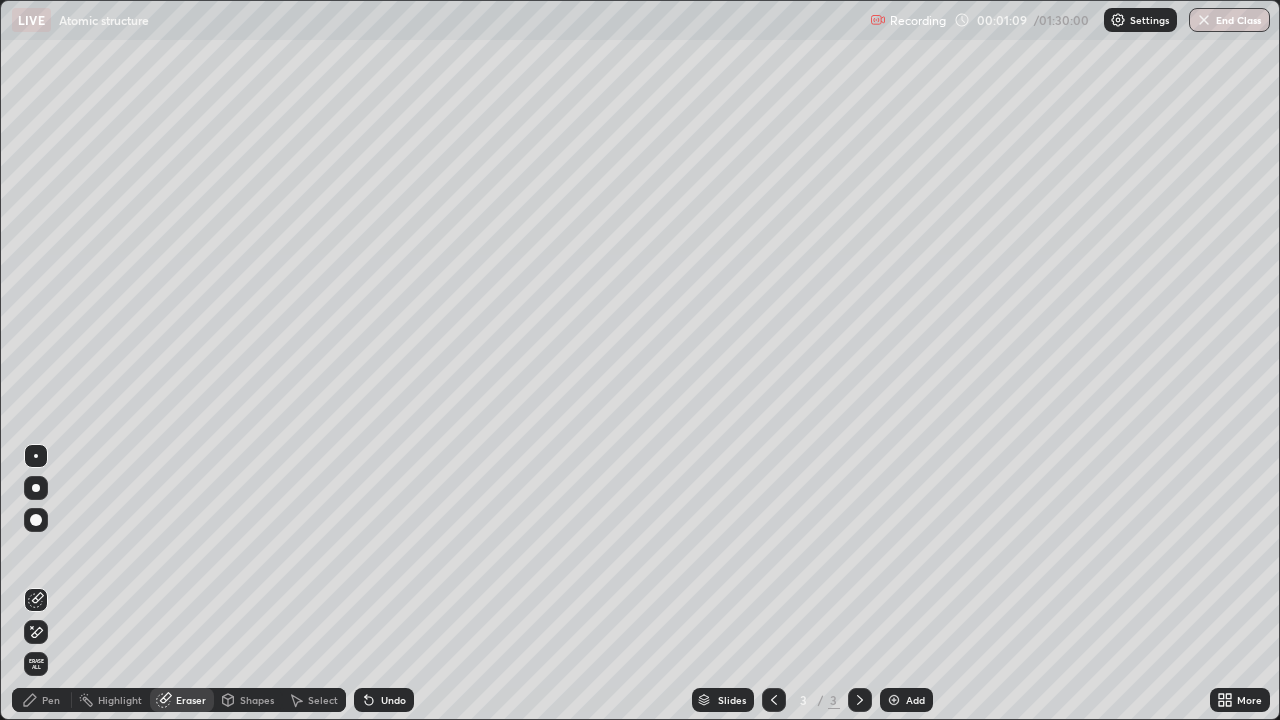 click on "Pen" at bounding box center (51, 700) 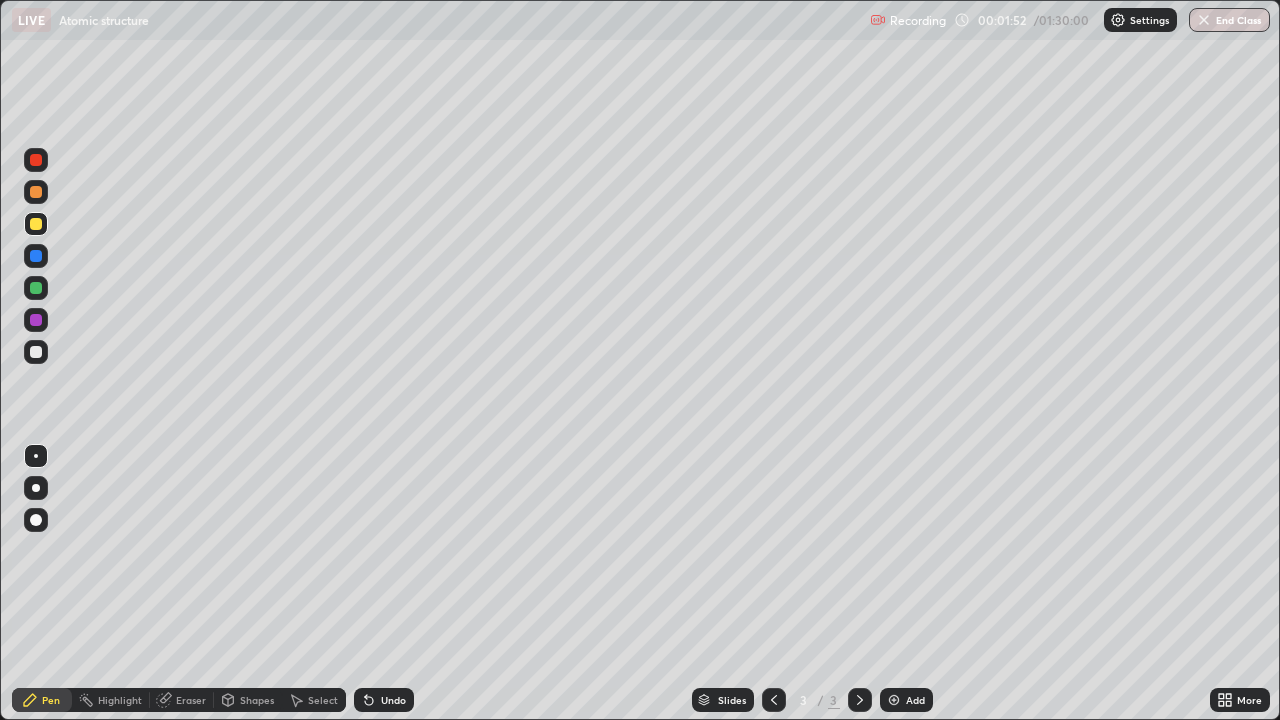 click at bounding box center (36, 288) 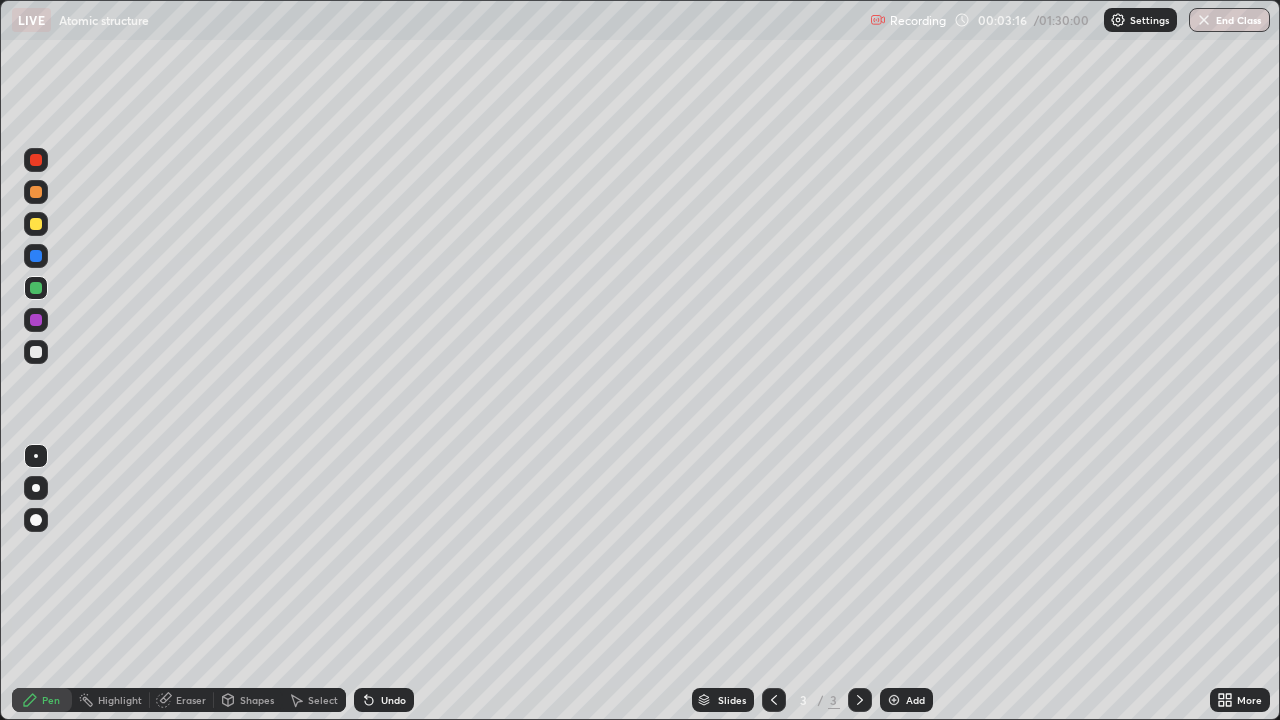 click at bounding box center (36, 224) 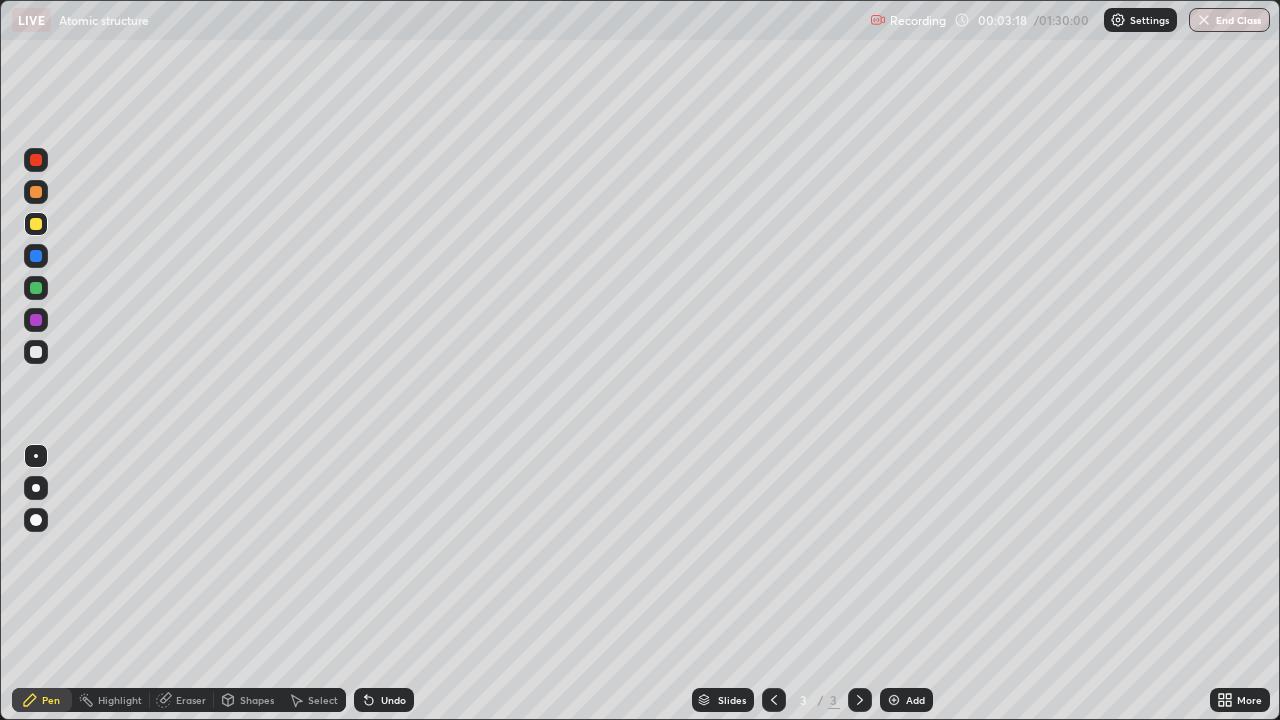 click at bounding box center (36, 192) 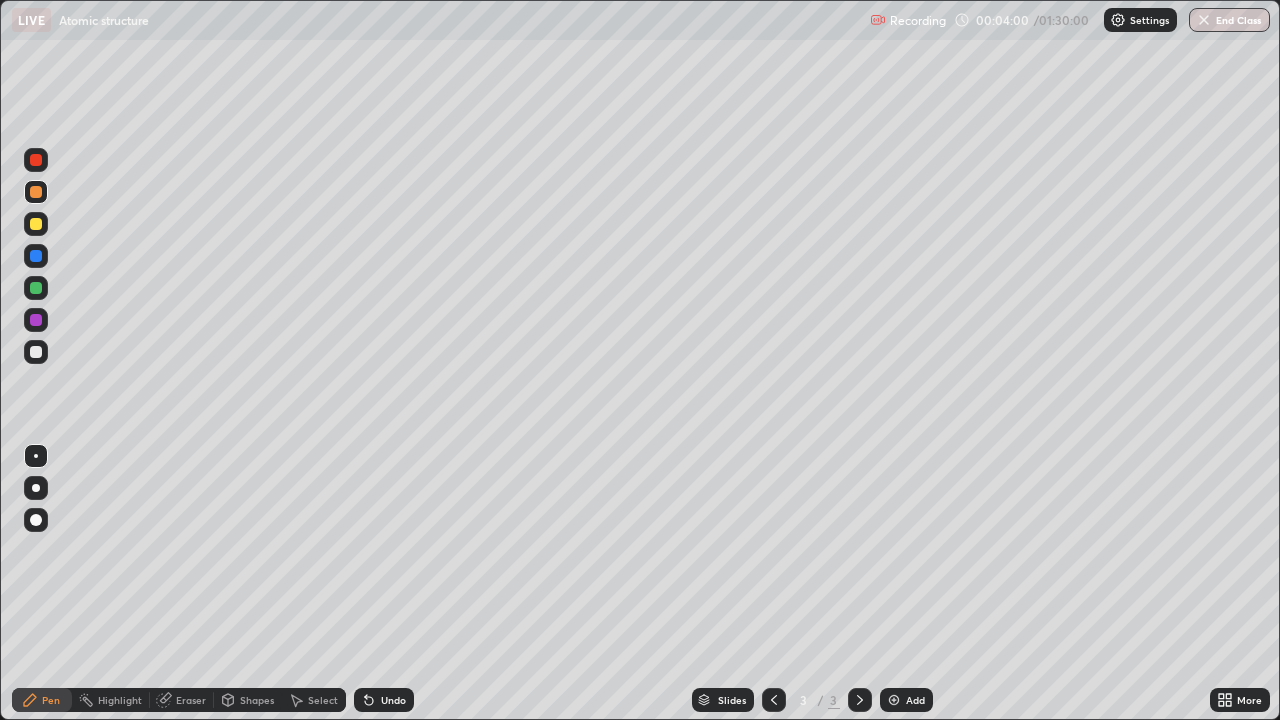 click at bounding box center [36, 320] 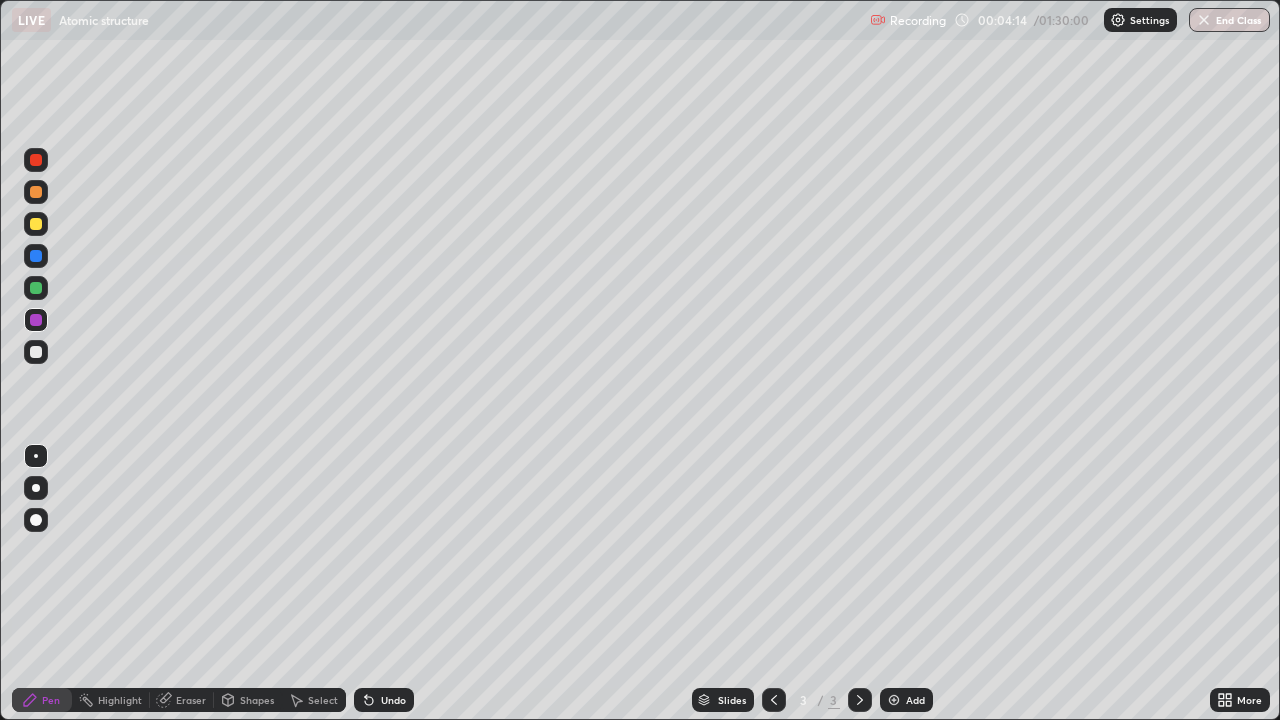 click on "Eraser" at bounding box center (191, 700) 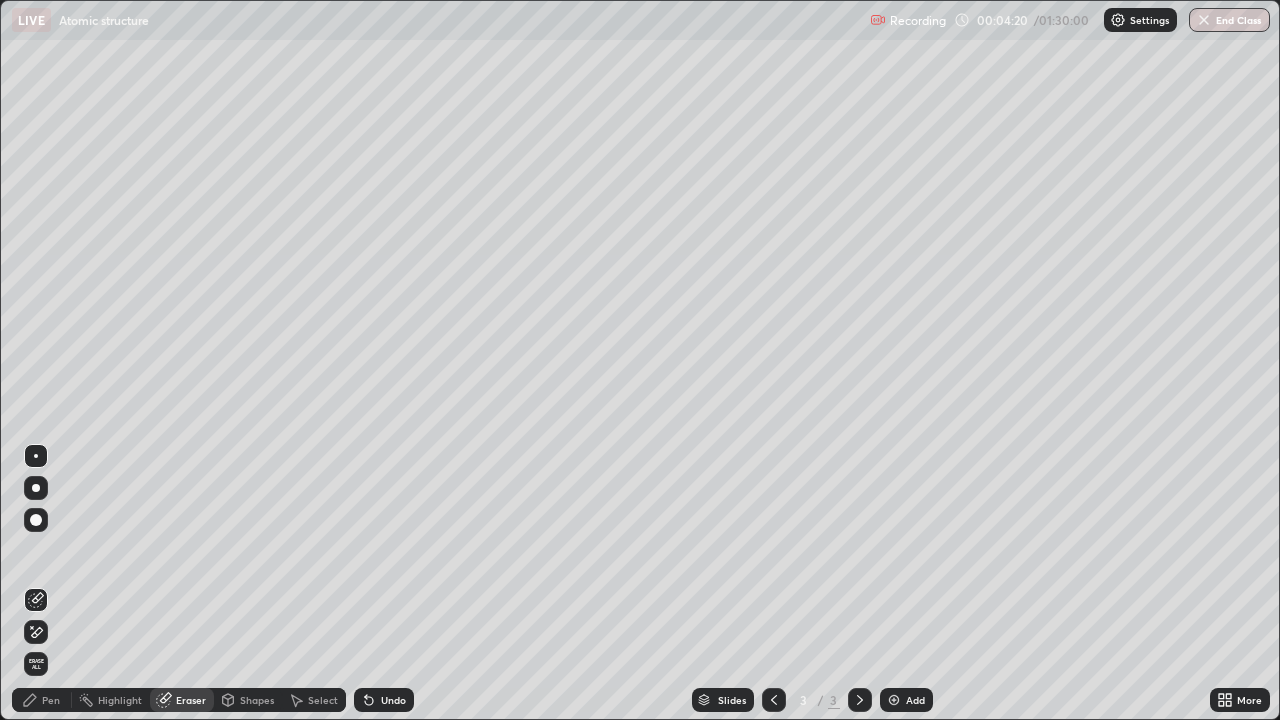 click on "Shapes" at bounding box center (257, 700) 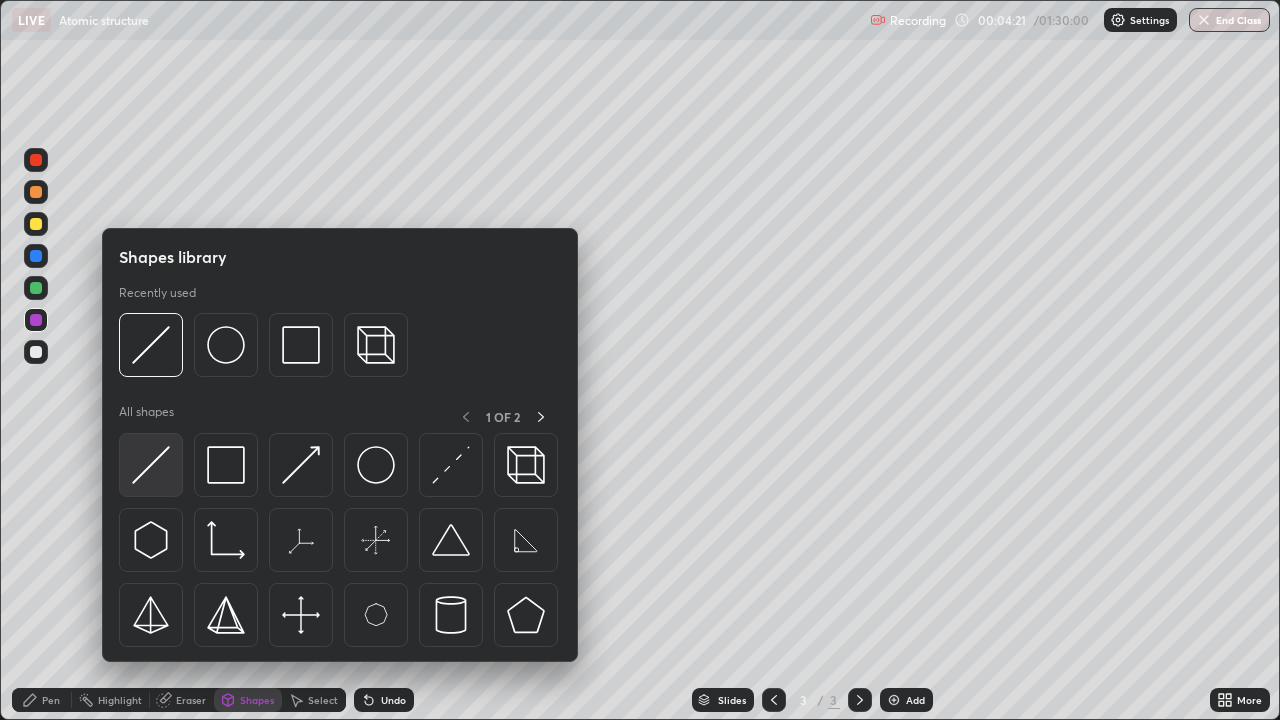 click at bounding box center [151, 465] 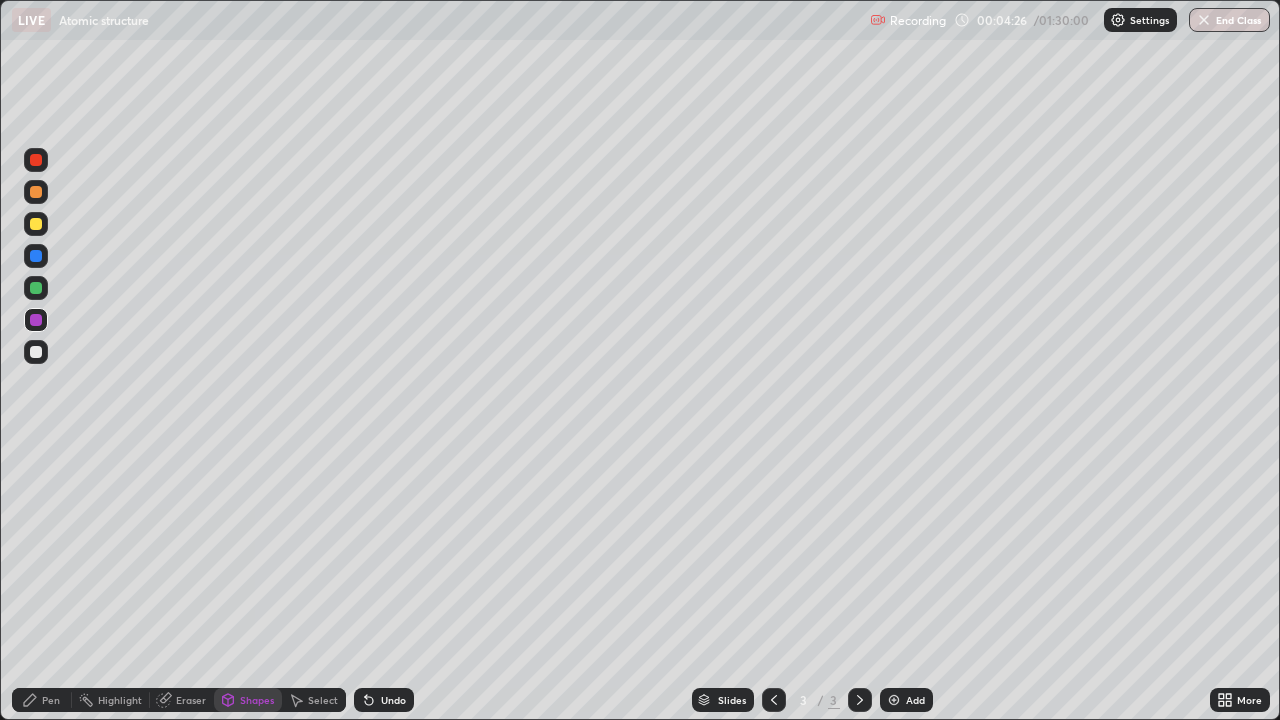 click on "Pen" at bounding box center [51, 700] 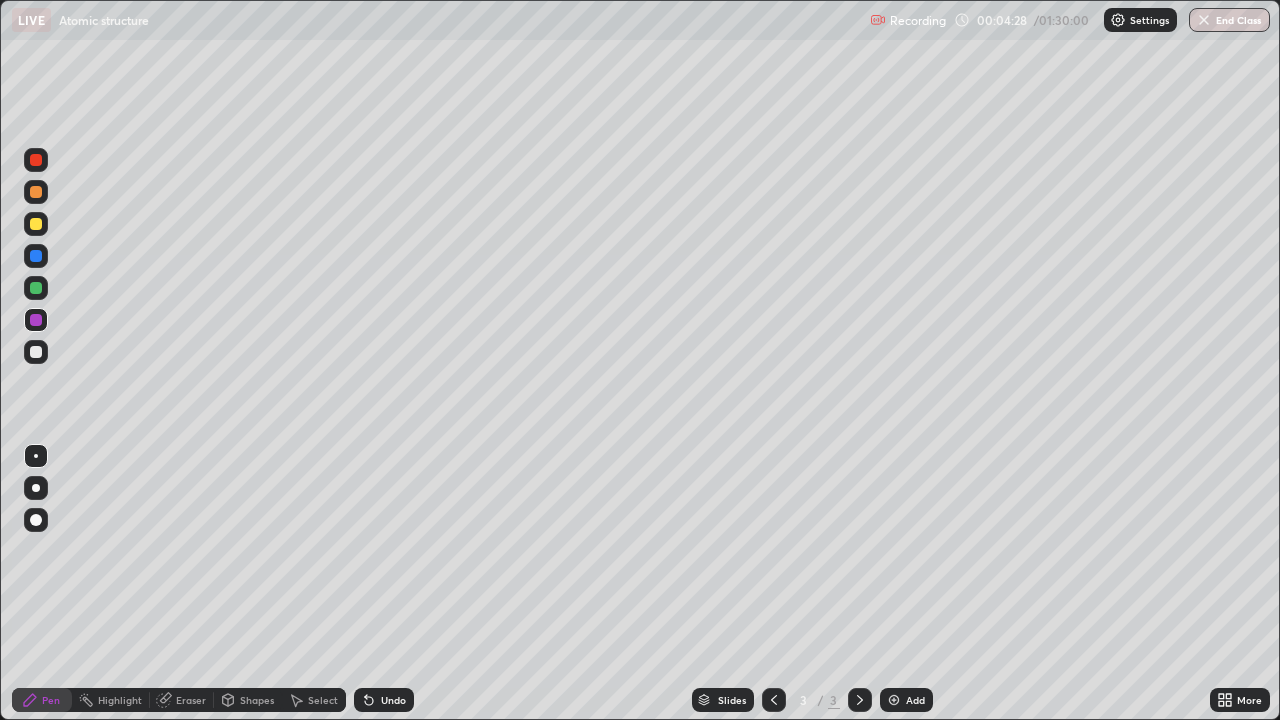 click at bounding box center (36, 224) 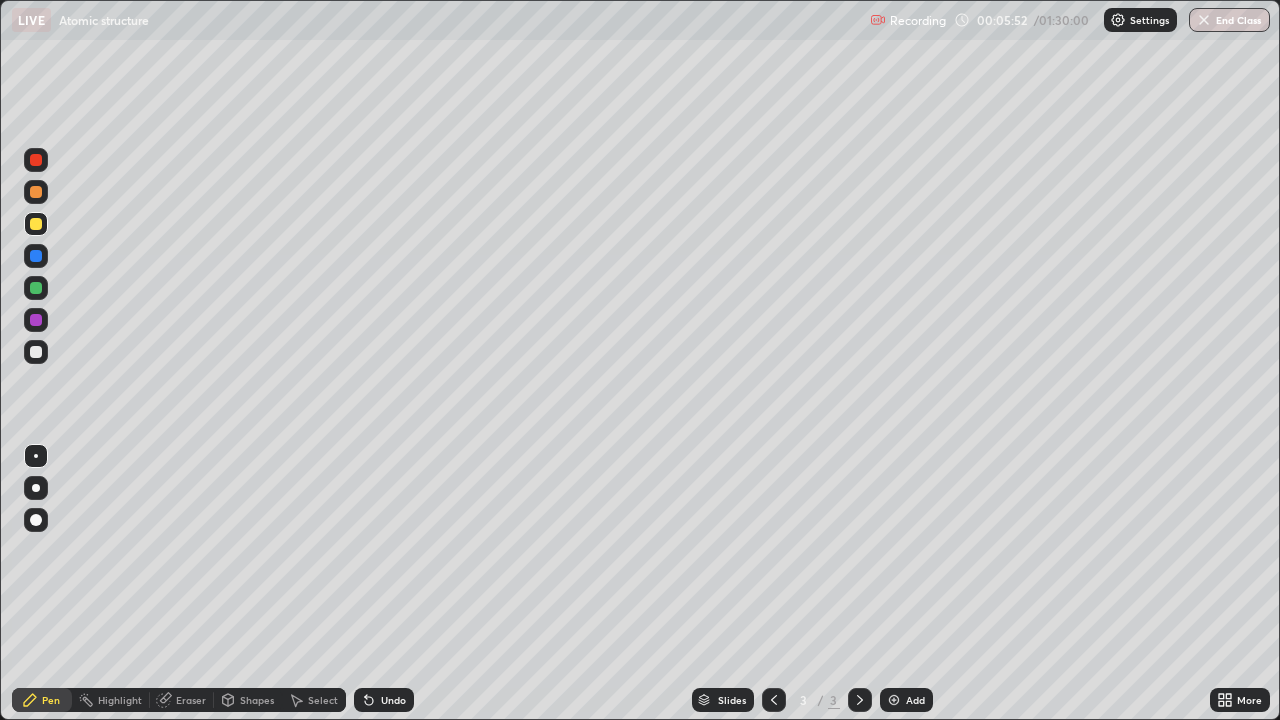 click on "Add" at bounding box center [906, 700] 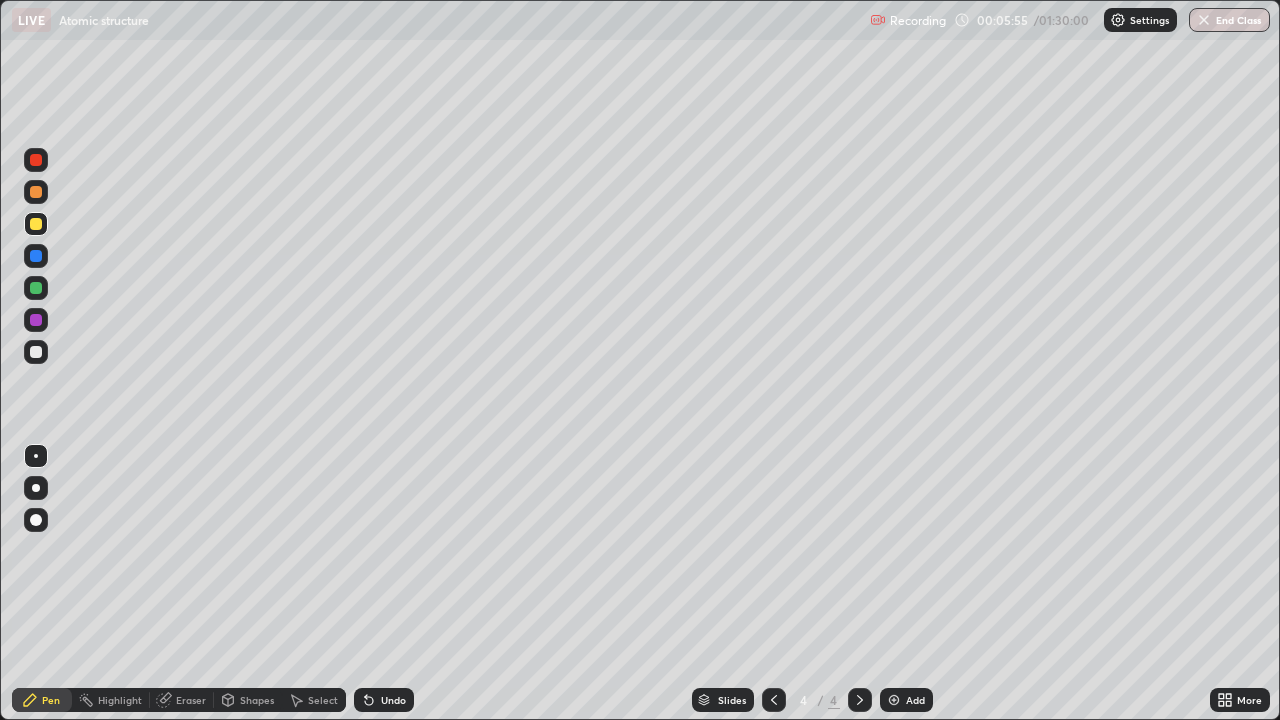 click at bounding box center (36, 160) 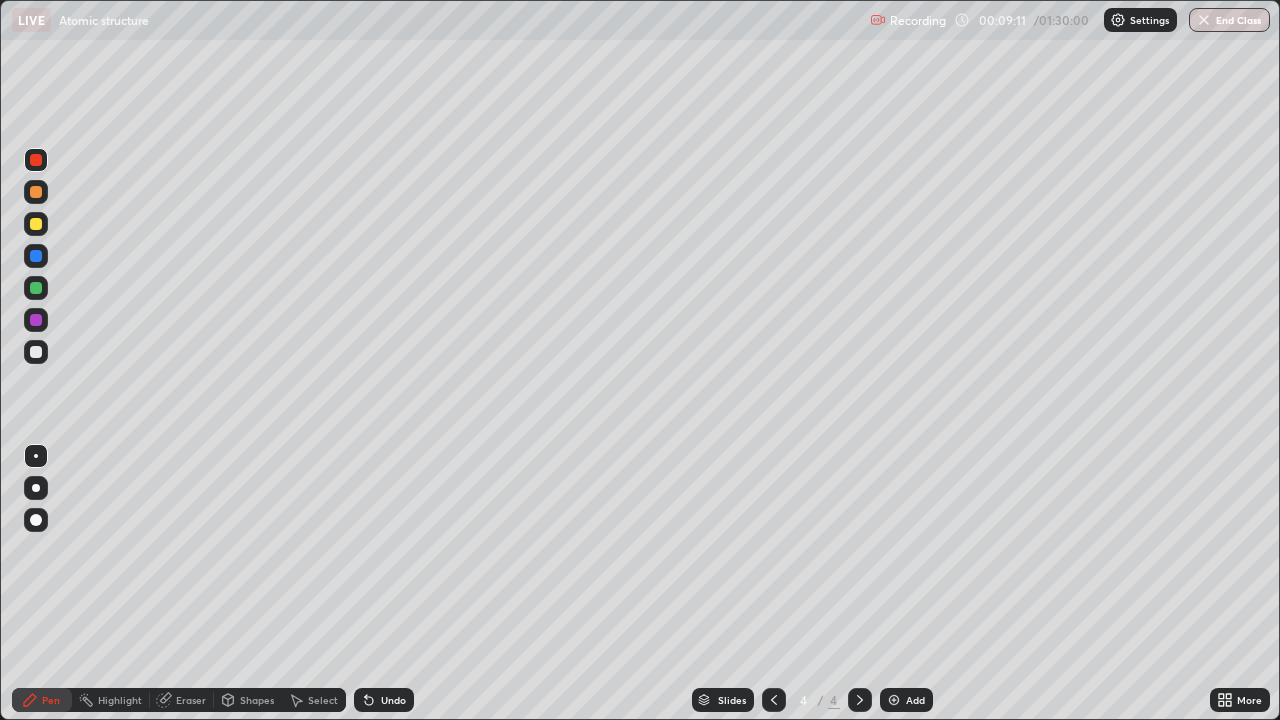 click at bounding box center [36, 256] 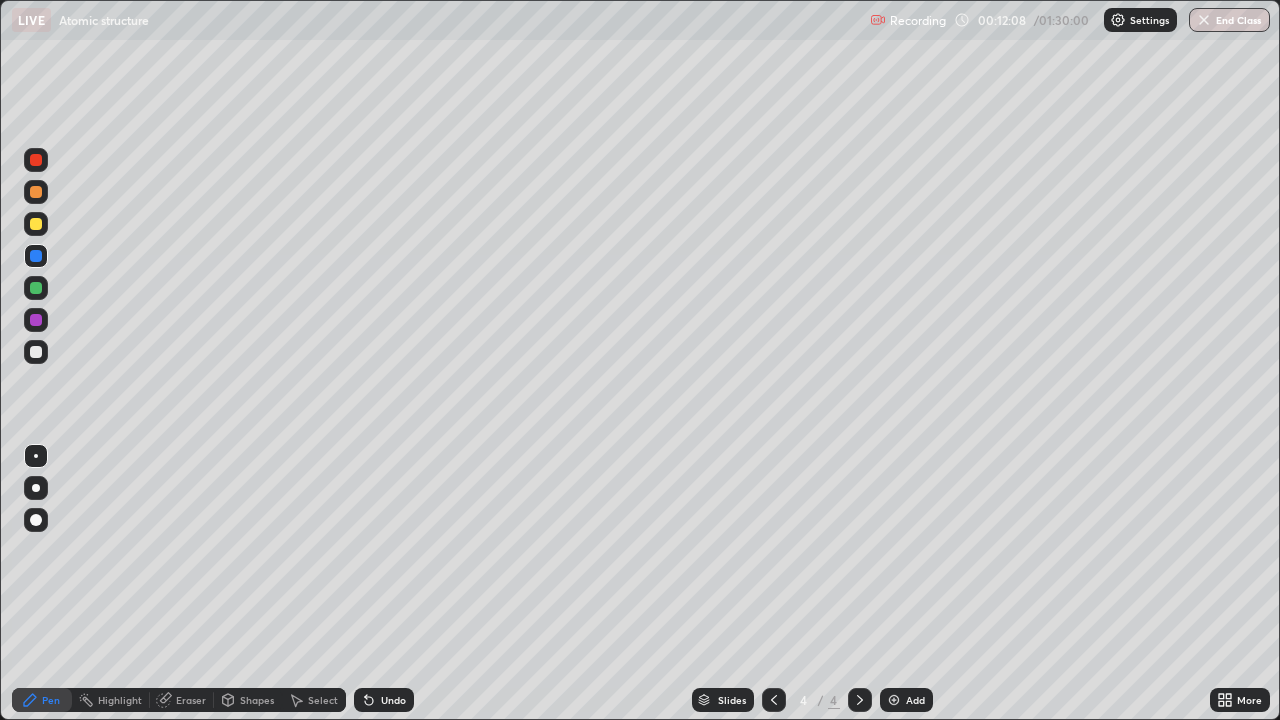 click on "Eraser" at bounding box center [191, 700] 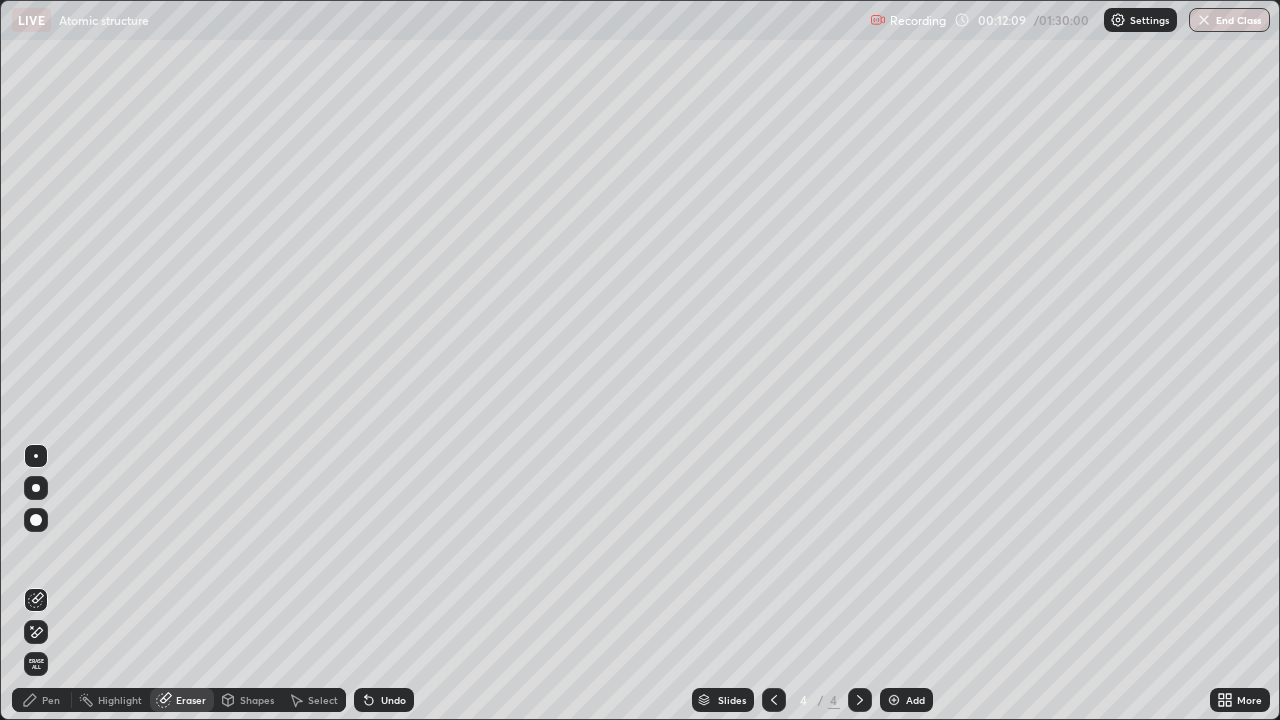 click at bounding box center [36, 520] 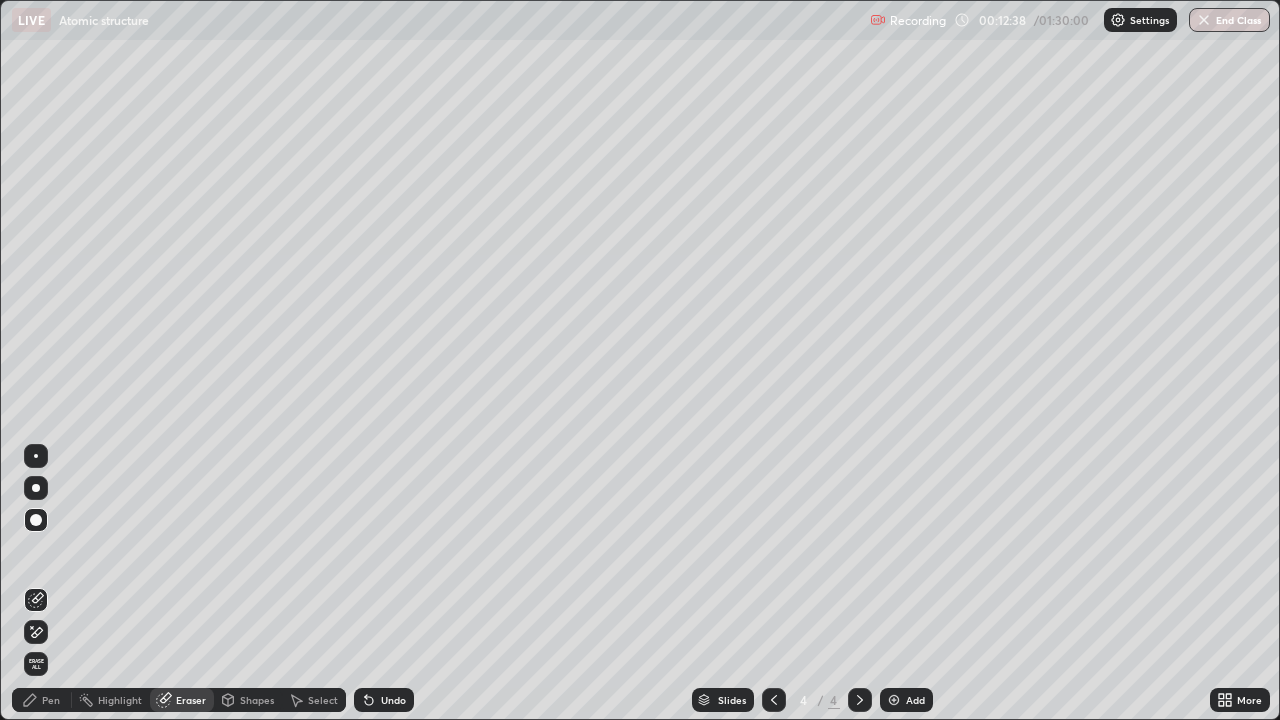 click on "Pen" at bounding box center [51, 700] 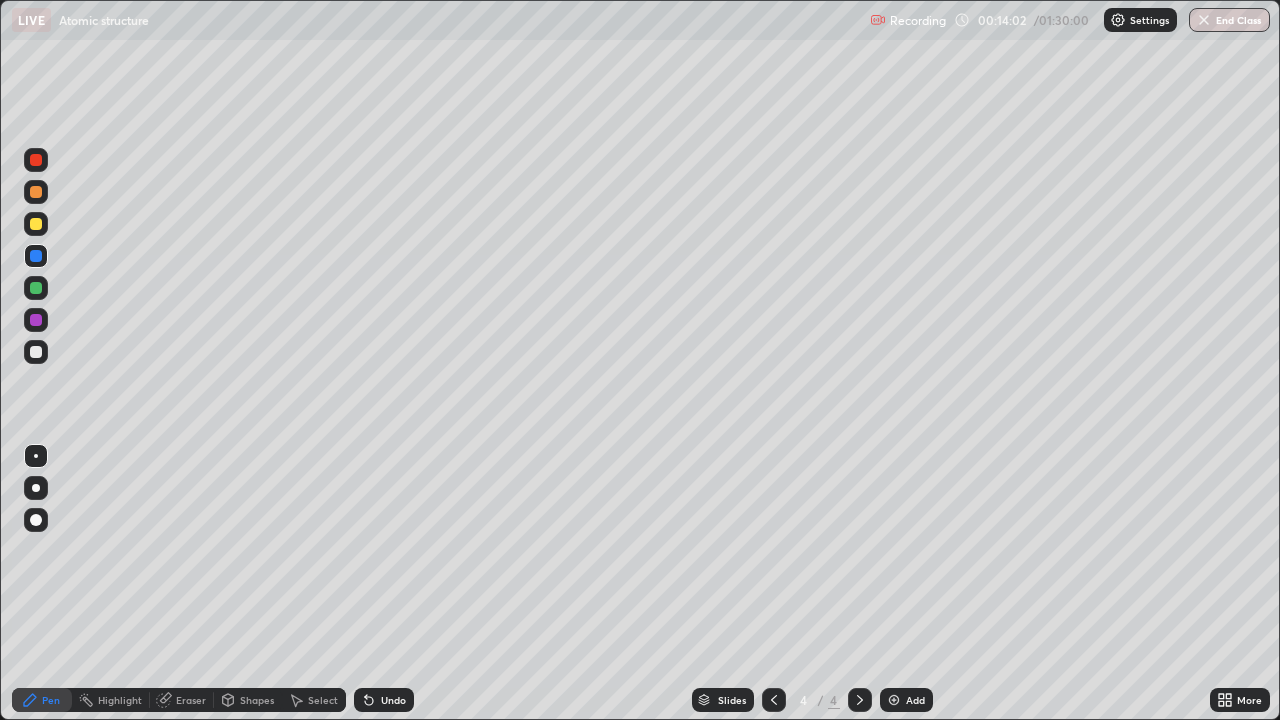 click at bounding box center (36, 320) 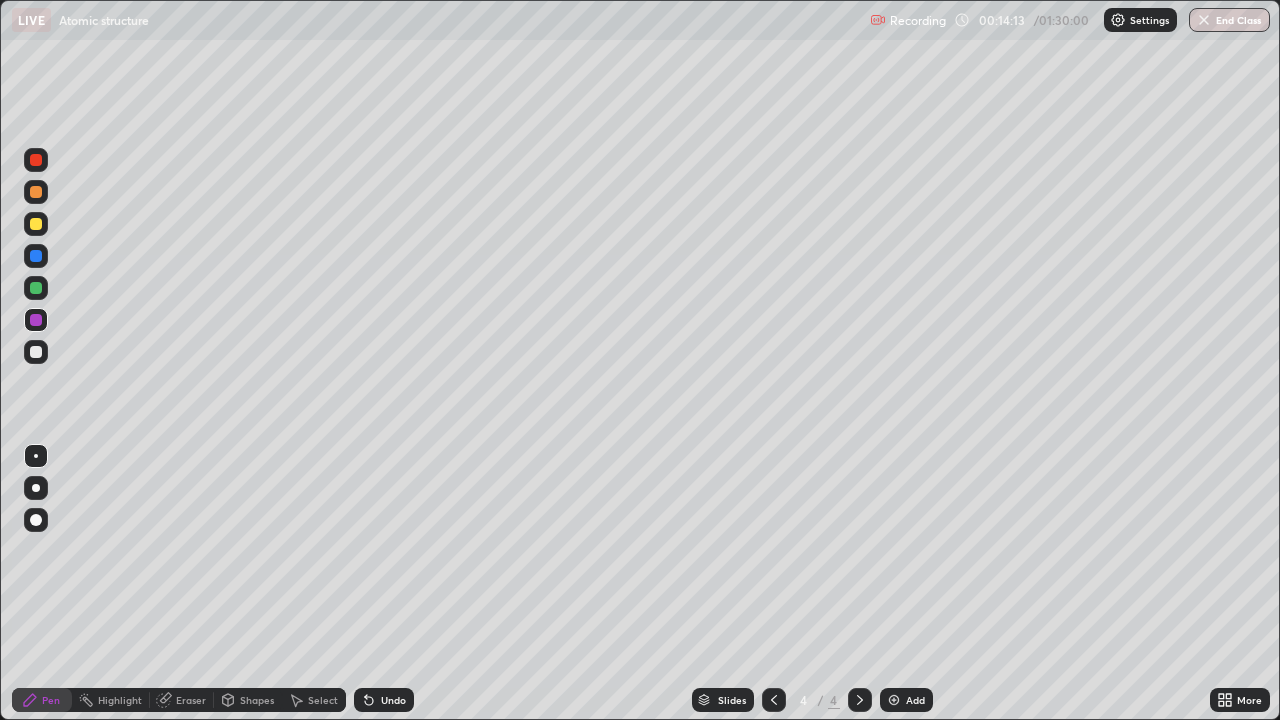click at bounding box center [36, 256] 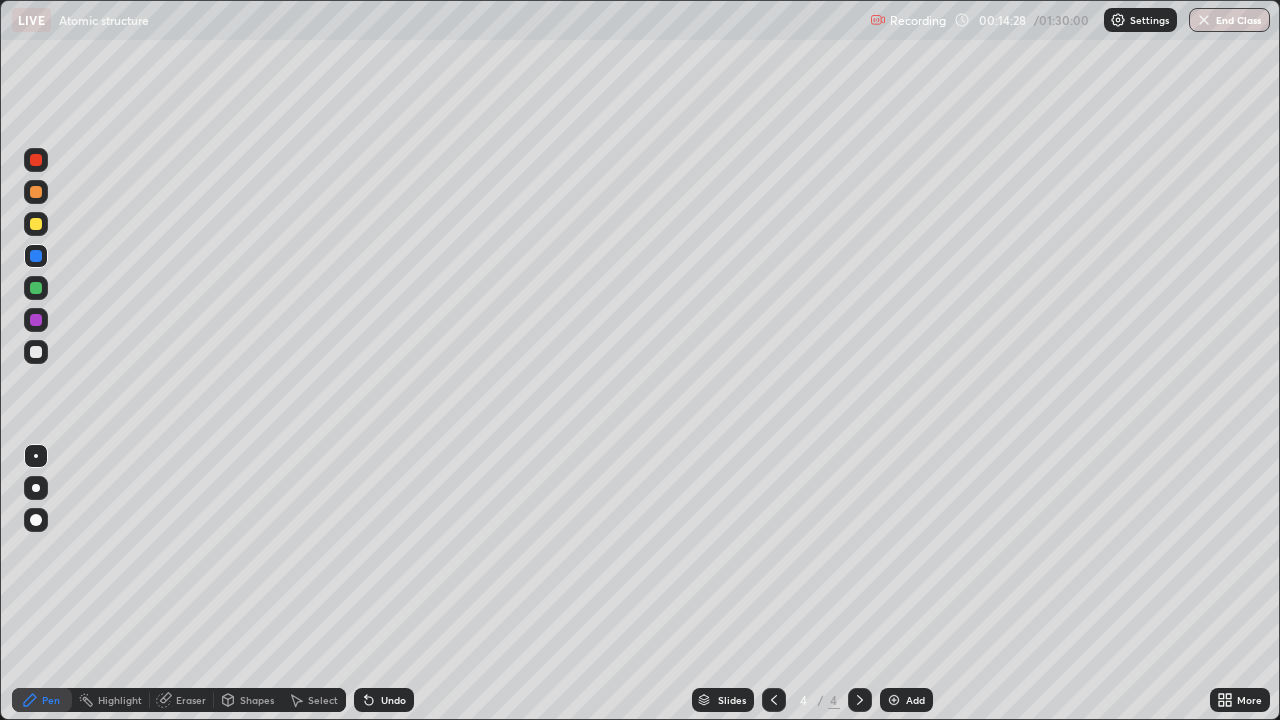 click at bounding box center (36, 160) 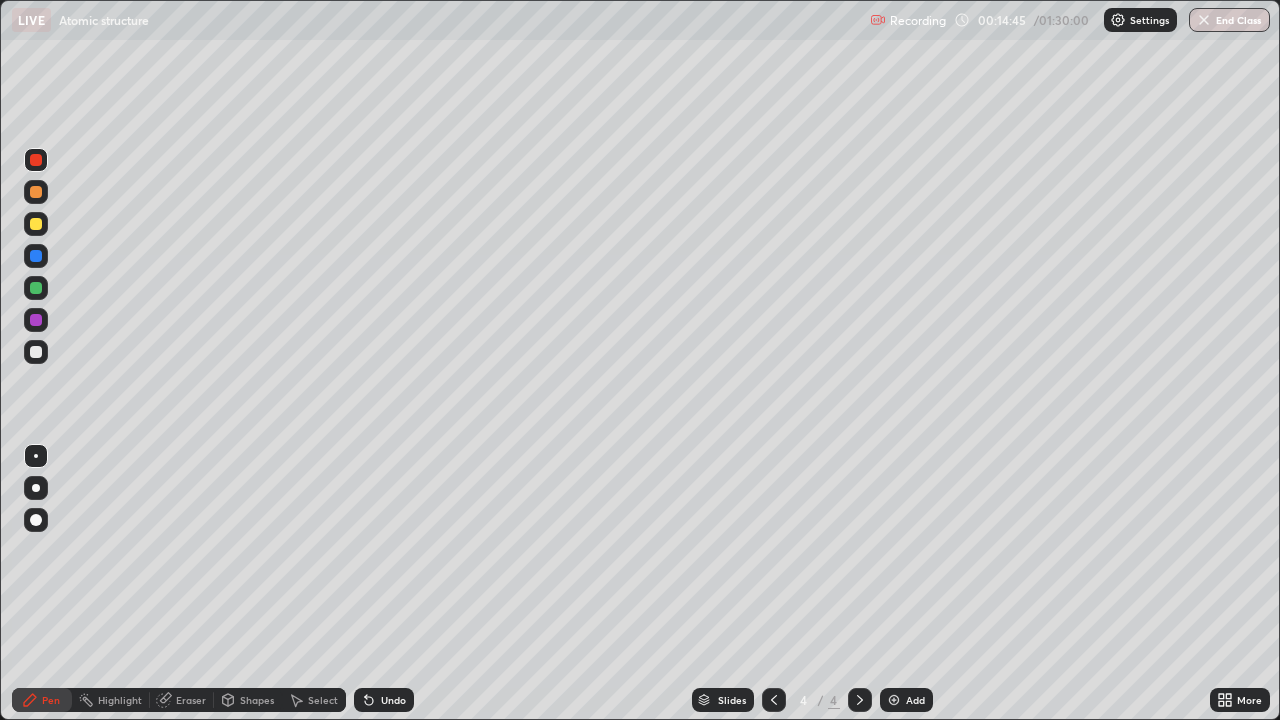 click at bounding box center [36, 320] 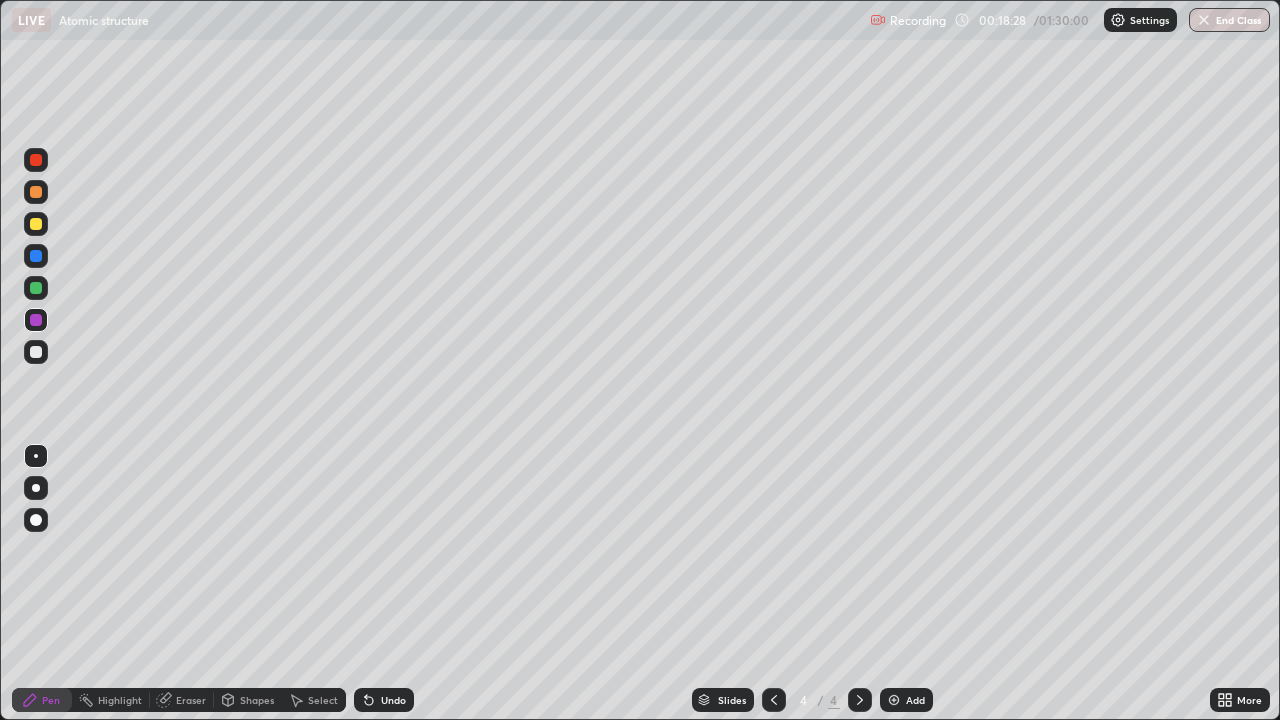 click at bounding box center [36, 288] 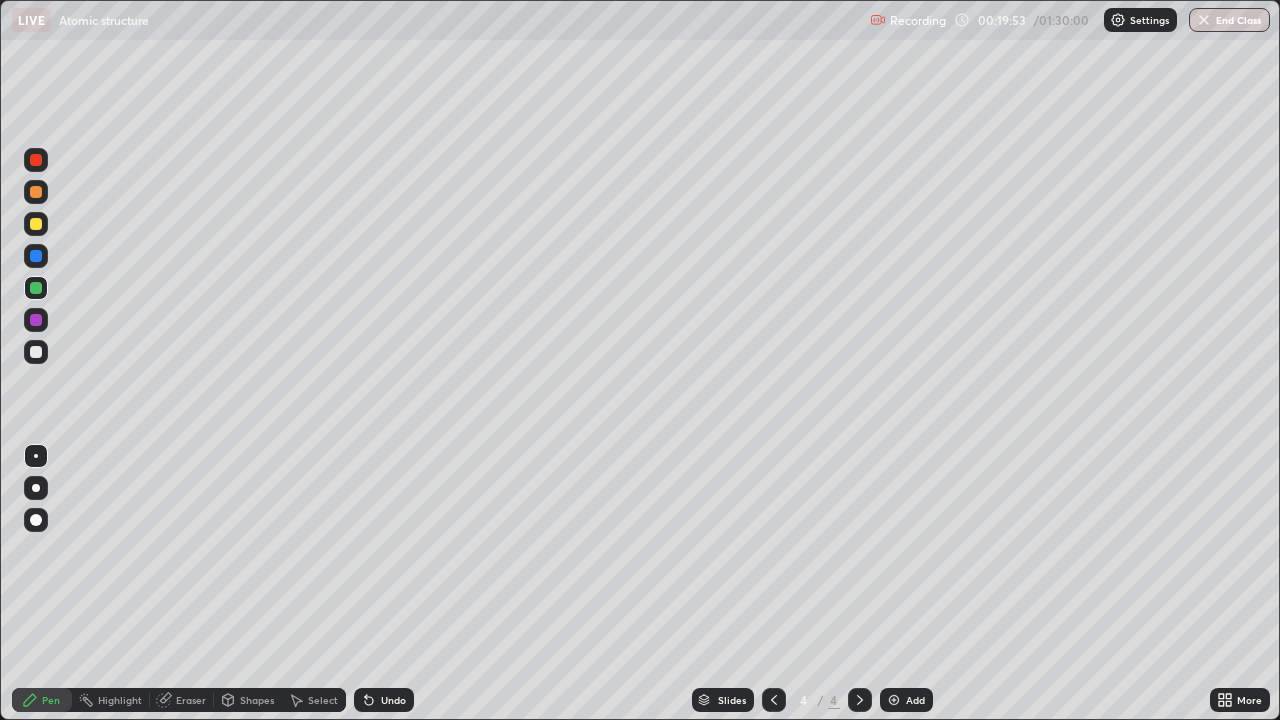 click on "Add" at bounding box center (906, 700) 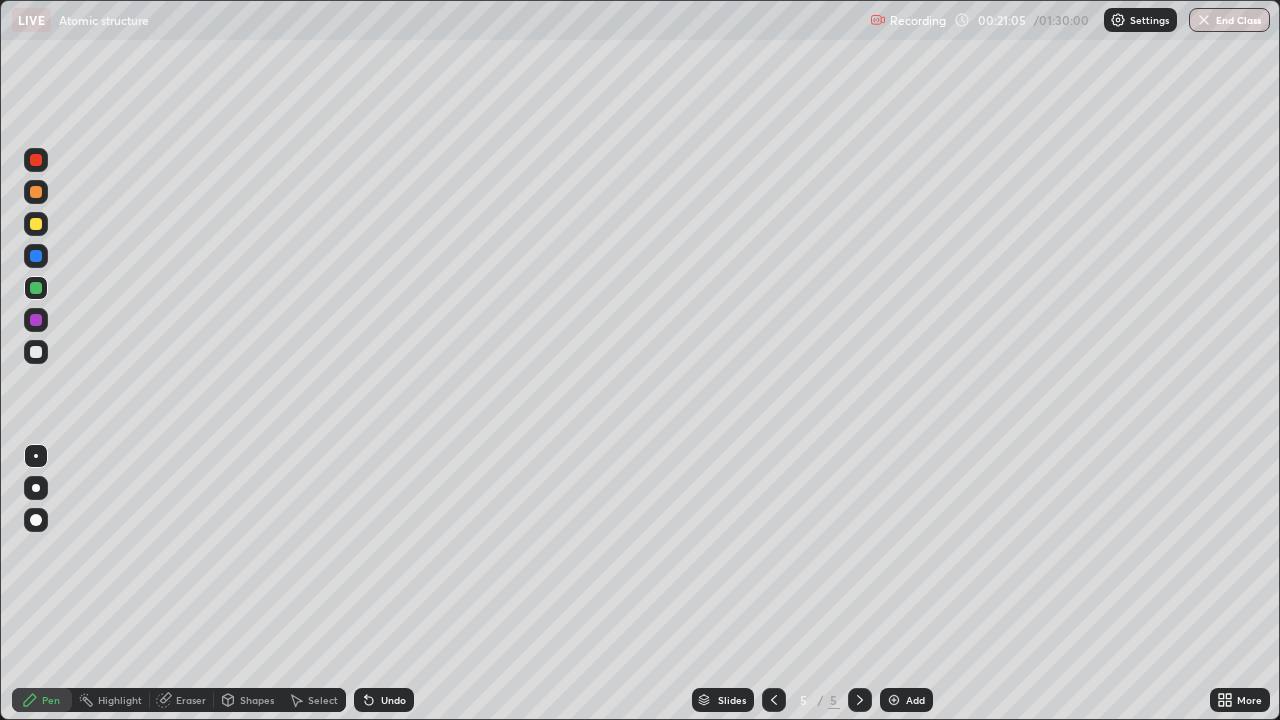 click at bounding box center (36, 192) 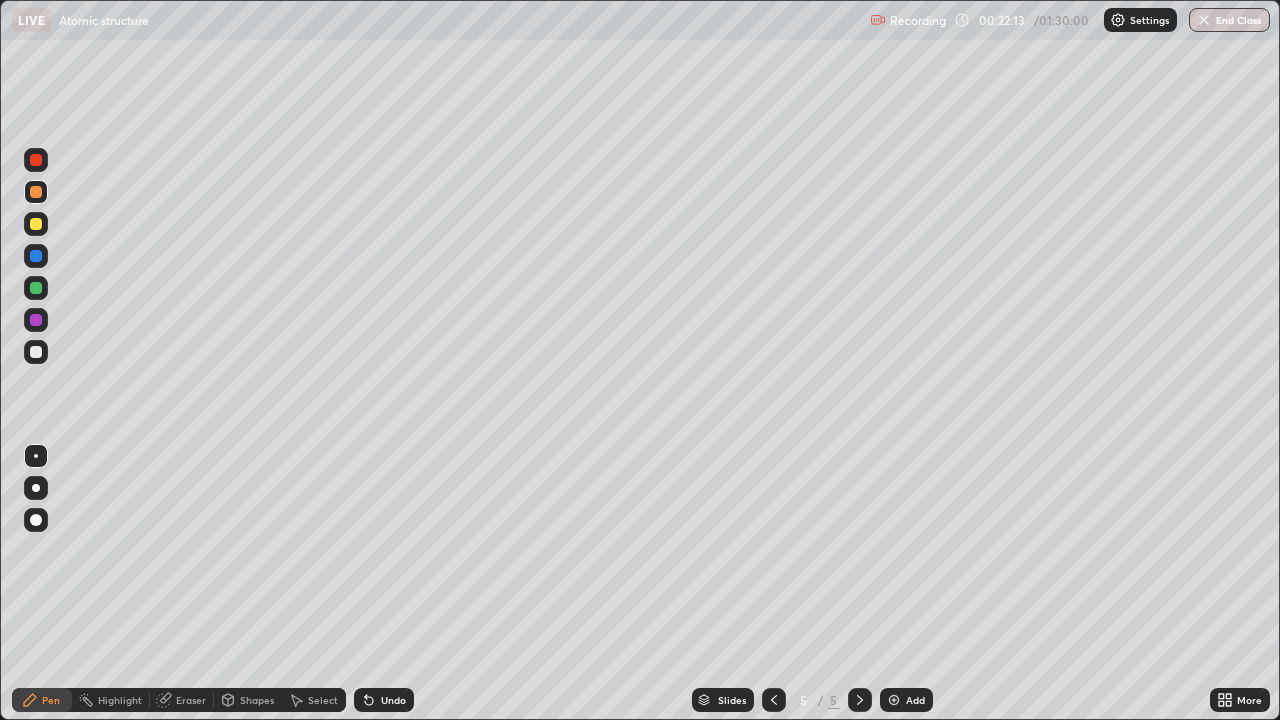 click at bounding box center [36, 320] 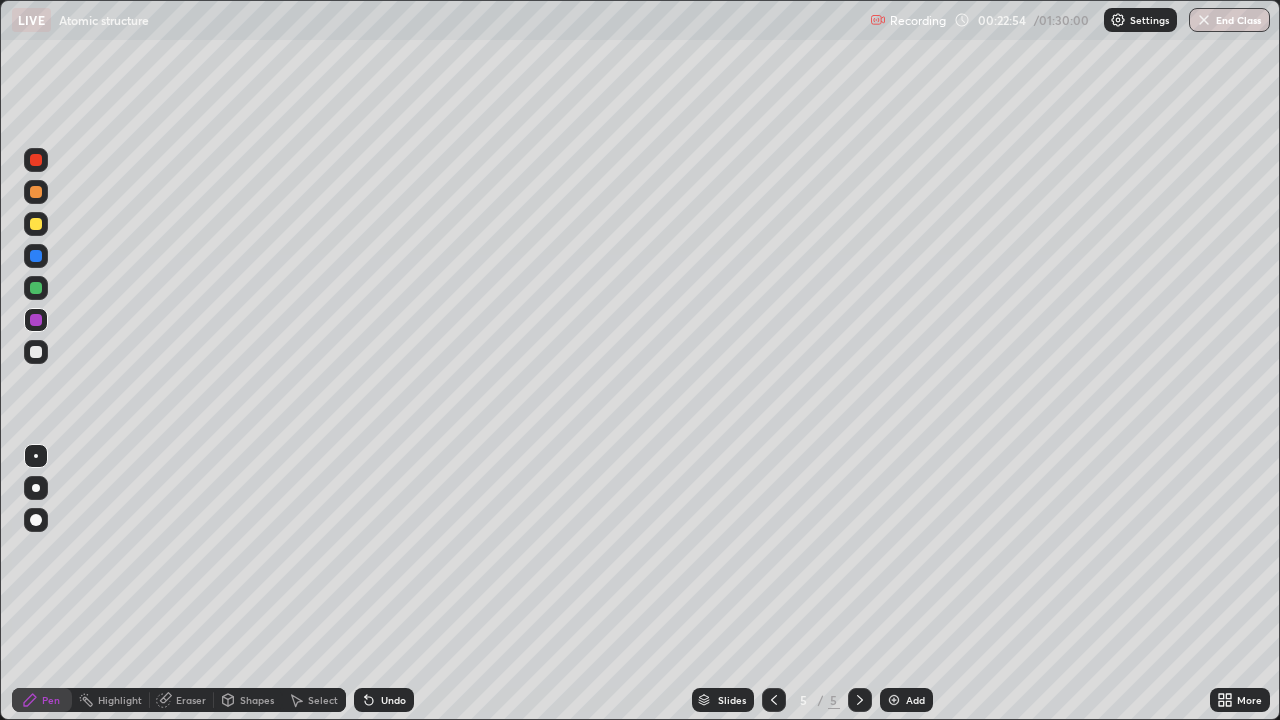 click at bounding box center (36, 256) 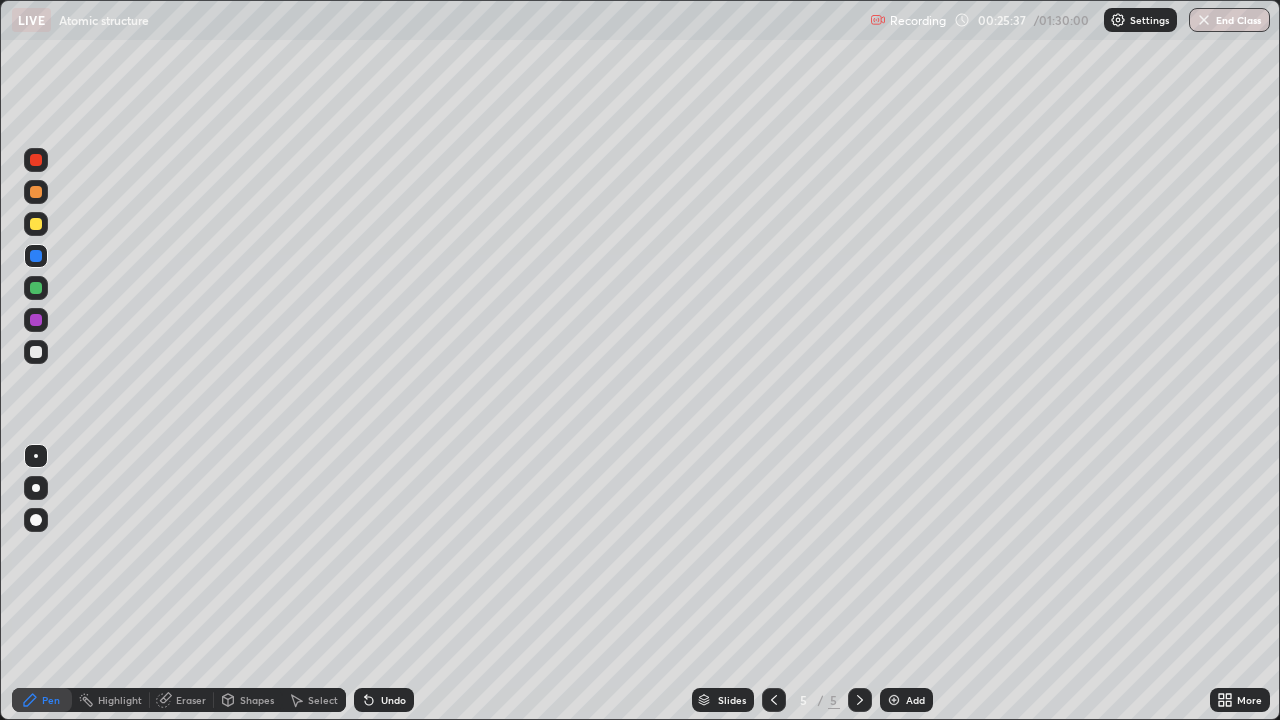 click at bounding box center (36, 288) 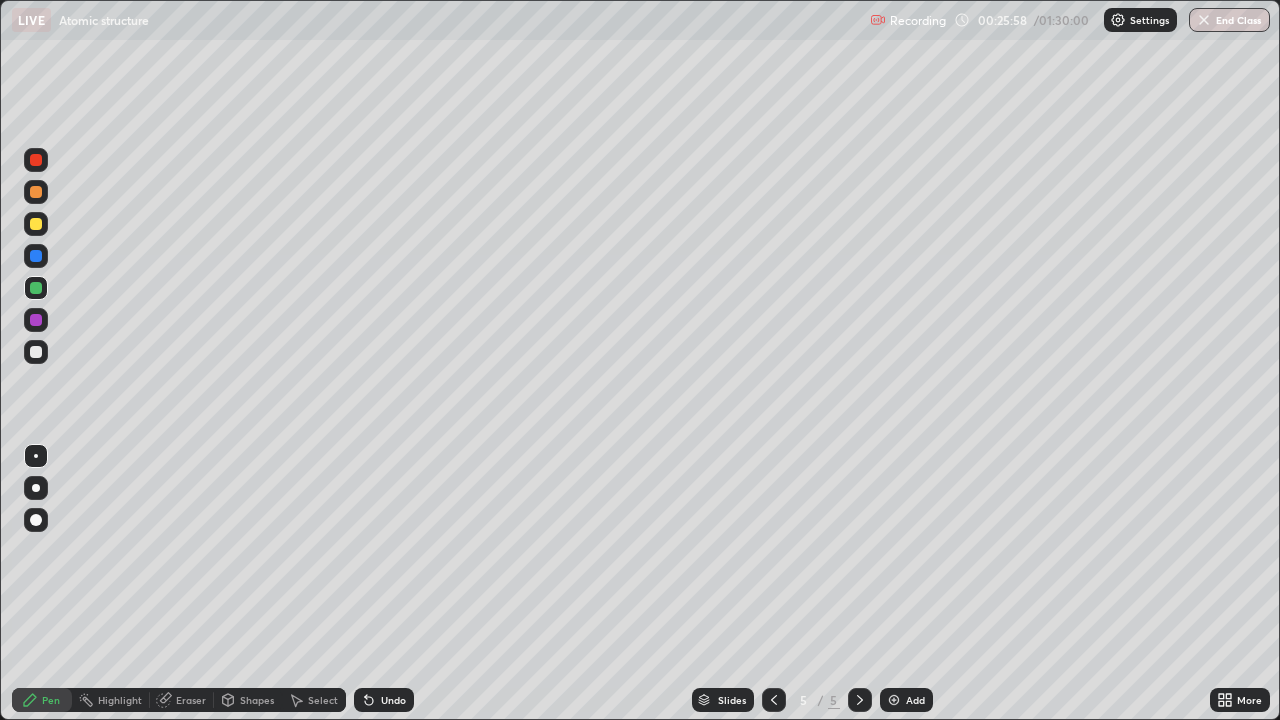 click on "Add" at bounding box center (906, 700) 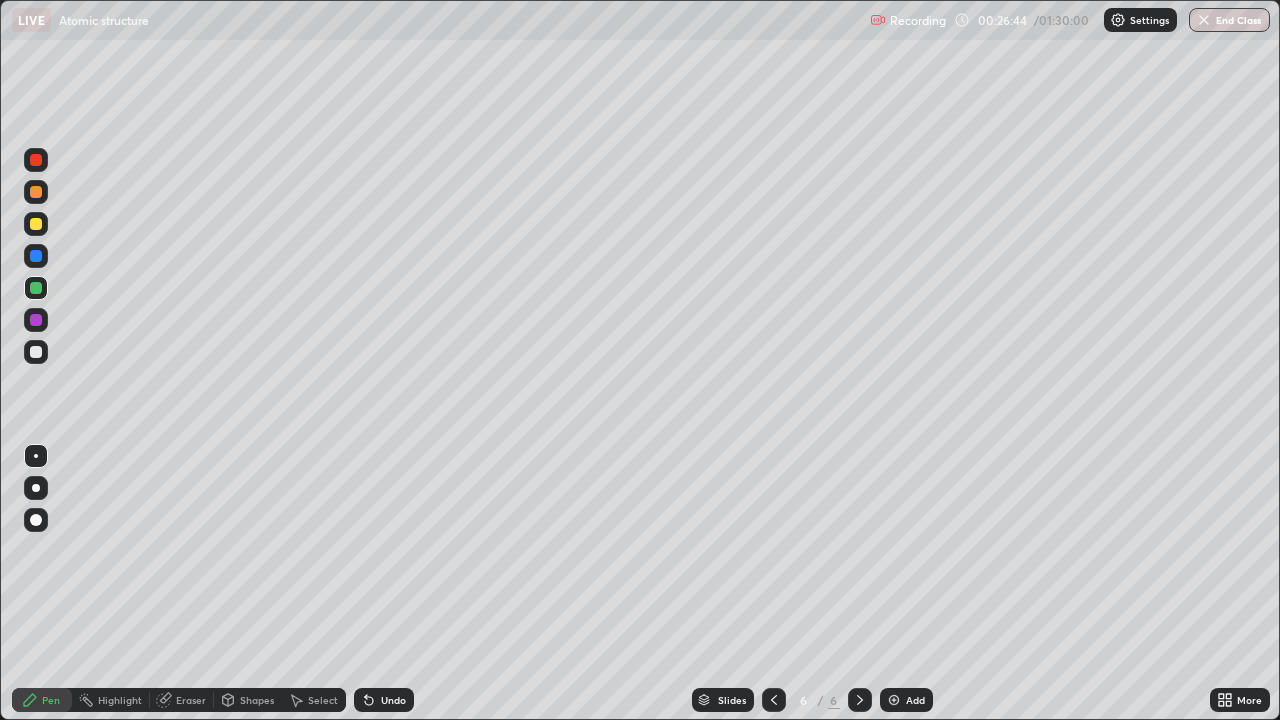 click at bounding box center [36, 320] 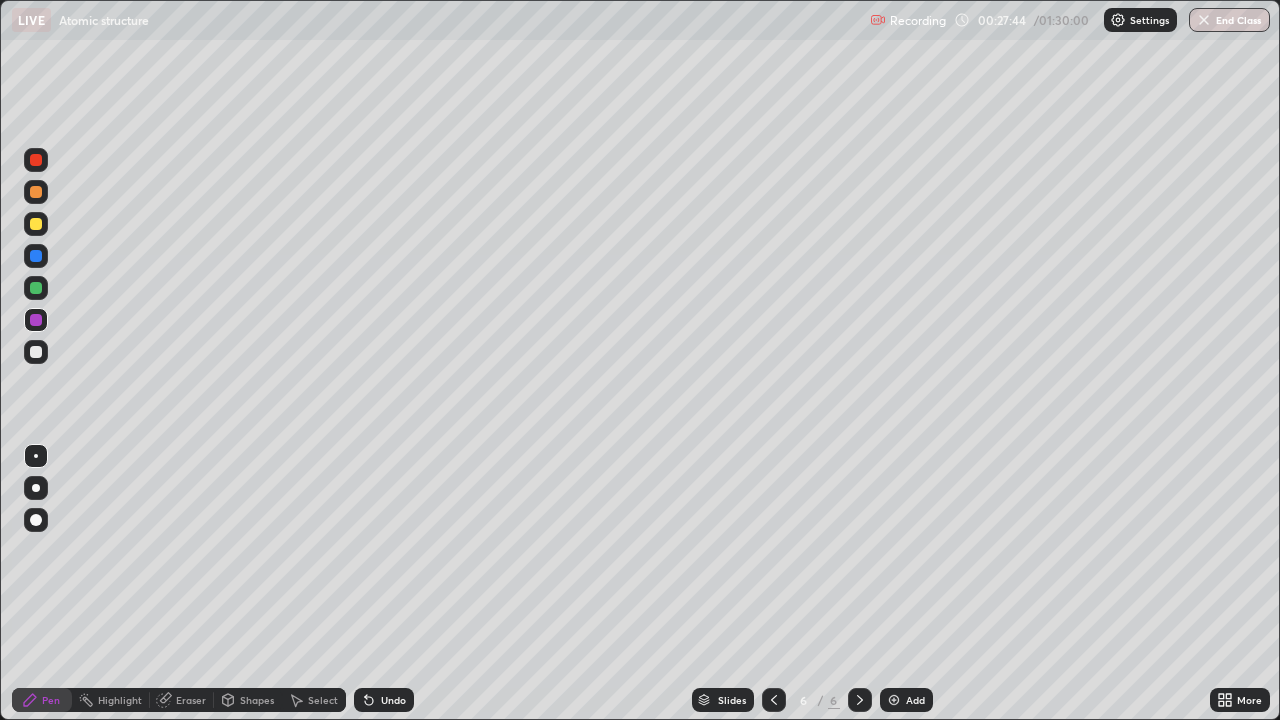 click at bounding box center [36, 288] 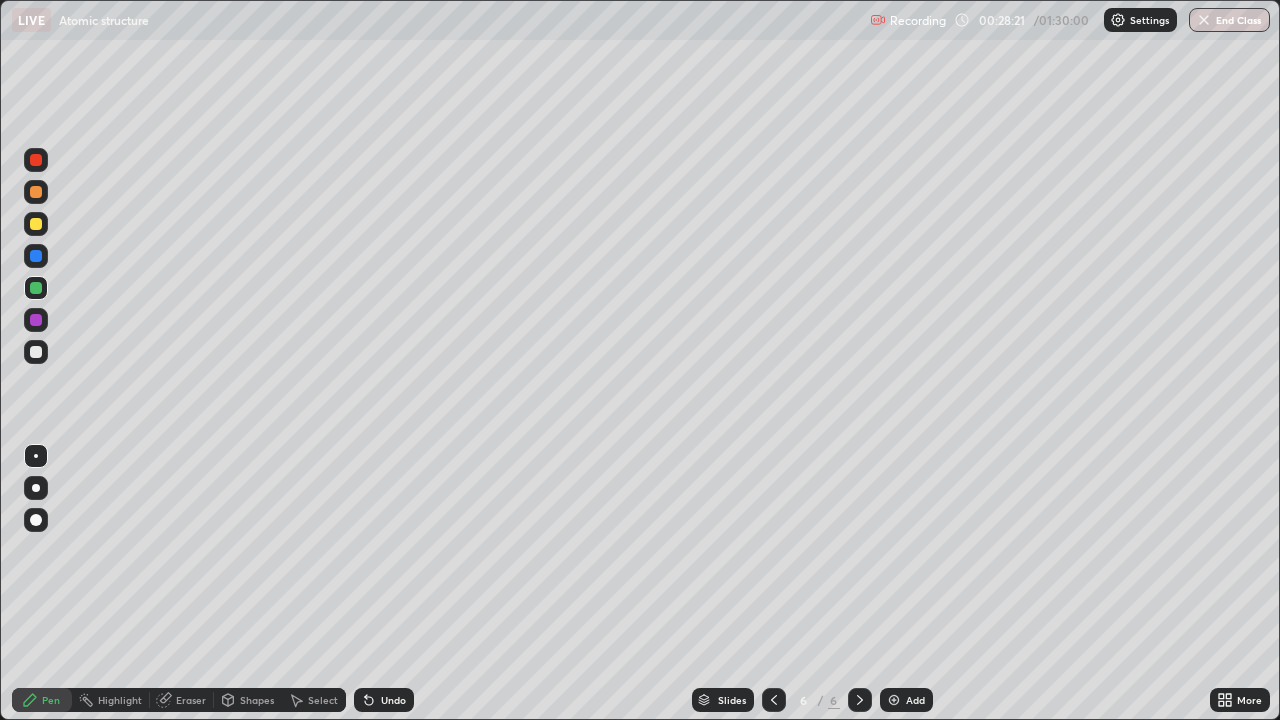 click on "Add" at bounding box center (915, 700) 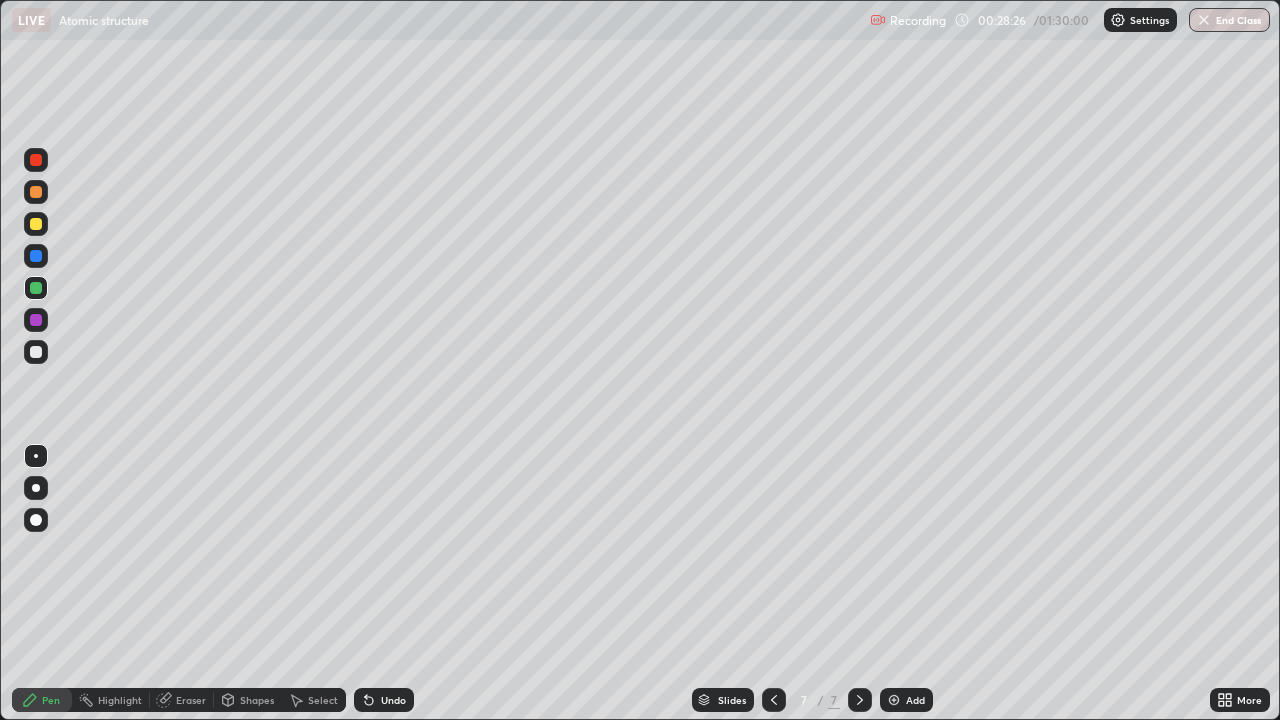 click at bounding box center (36, 320) 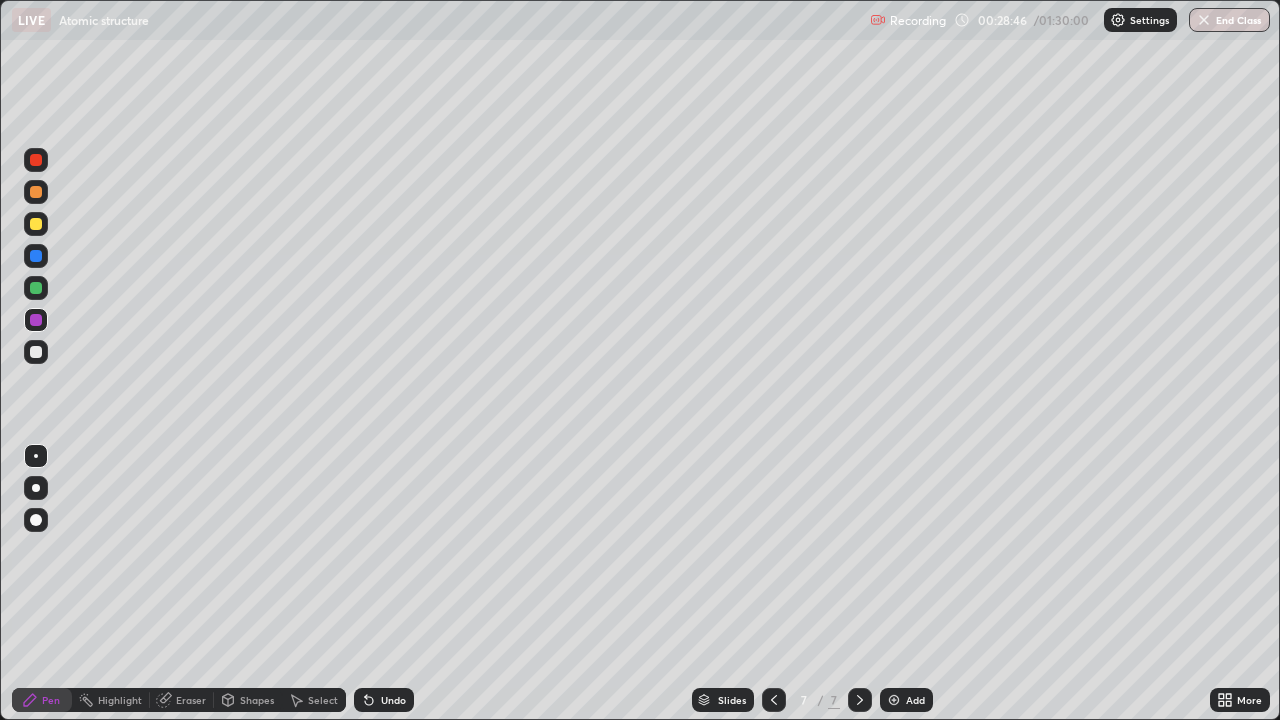 click at bounding box center [36, 288] 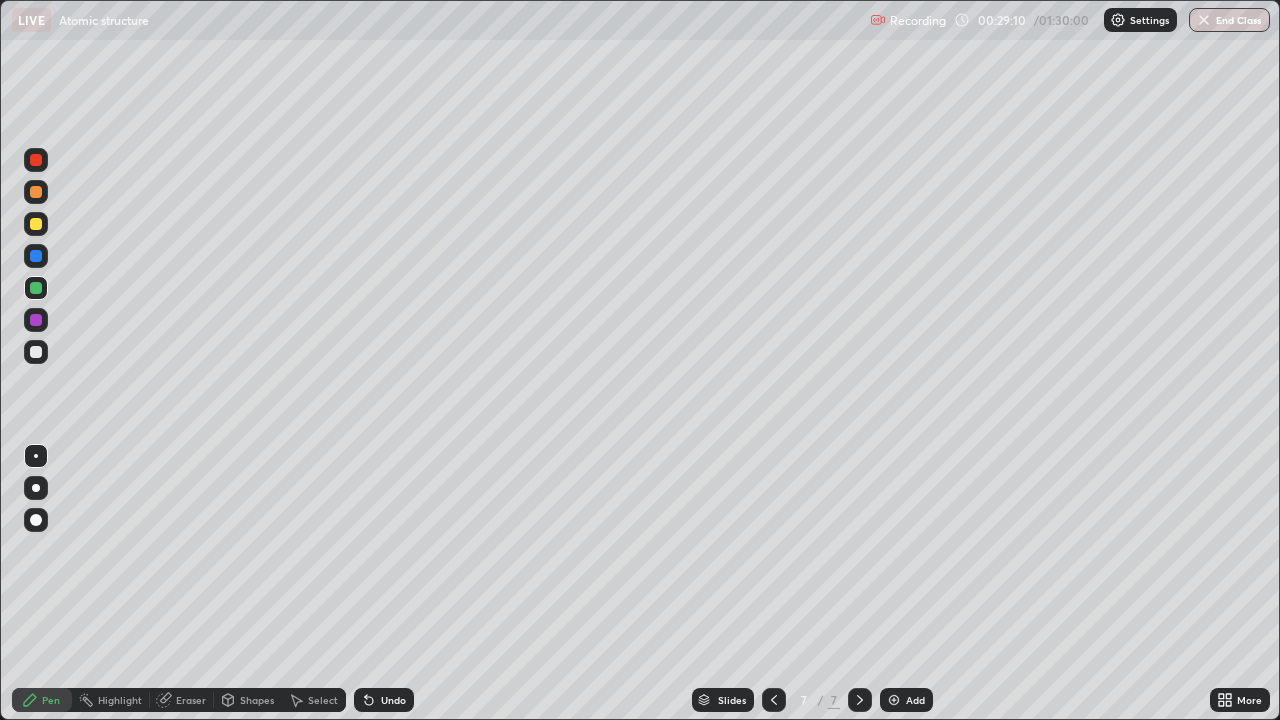 click at bounding box center [36, 256] 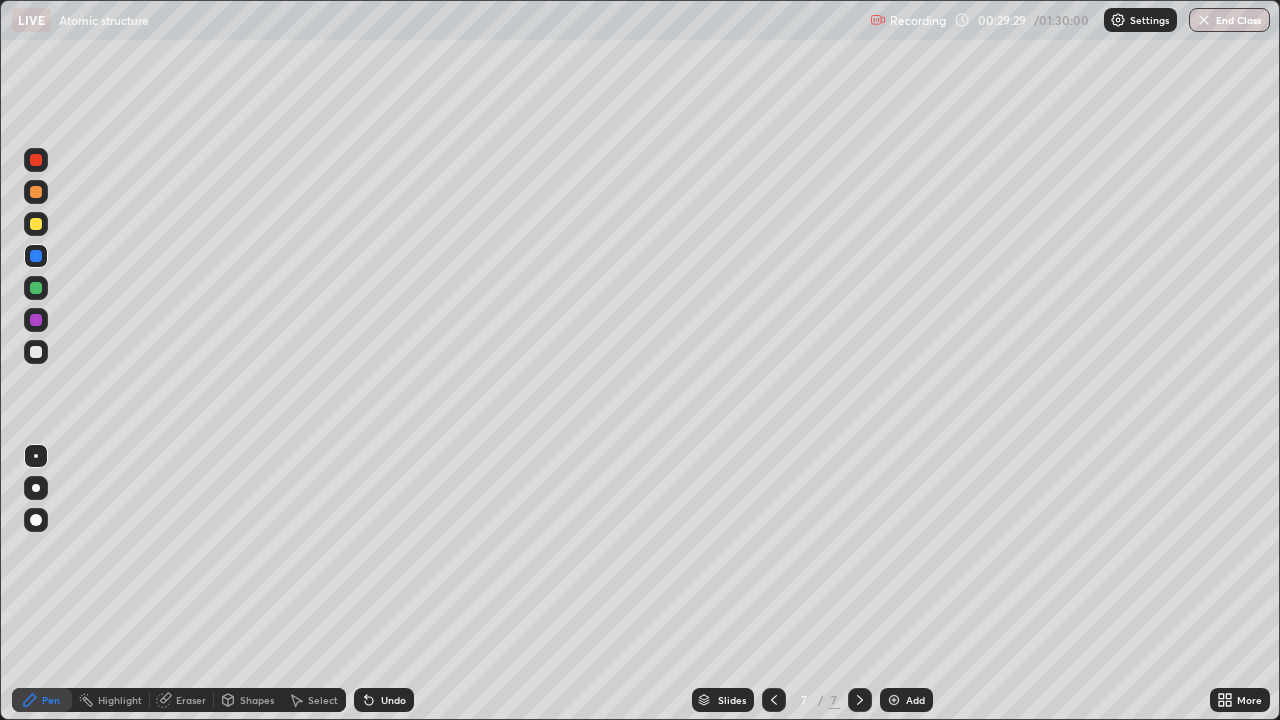 click at bounding box center (36, 224) 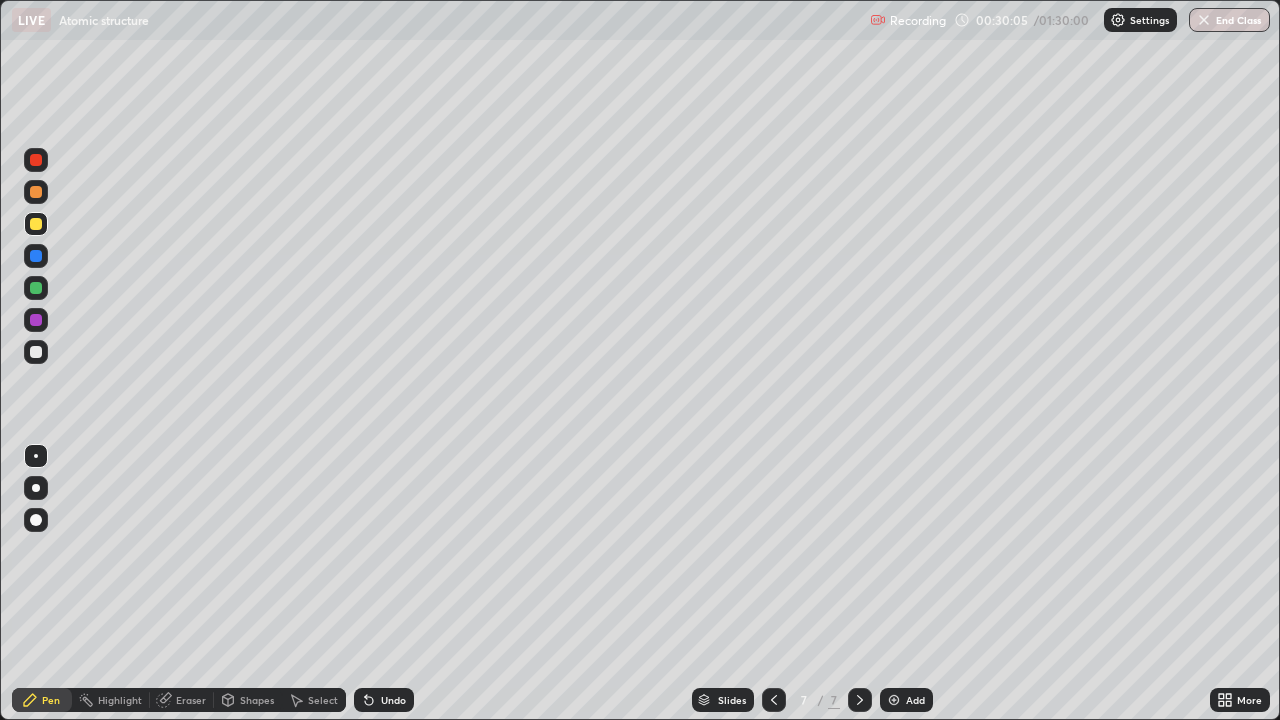 click on "Add" at bounding box center (906, 700) 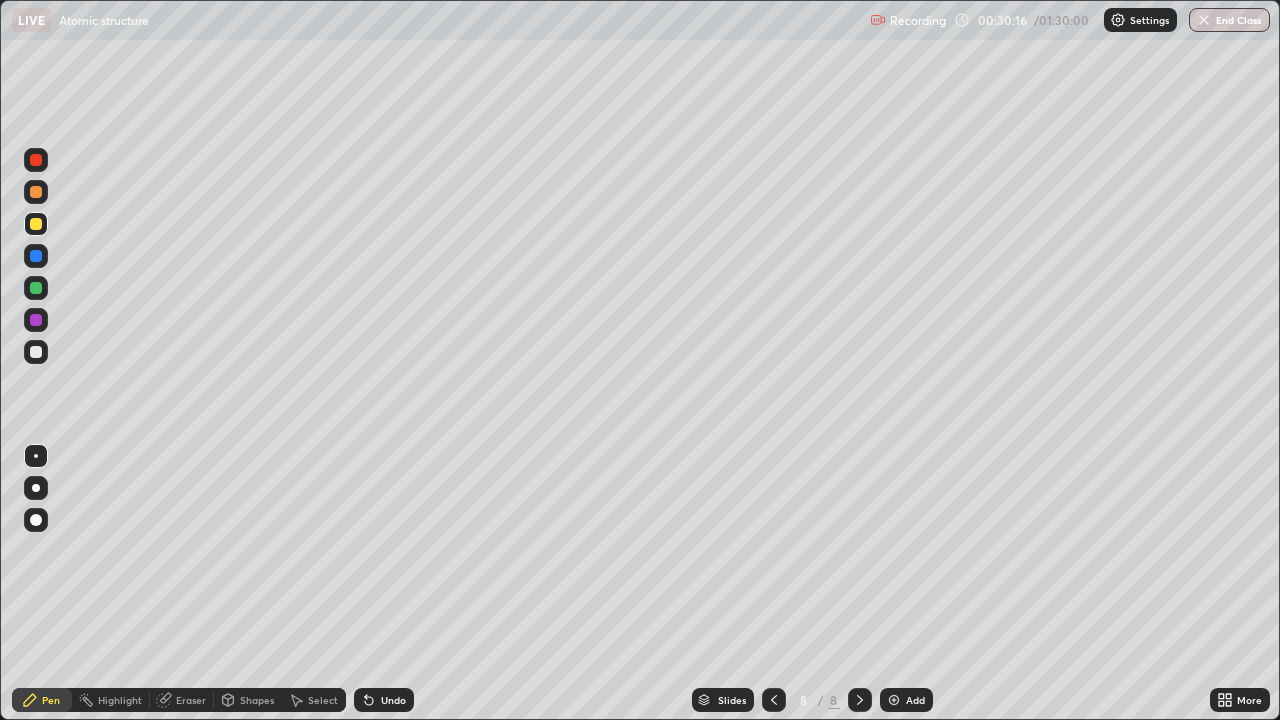 click 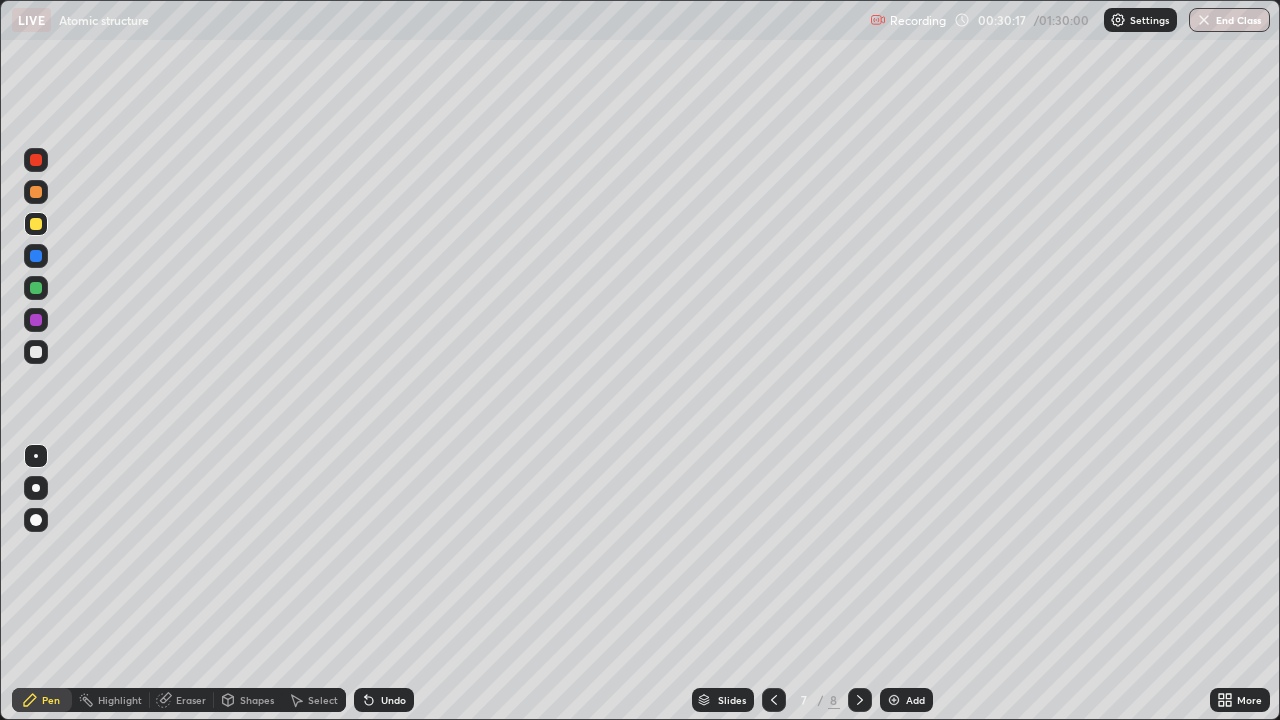 click 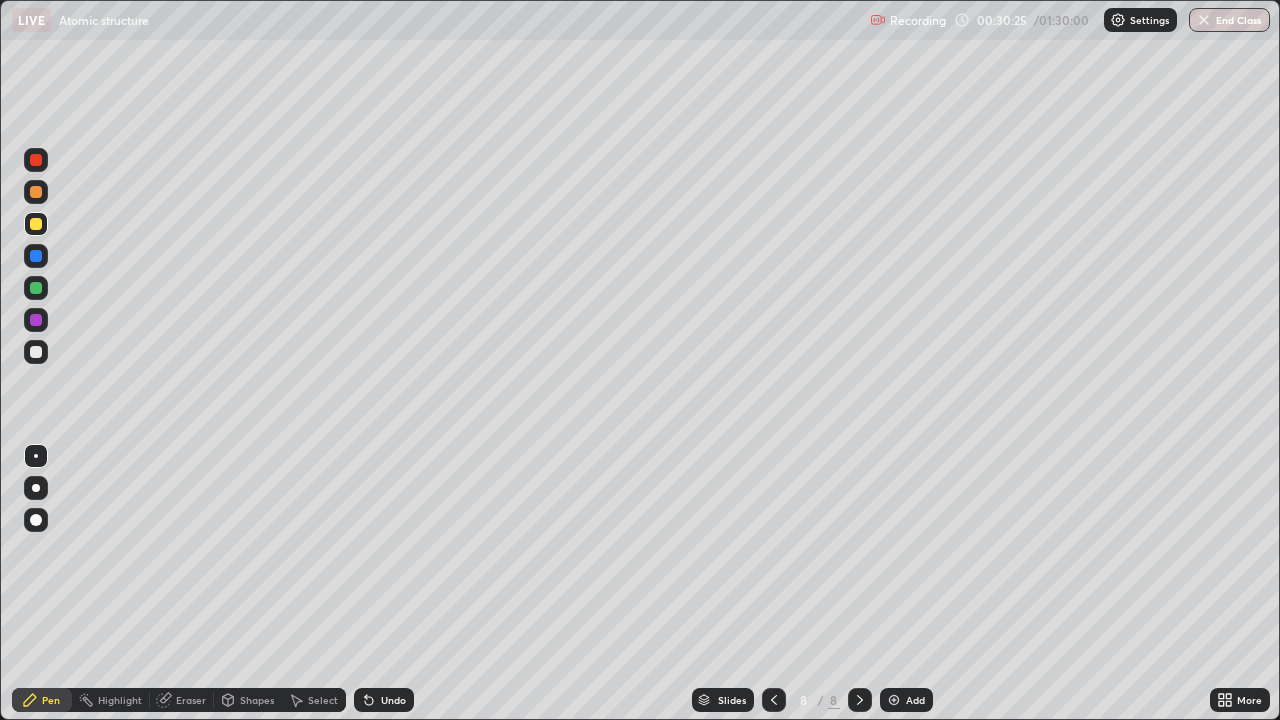 click 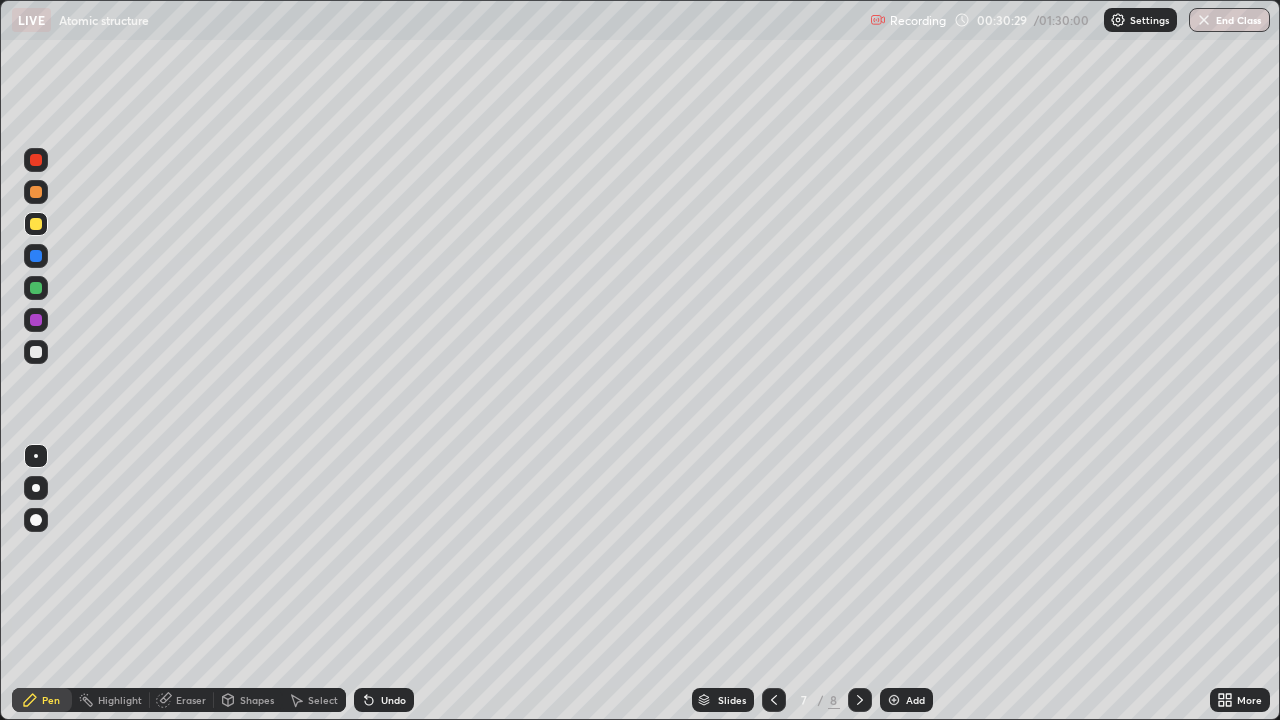 click at bounding box center [860, 700] 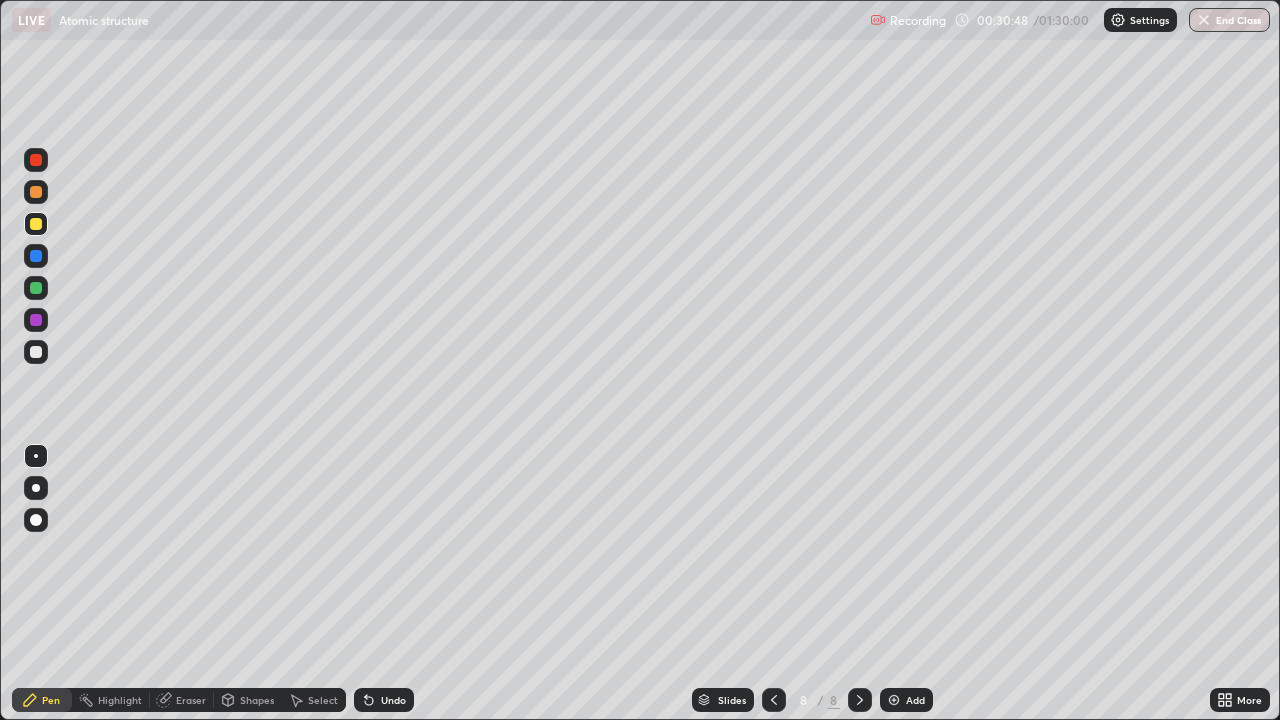 click 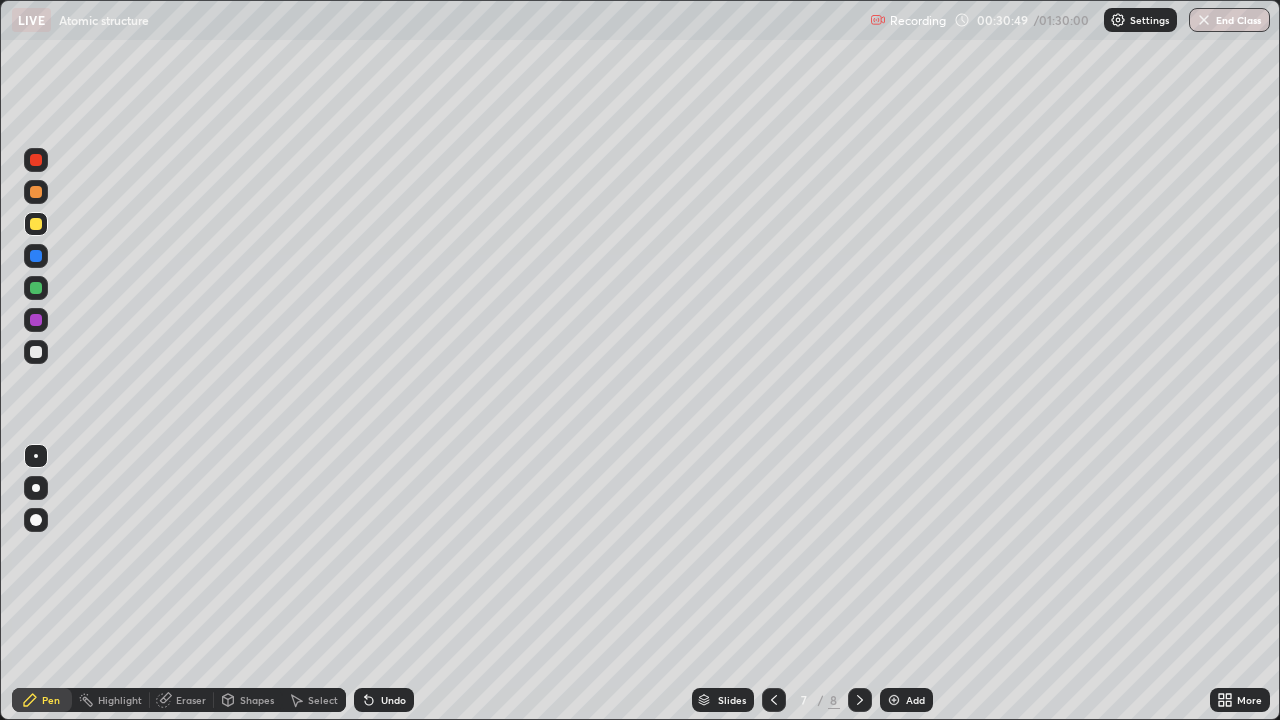 click 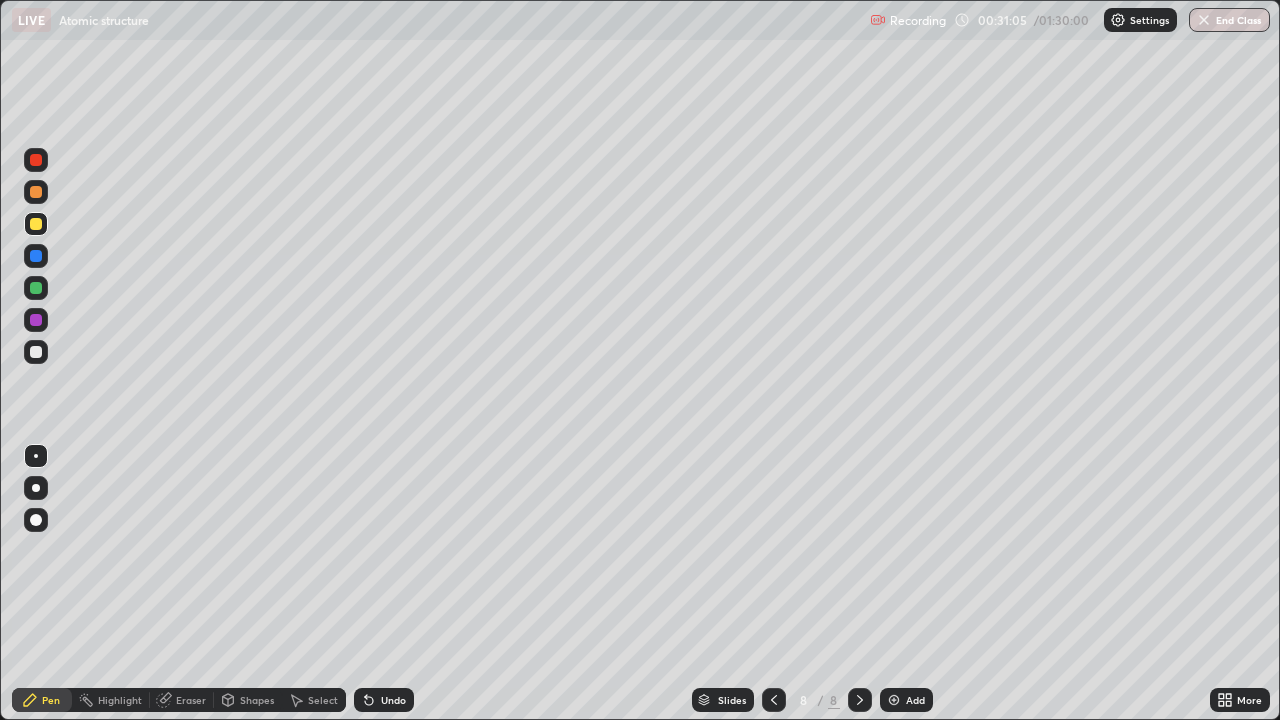 click at bounding box center (36, 256) 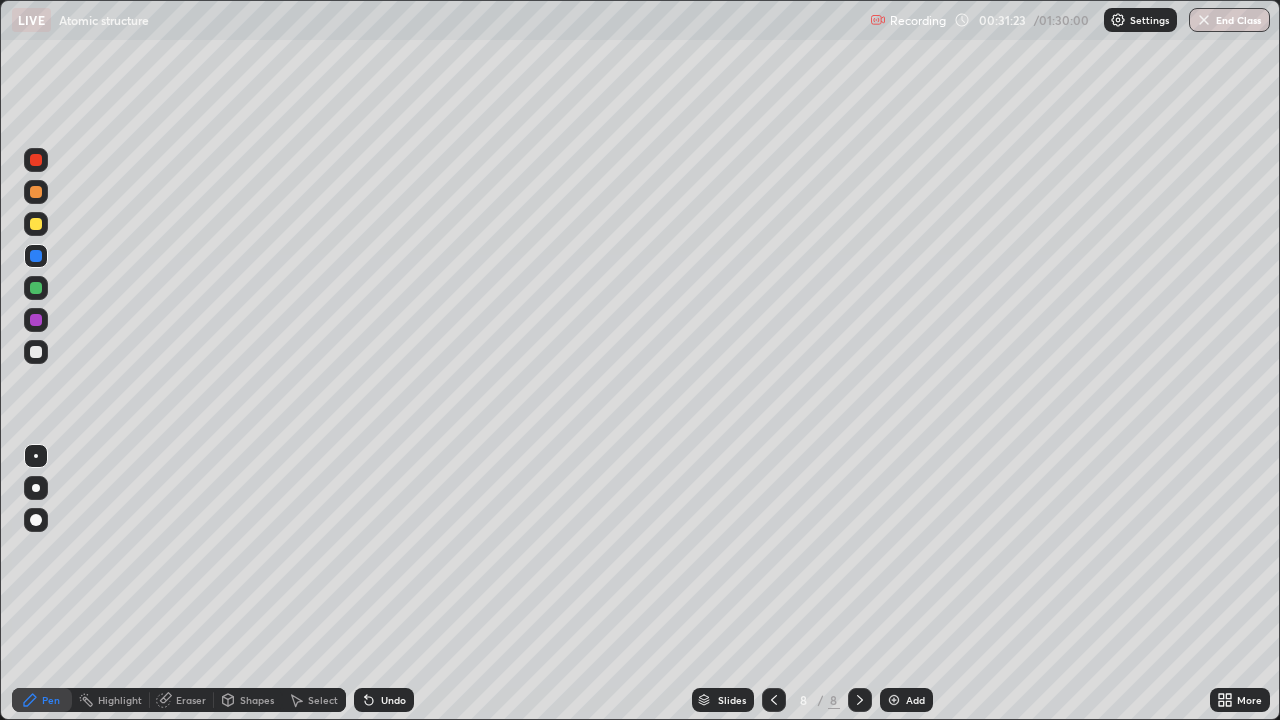 click at bounding box center [36, 288] 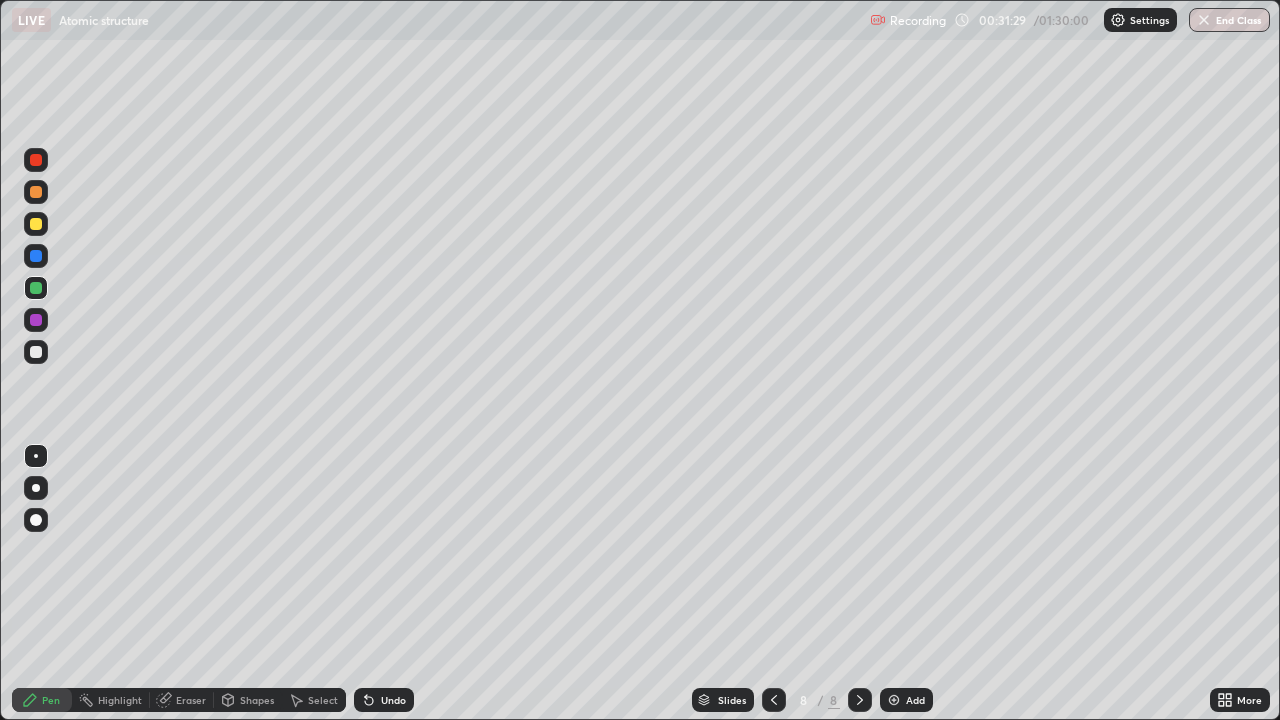 click on "Add" at bounding box center (906, 700) 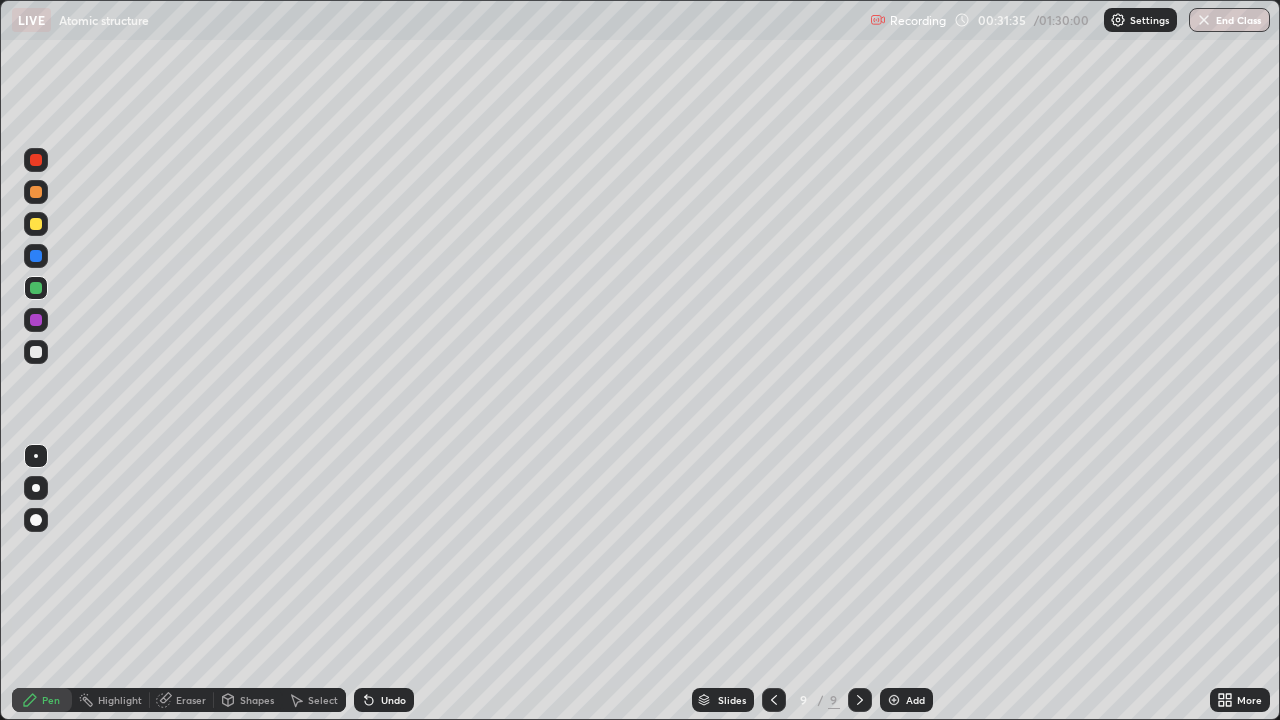 click 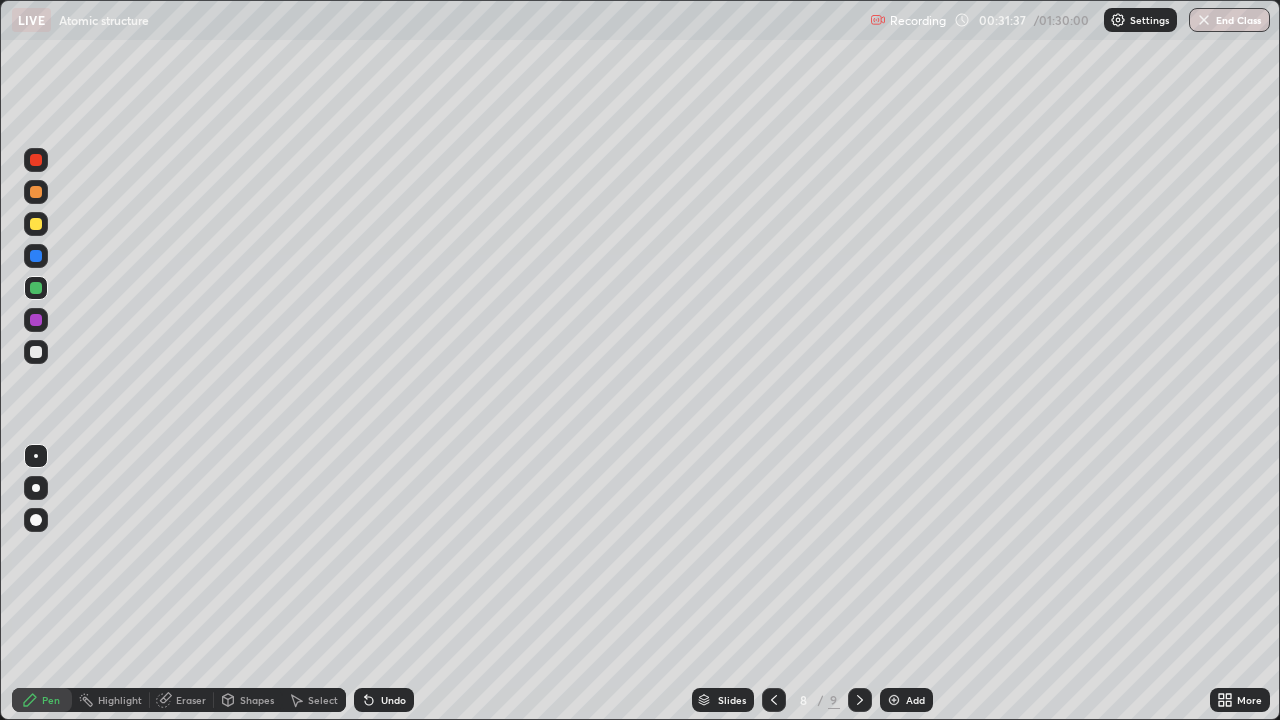 click 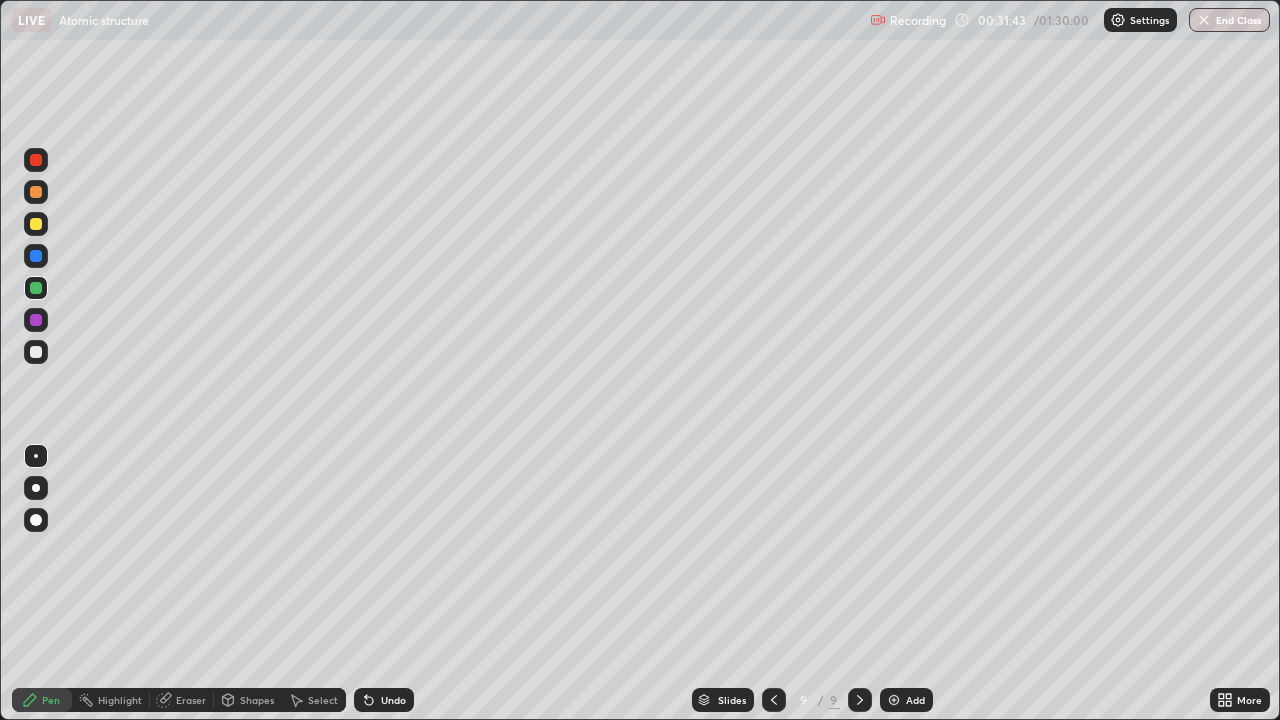 click 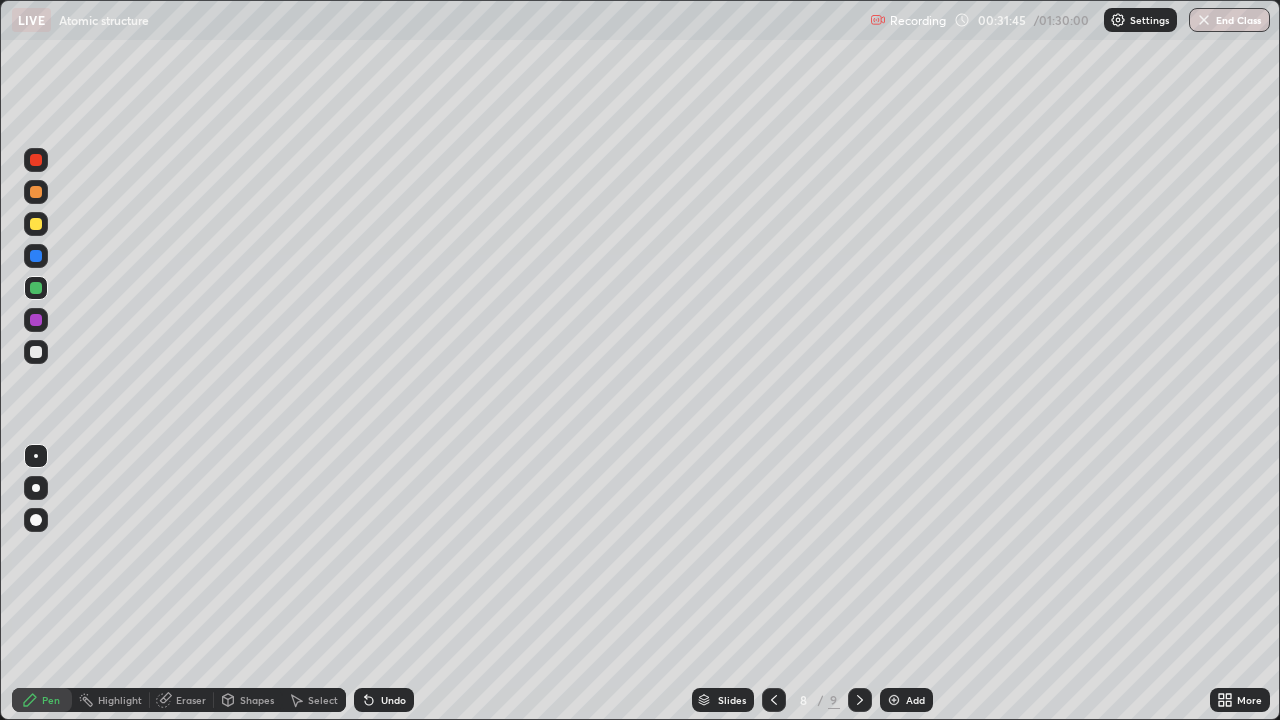 click 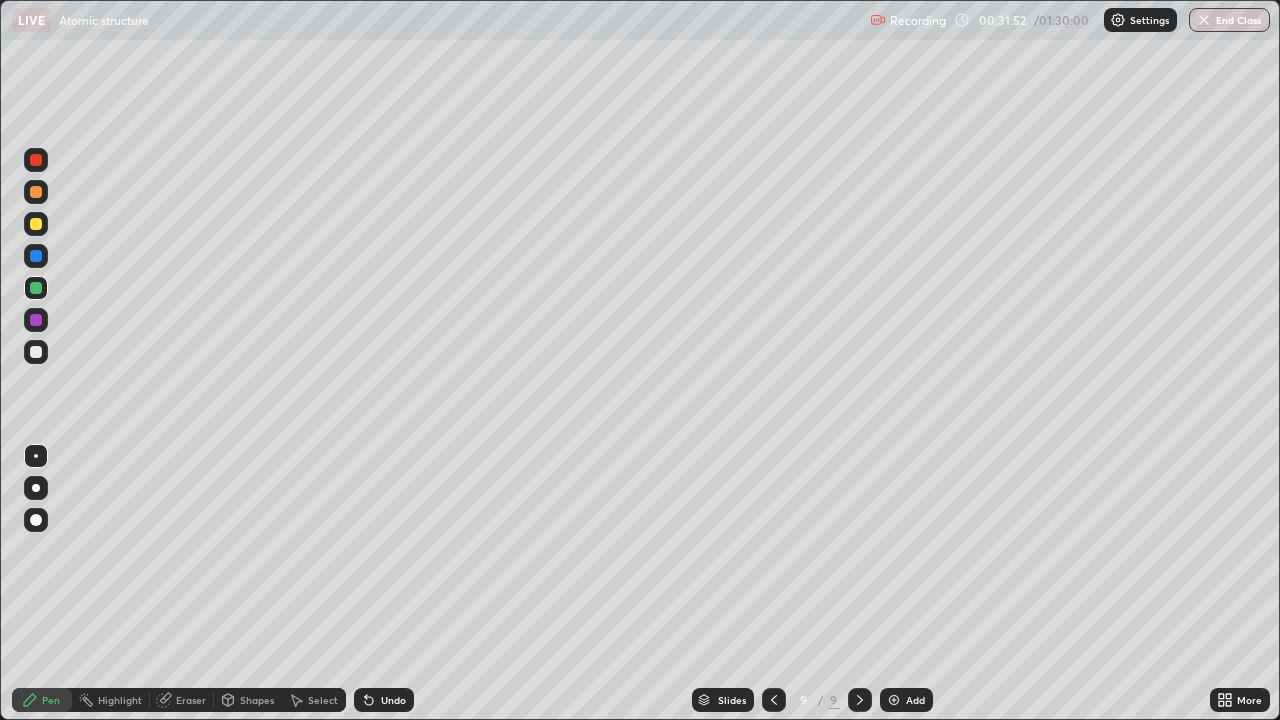 click at bounding box center (36, 192) 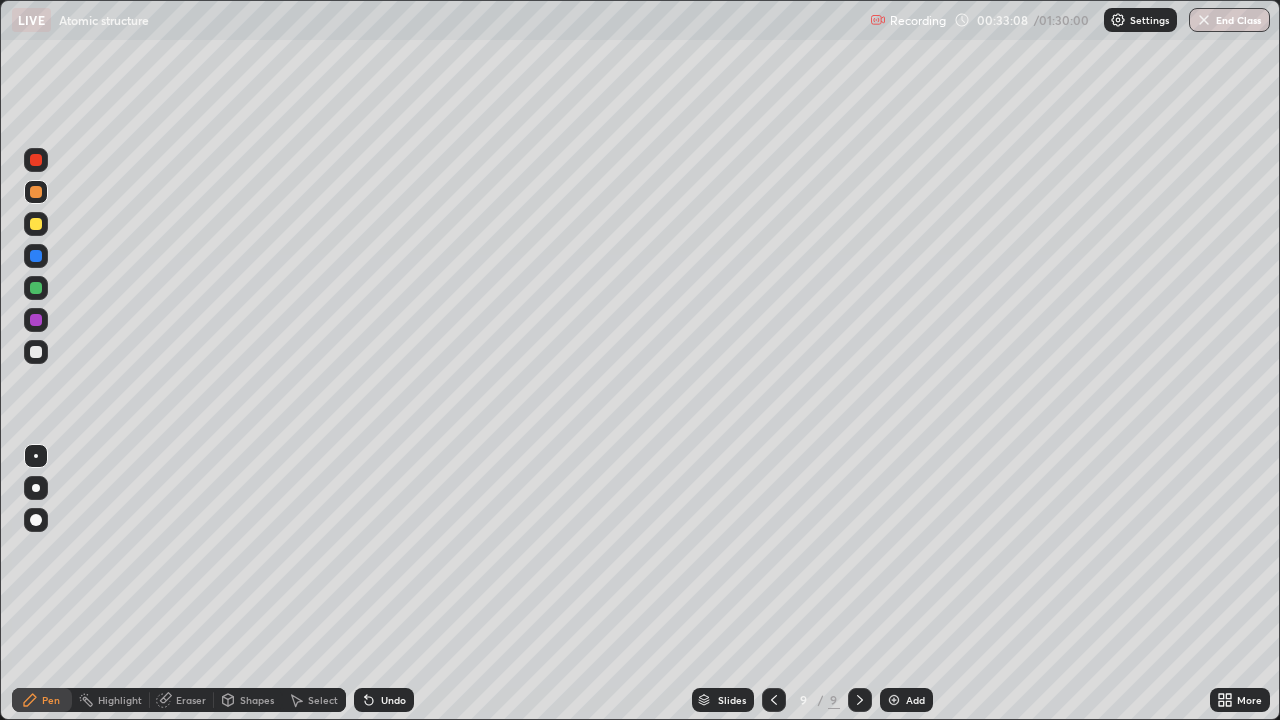 click on "Eraser" at bounding box center (191, 700) 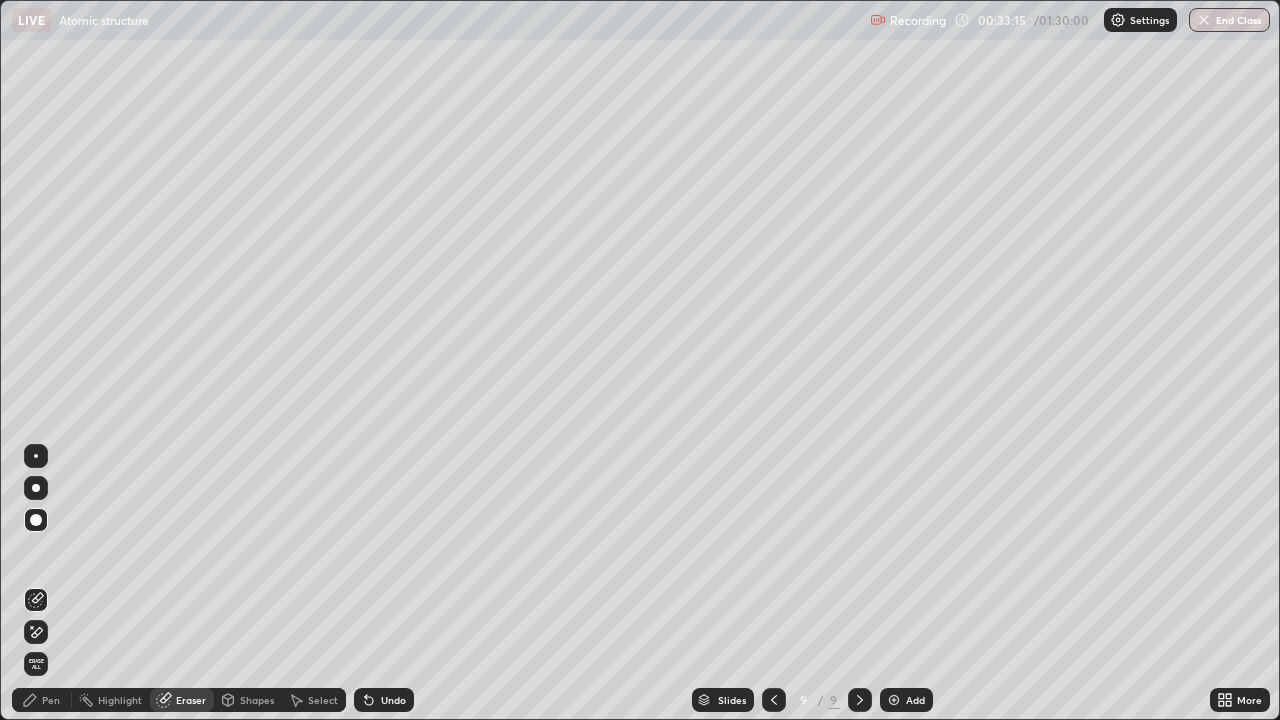 click on "Pen" at bounding box center [51, 700] 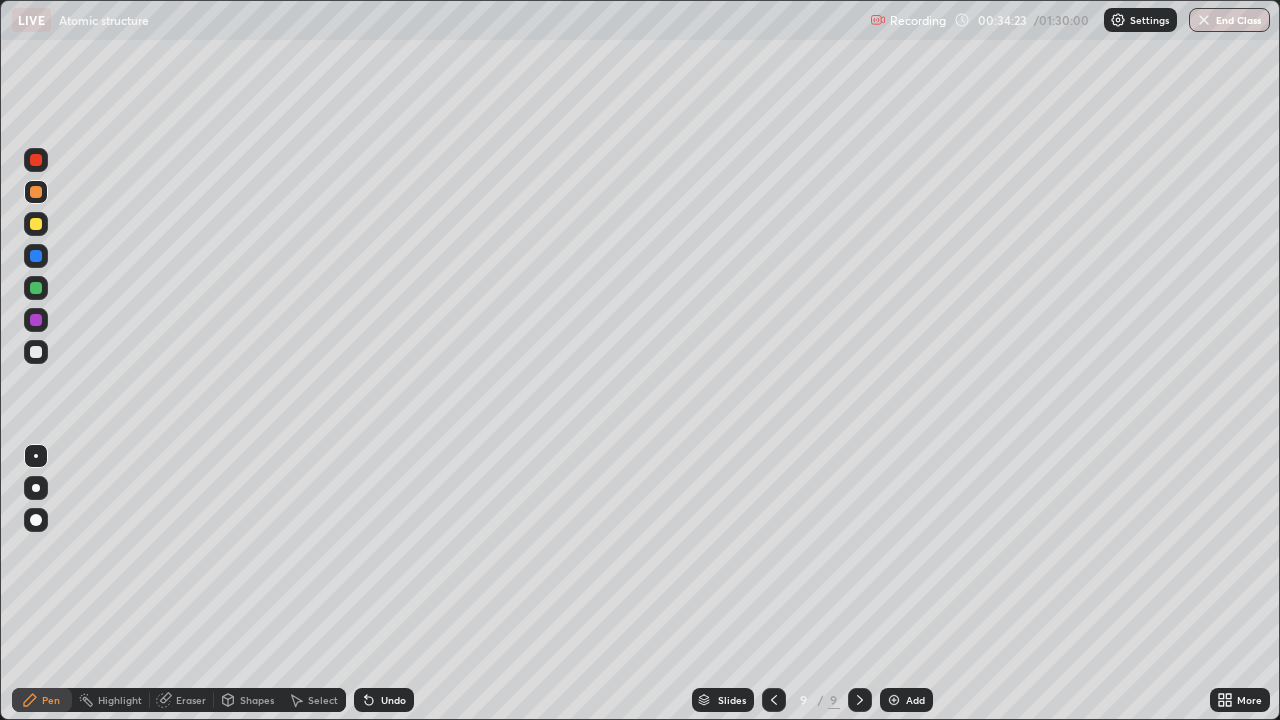 click at bounding box center (36, 320) 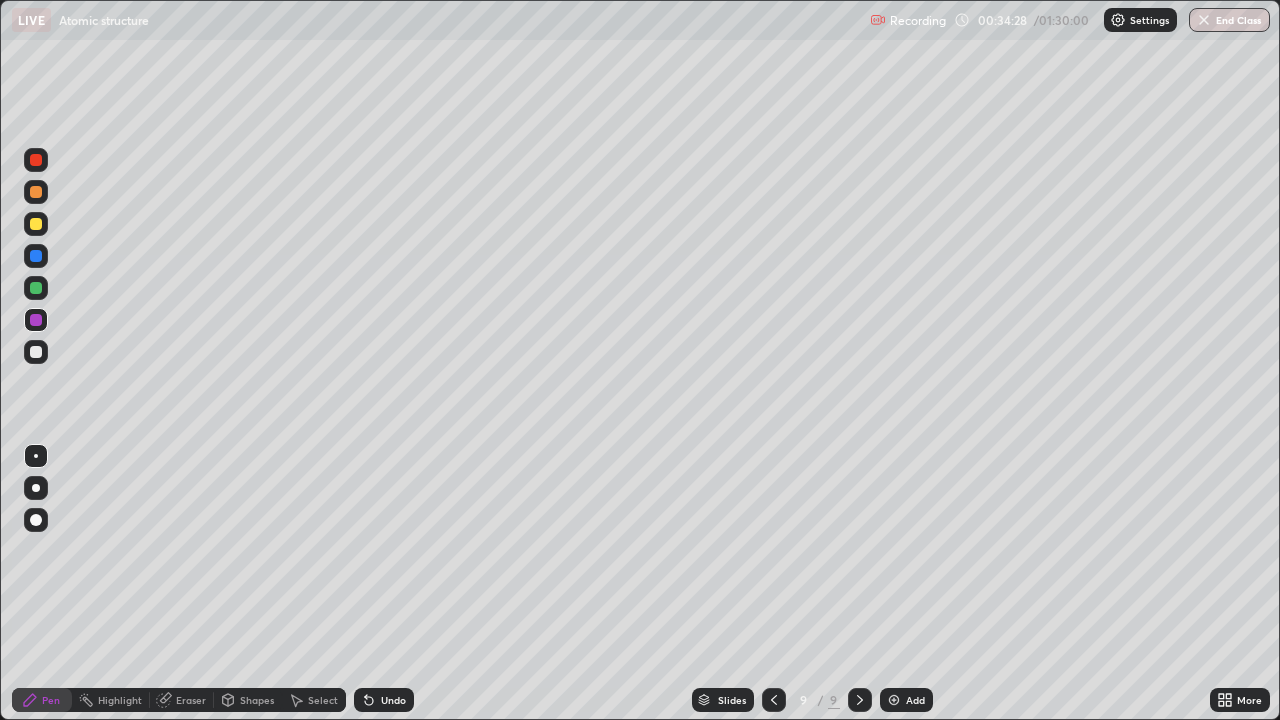 click on "Eraser" at bounding box center (191, 700) 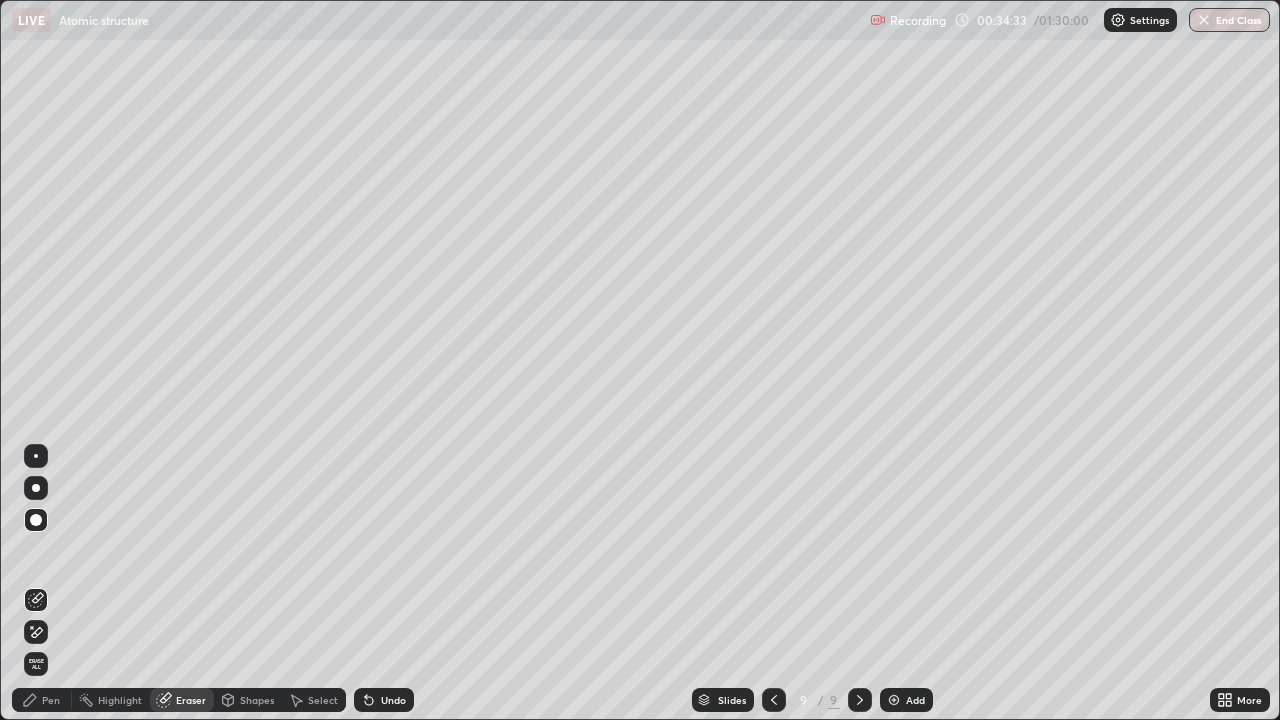click on "Pen" at bounding box center (42, 700) 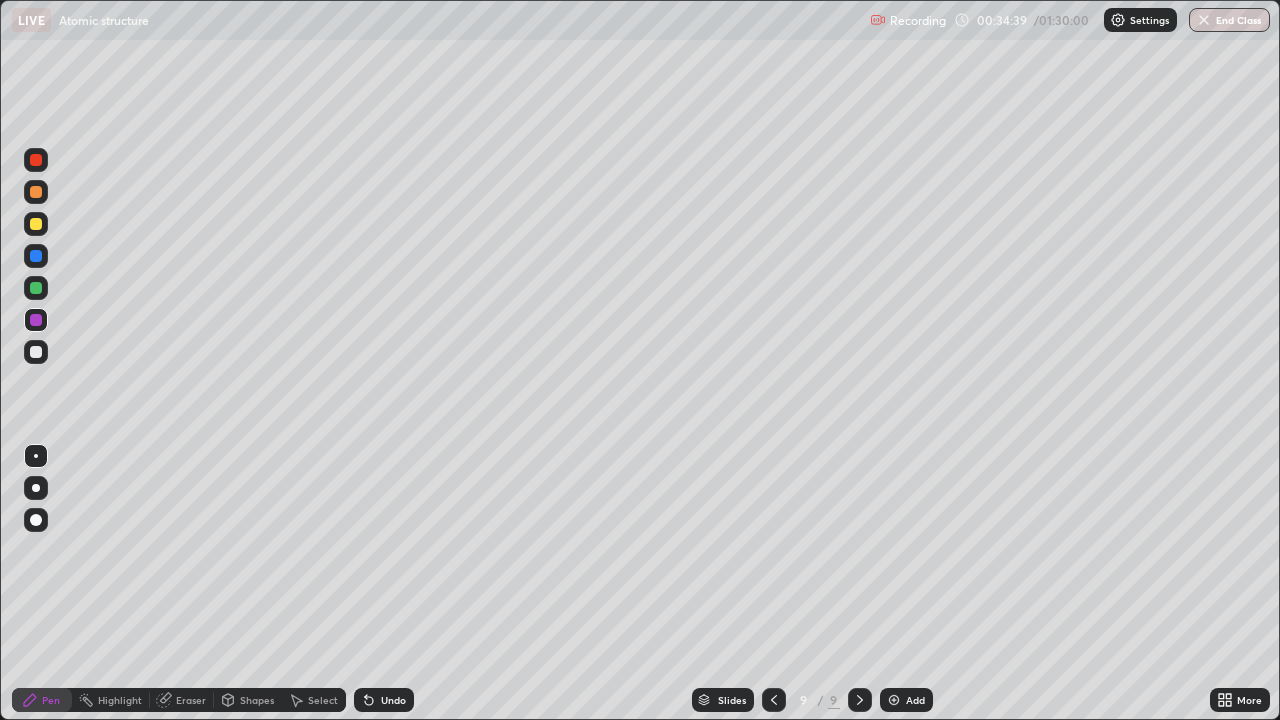 click at bounding box center [36, 192] 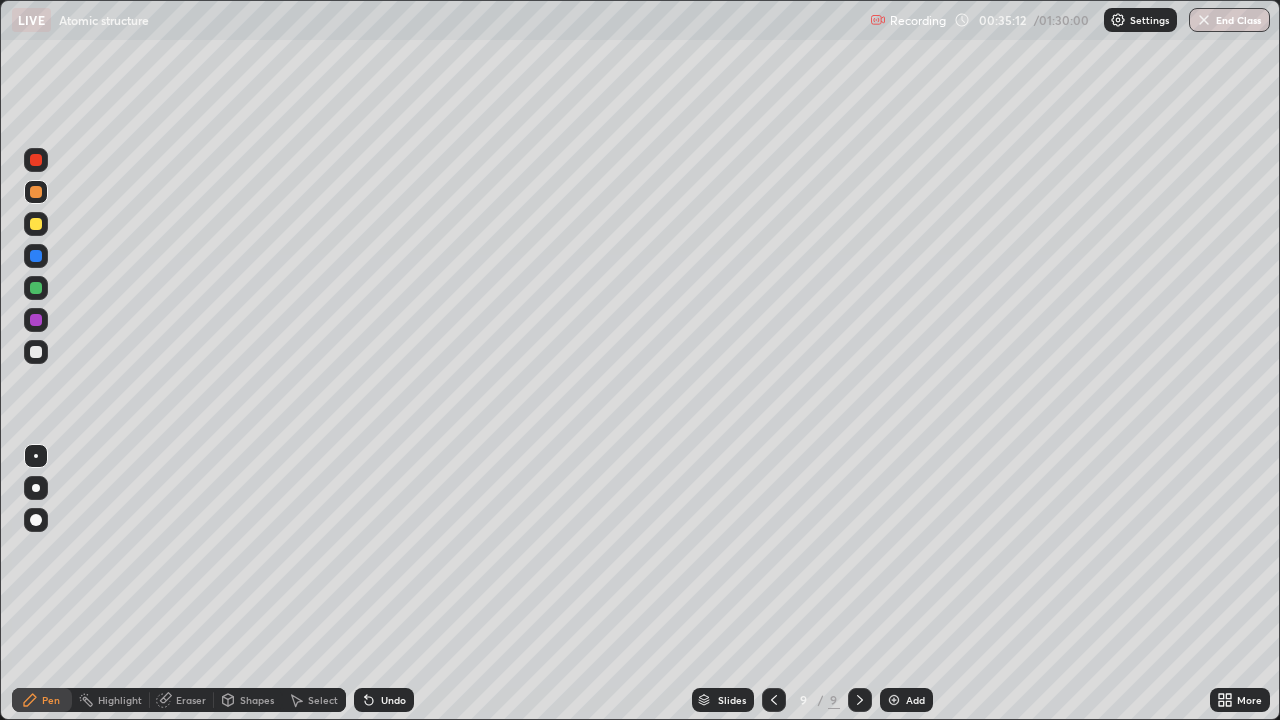 click on "Add" at bounding box center (906, 700) 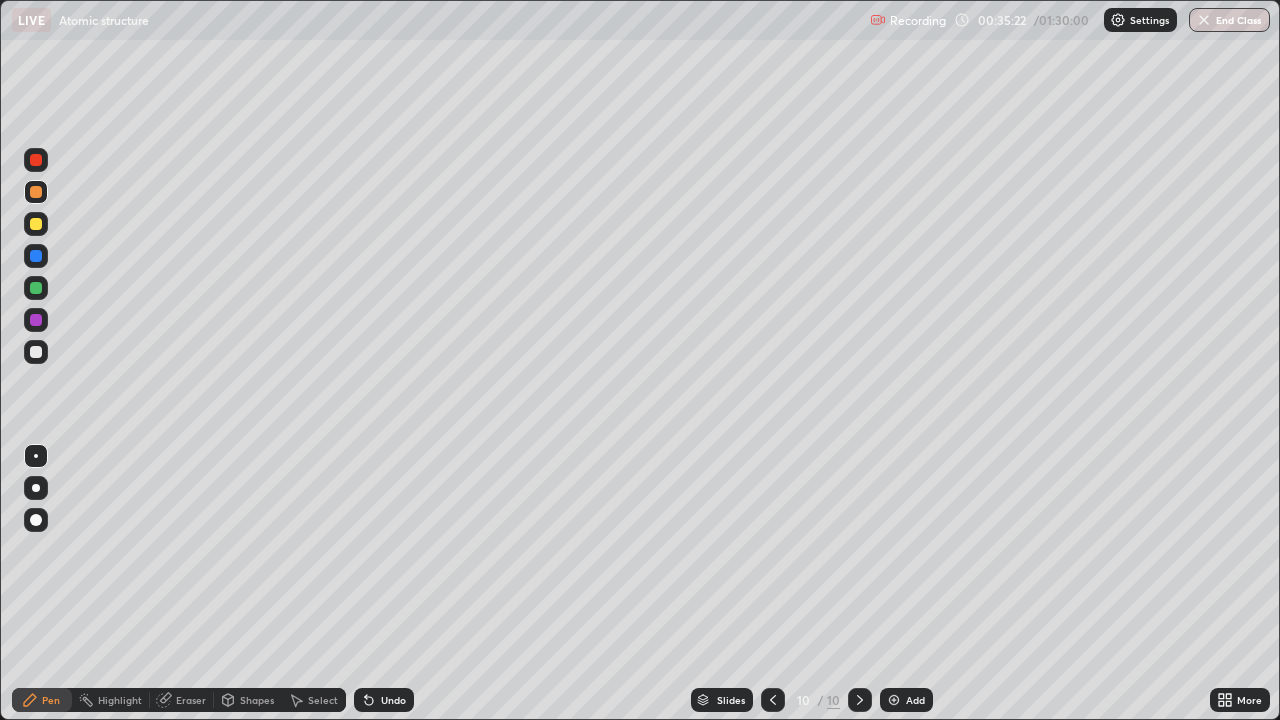 click at bounding box center (36, 256) 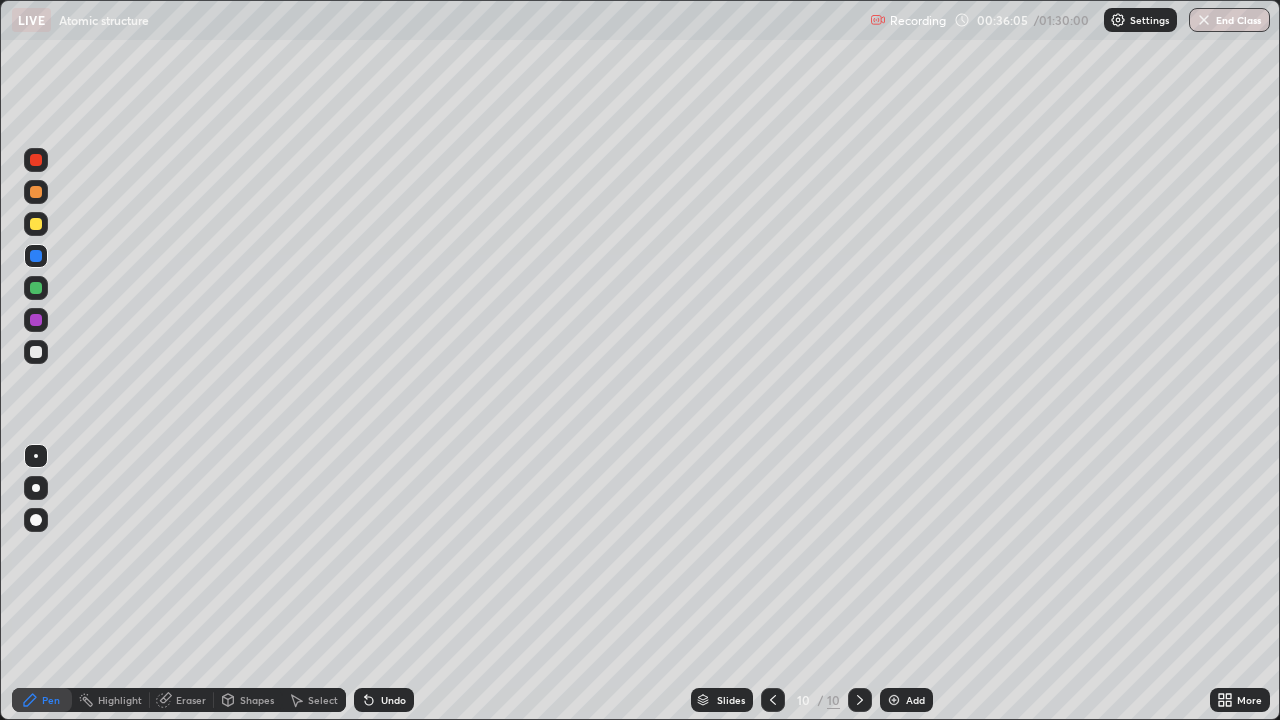 click at bounding box center [36, 224] 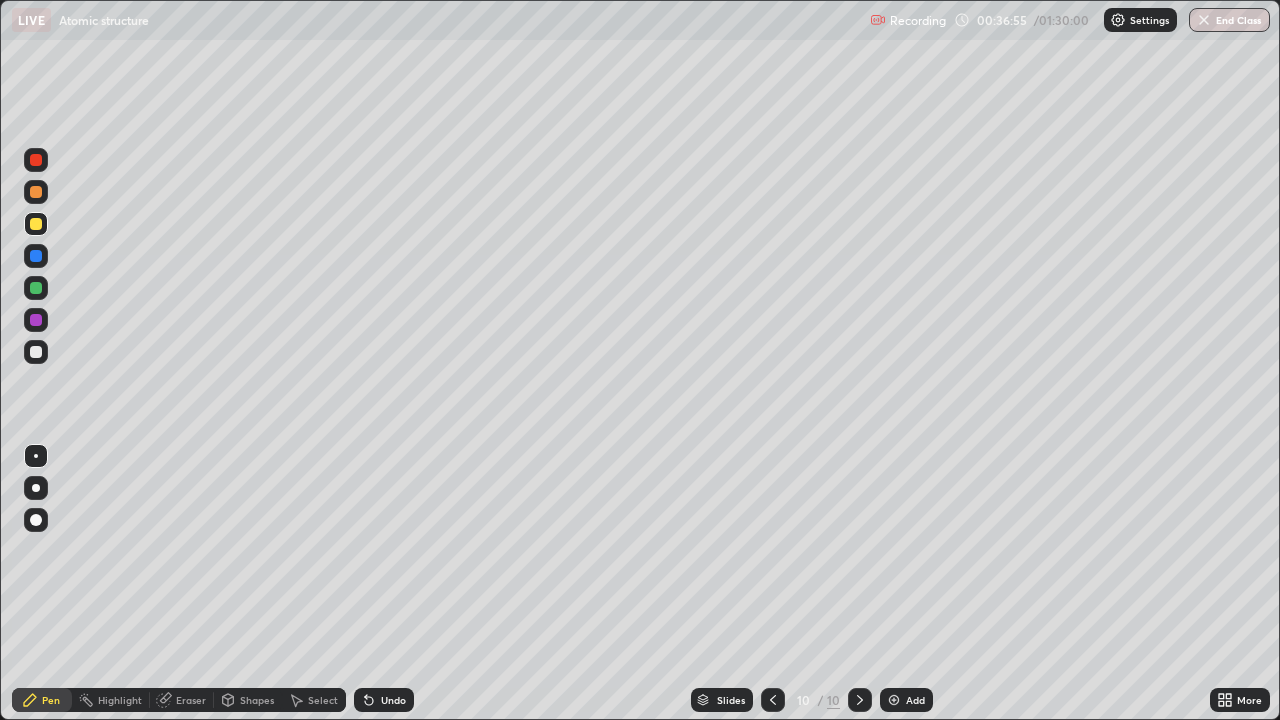 click at bounding box center (36, 256) 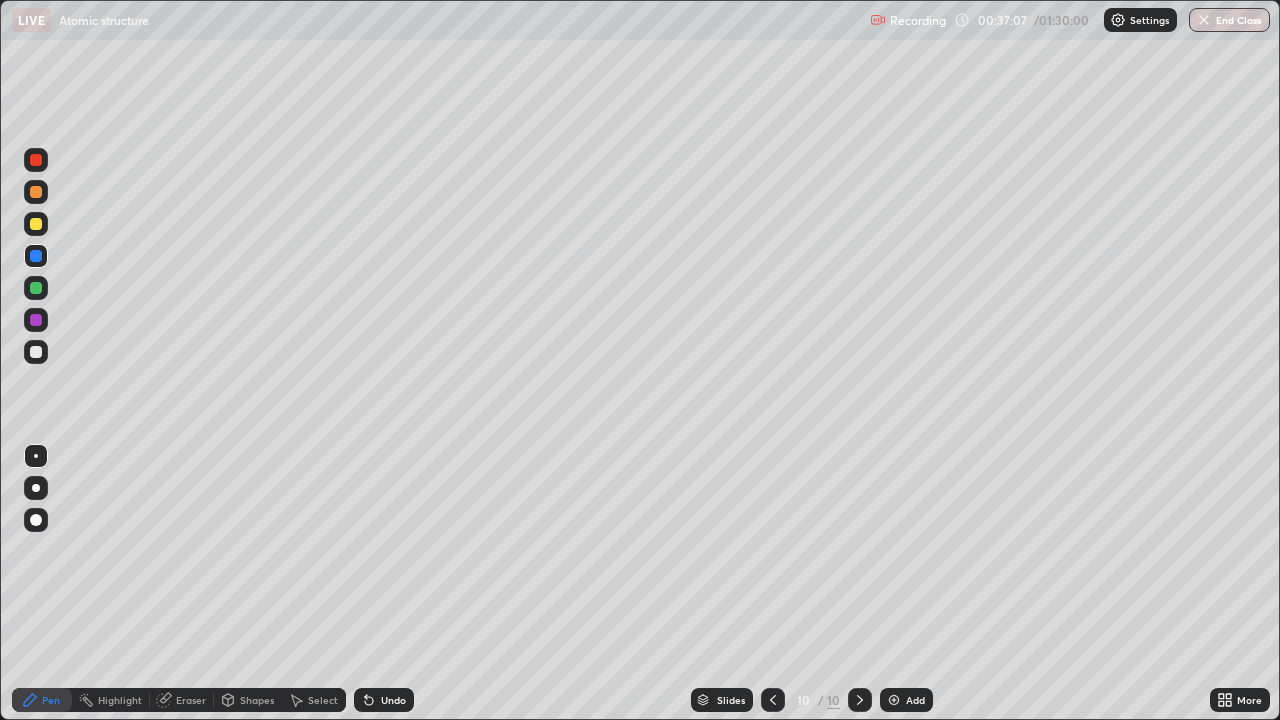 click on "Add" at bounding box center (915, 700) 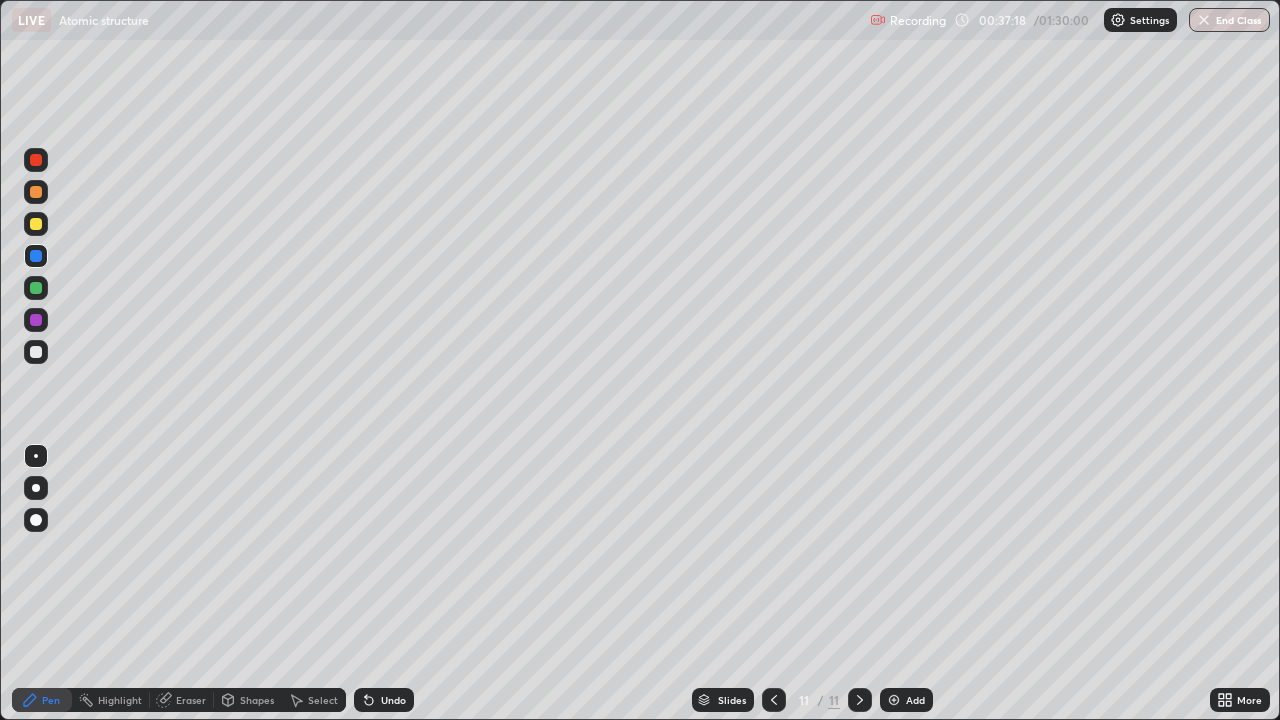 click at bounding box center (36, 224) 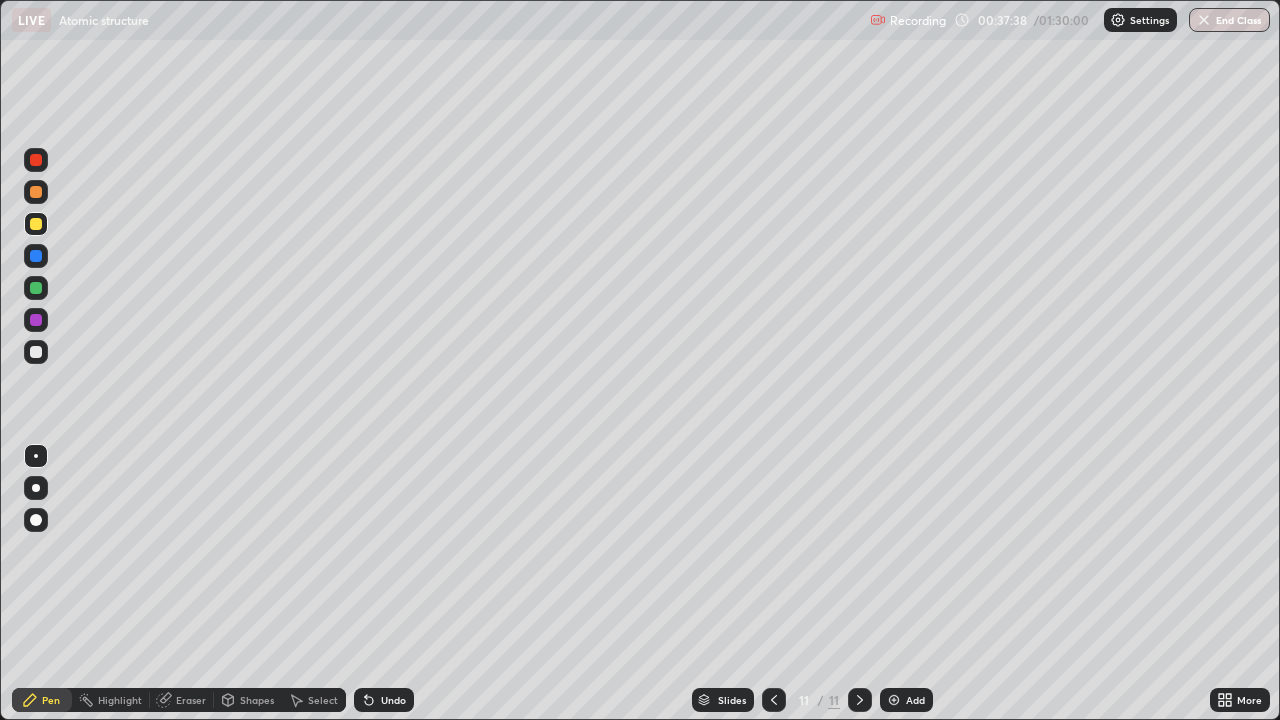 click 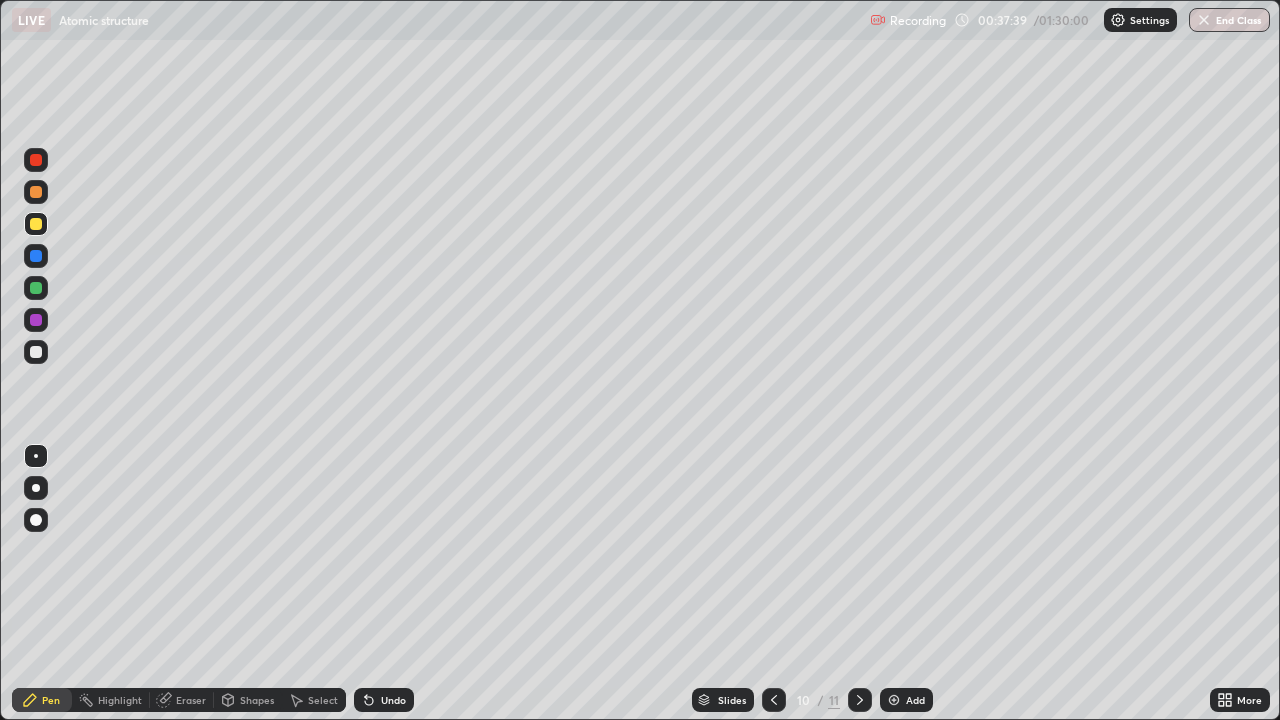 click 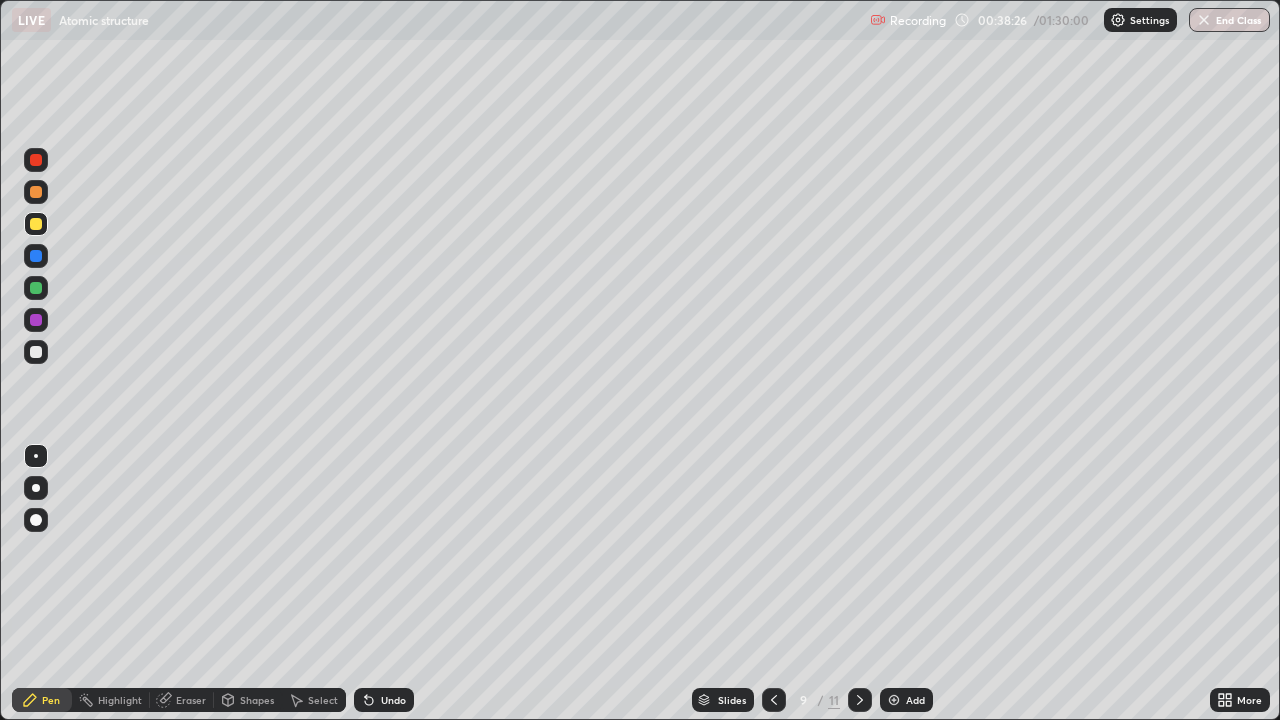 click 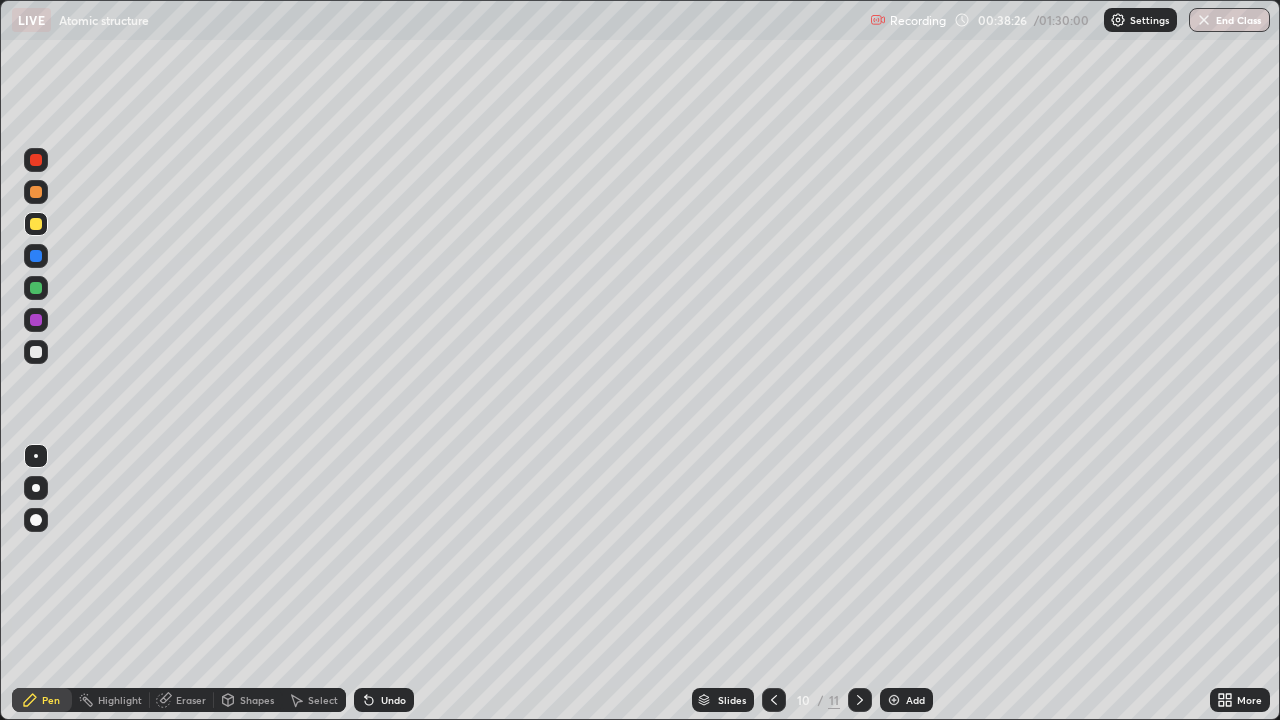 click 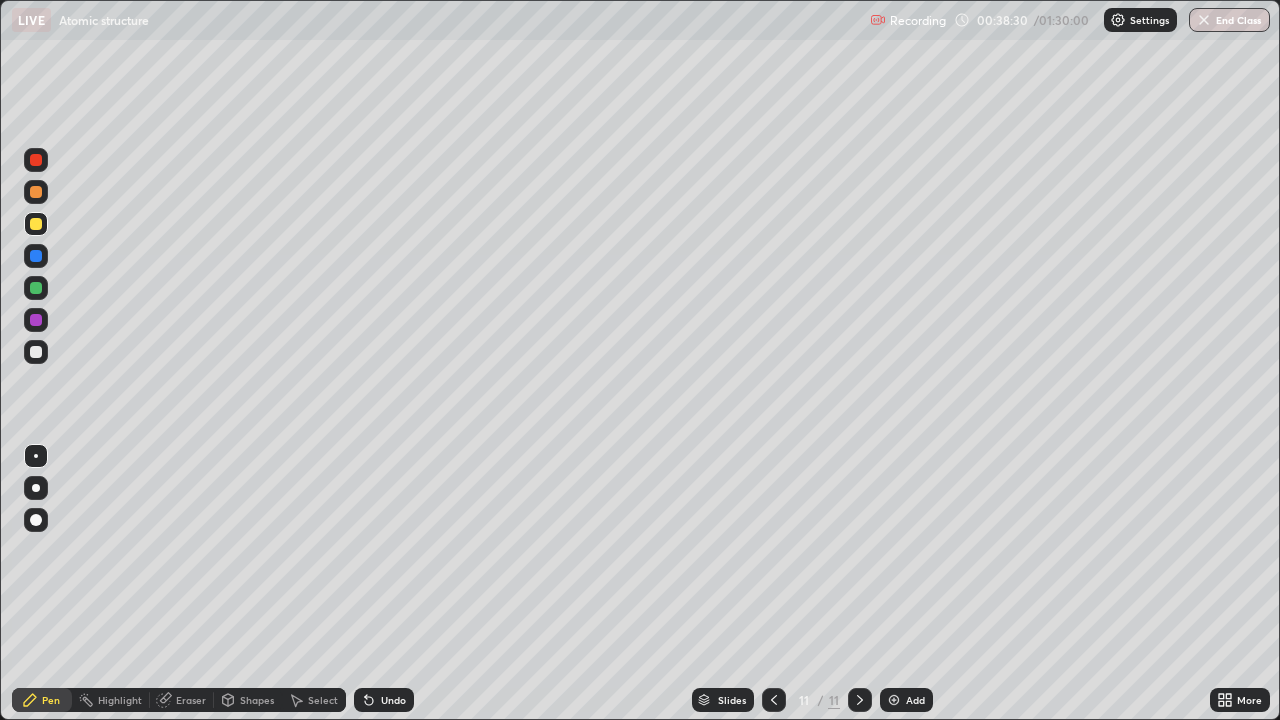click 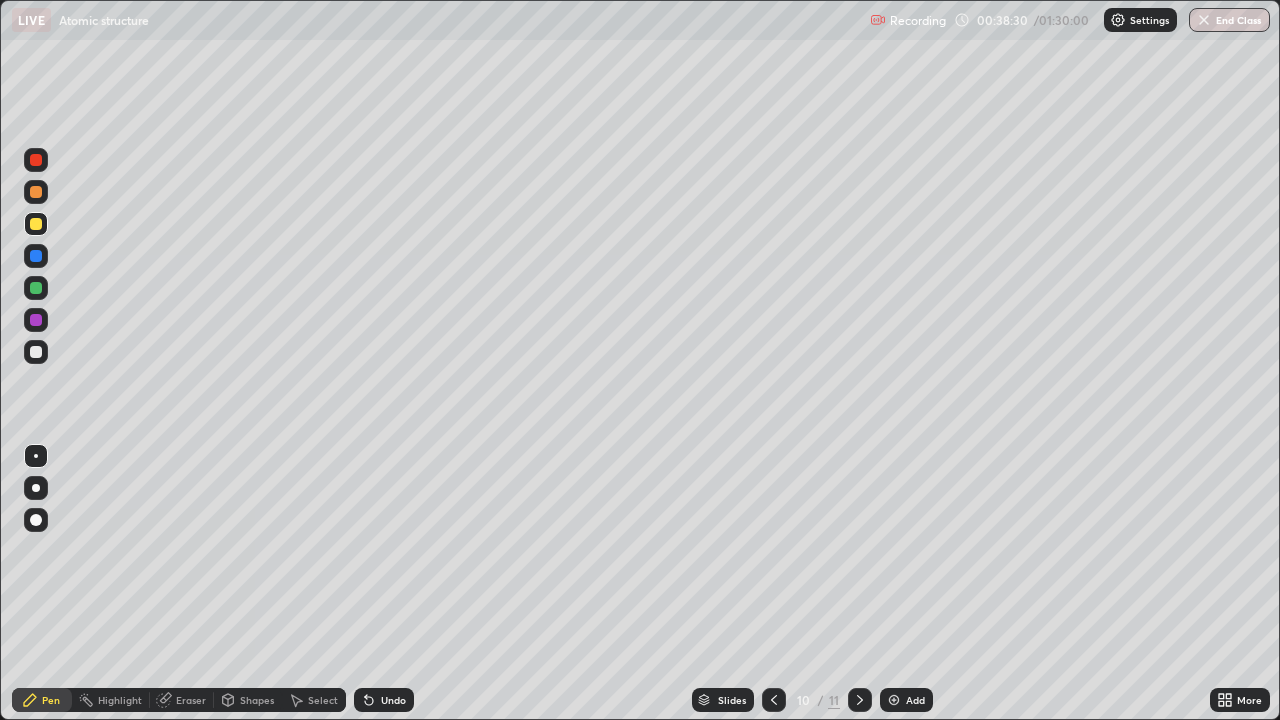 click 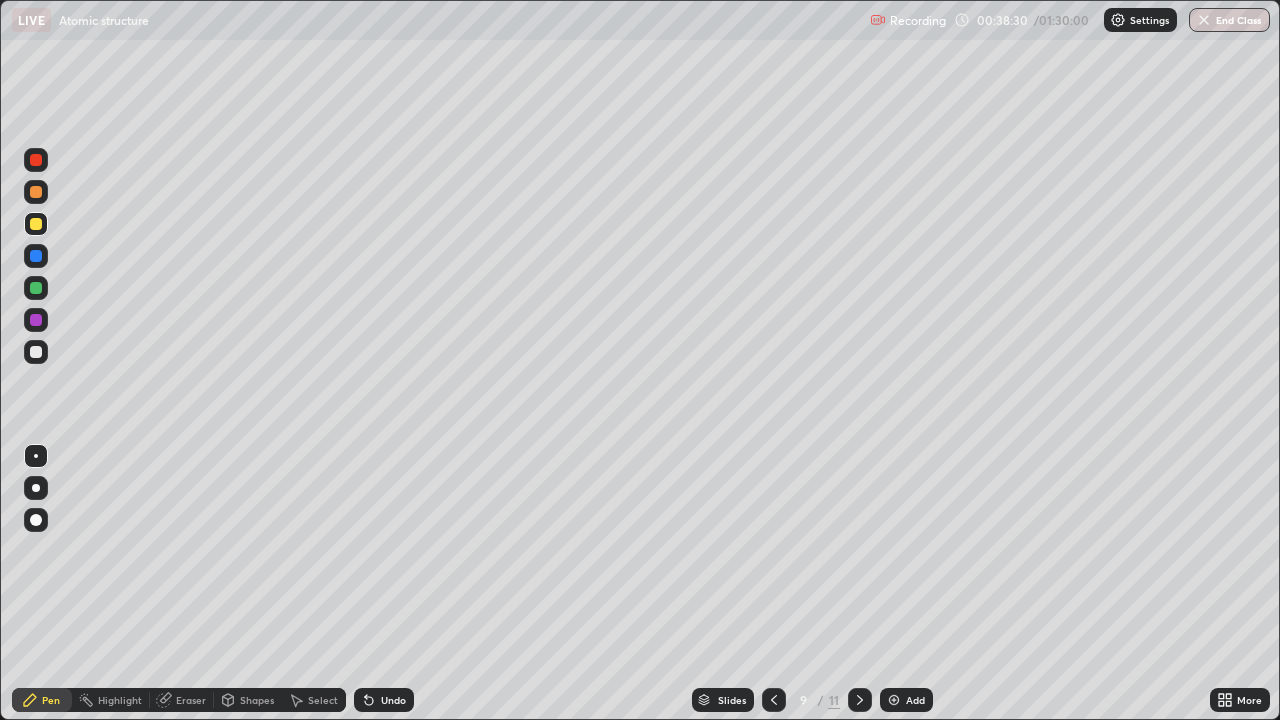 click 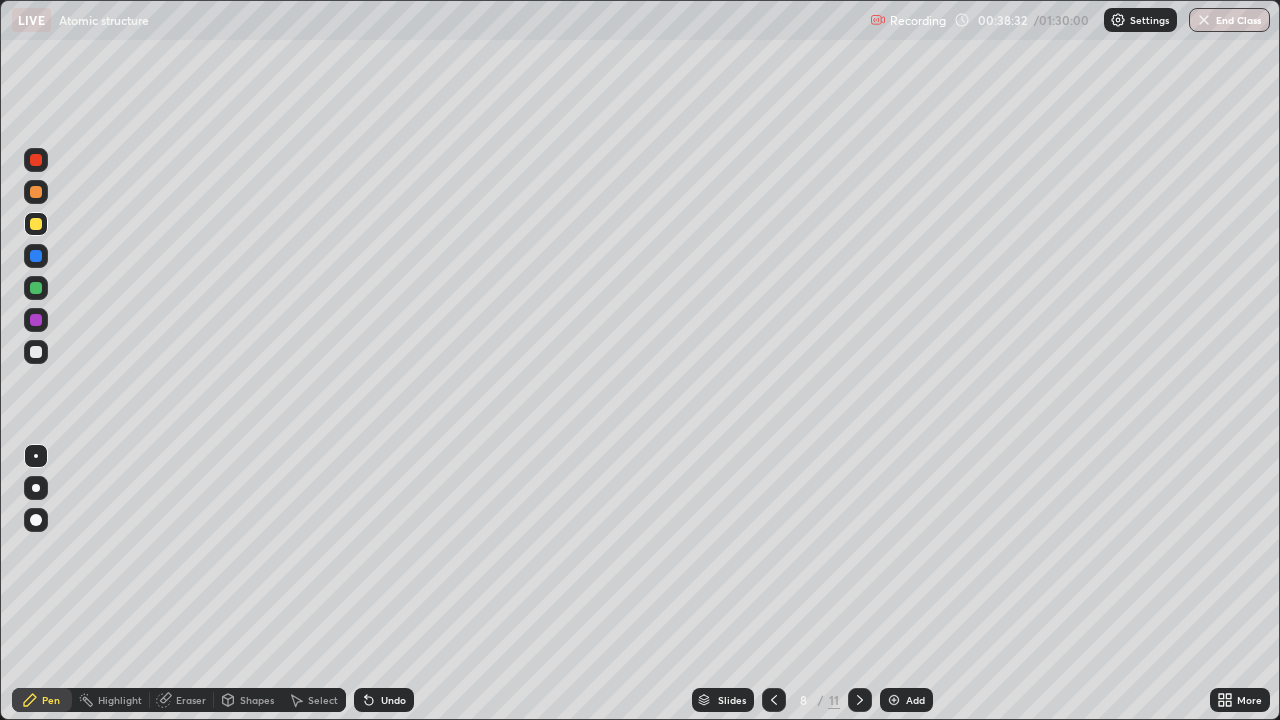 click 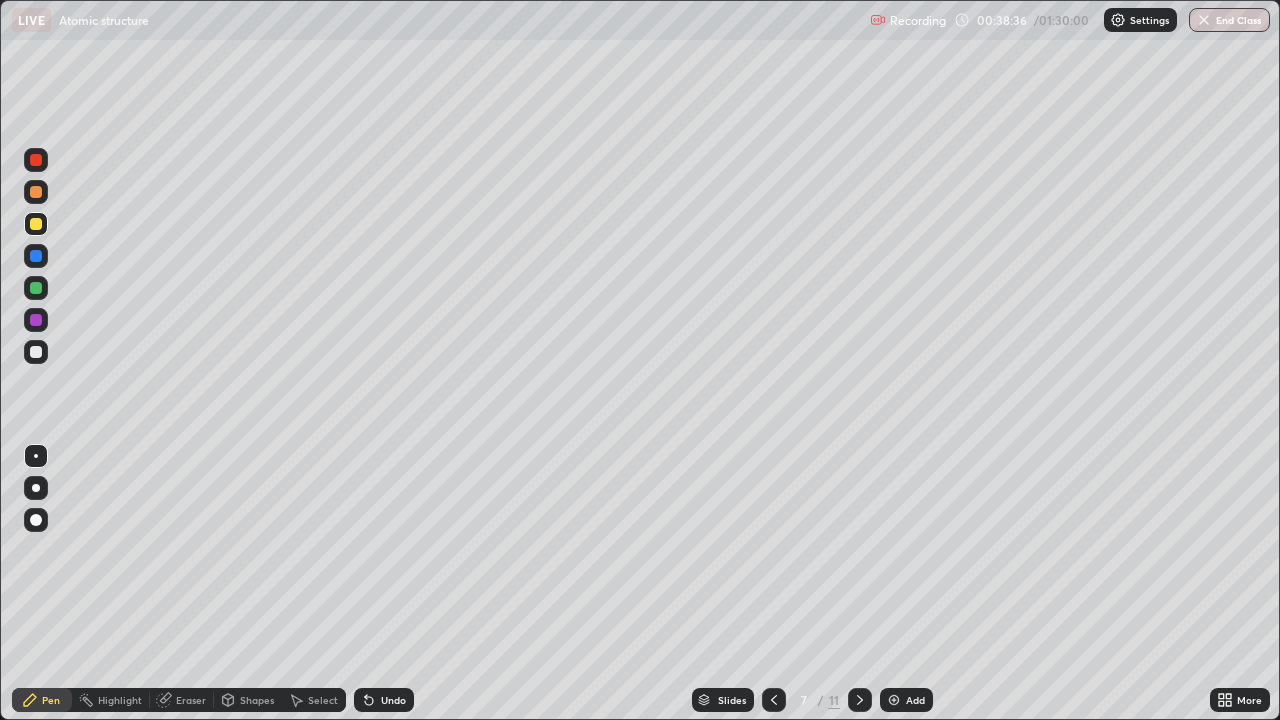 click 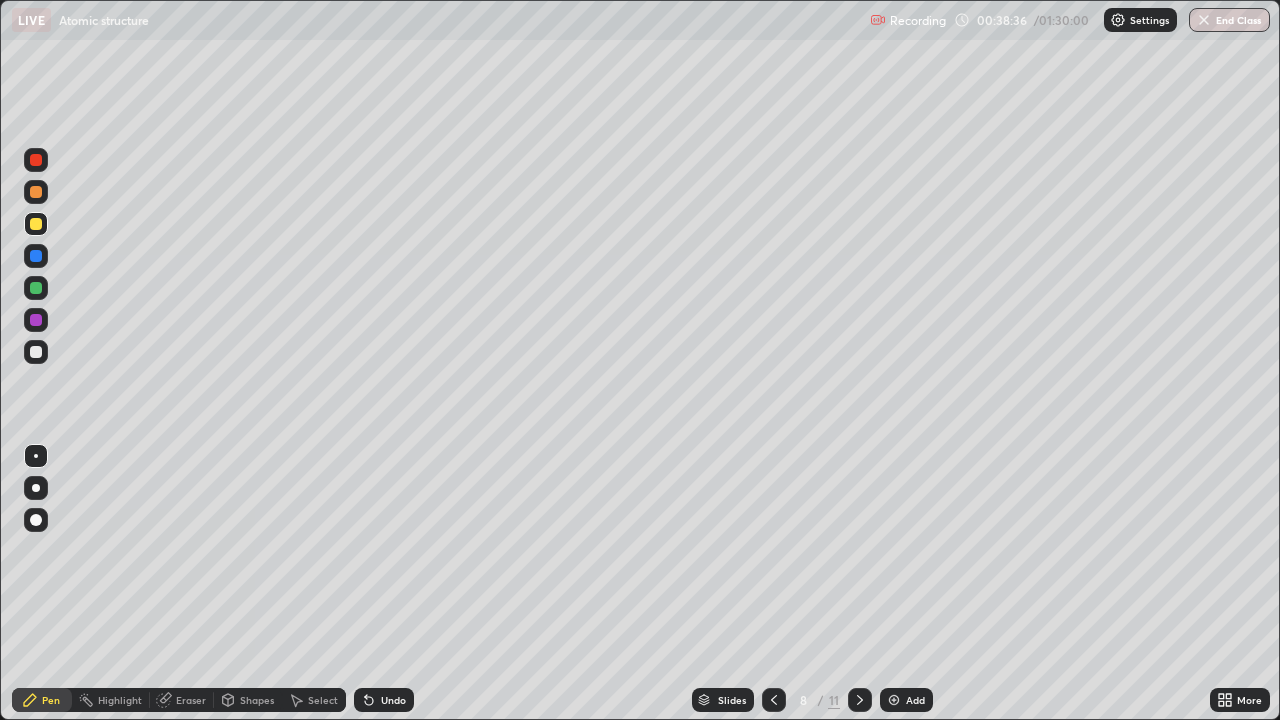 click 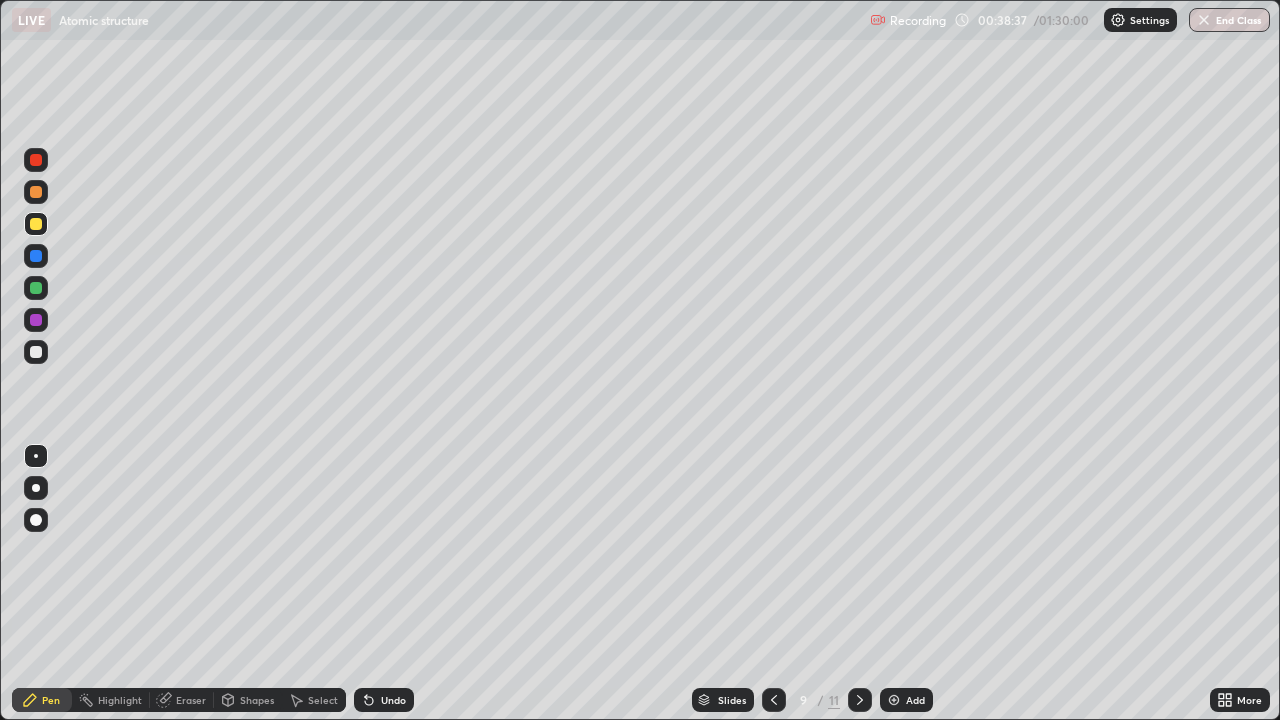 click 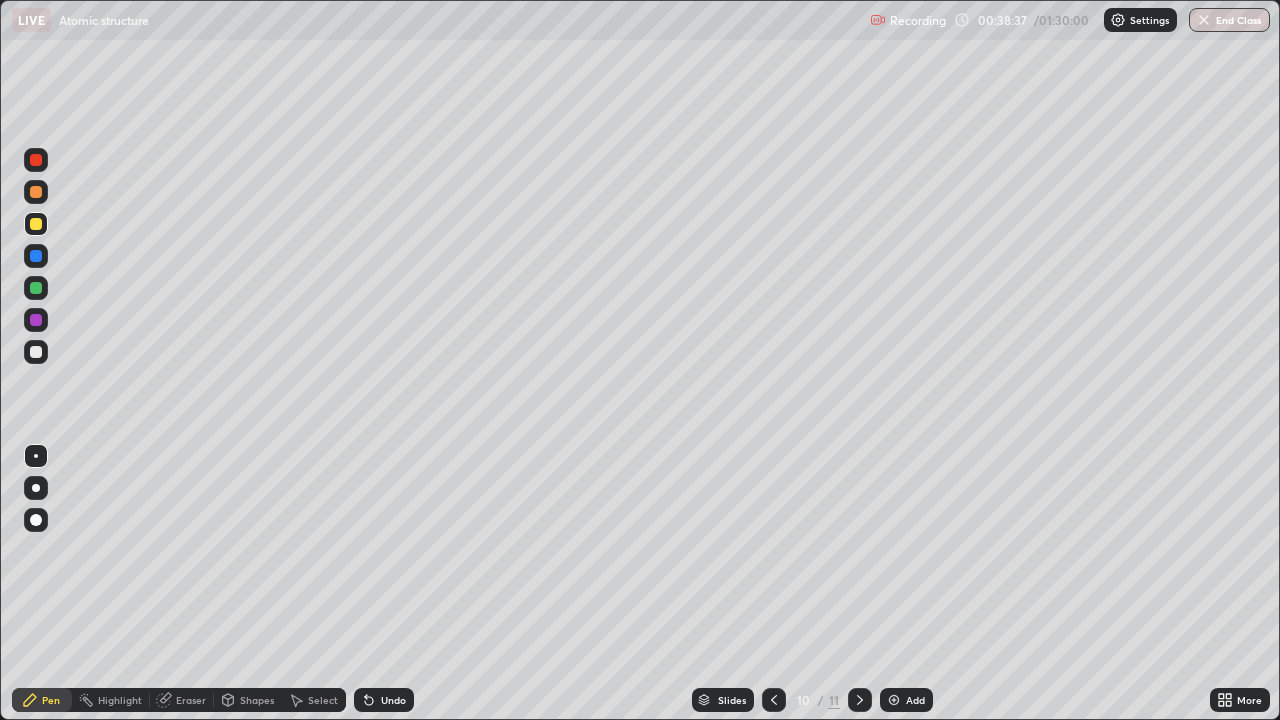 click 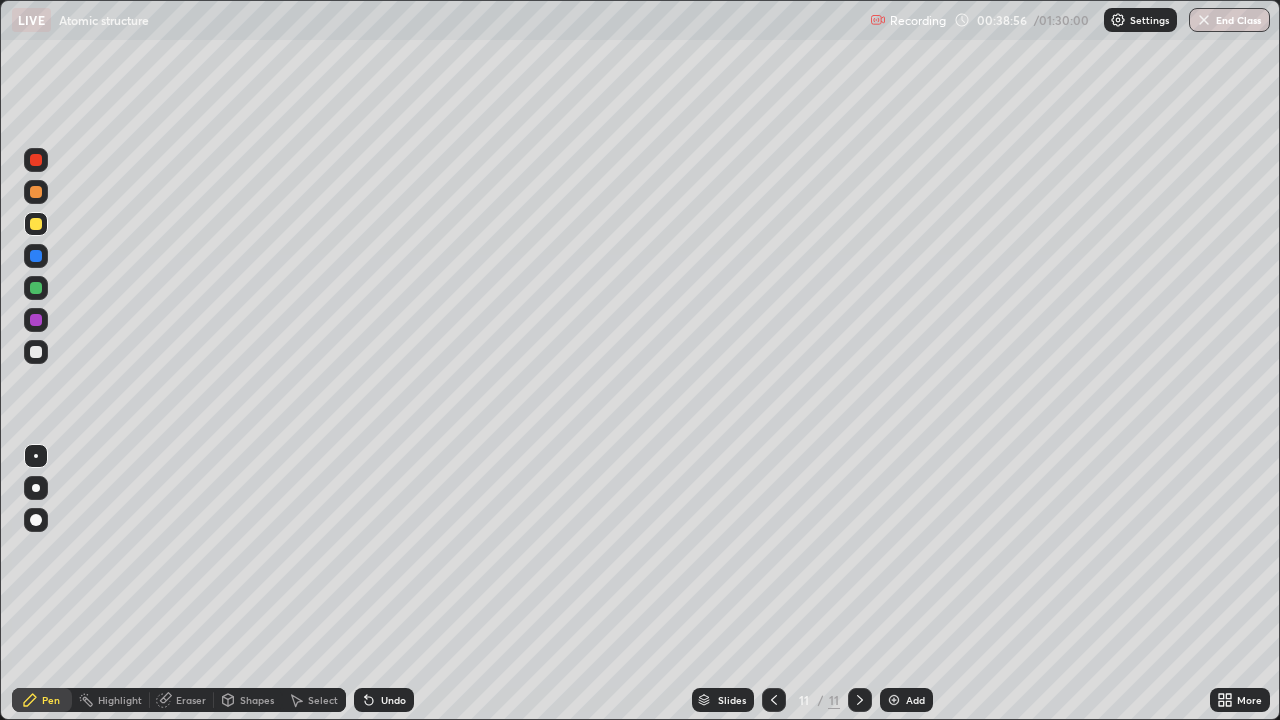 click at bounding box center (36, 288) 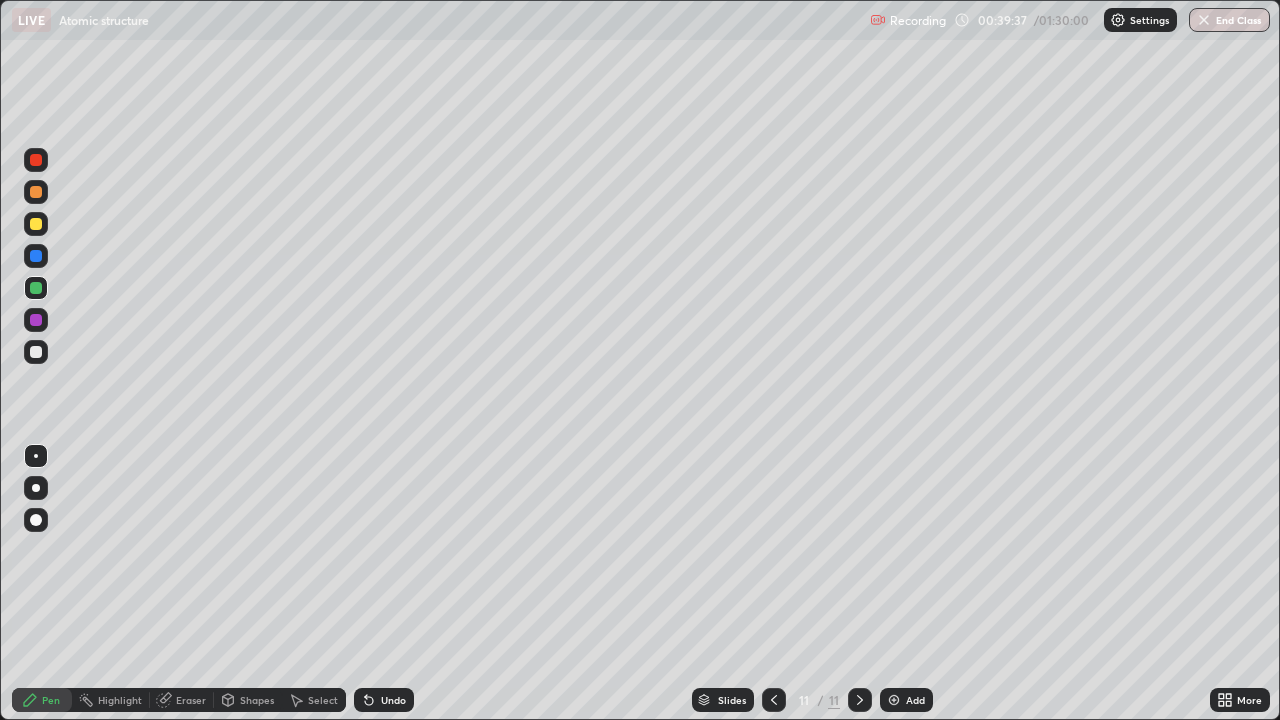 click at bounding box center [36, 224] 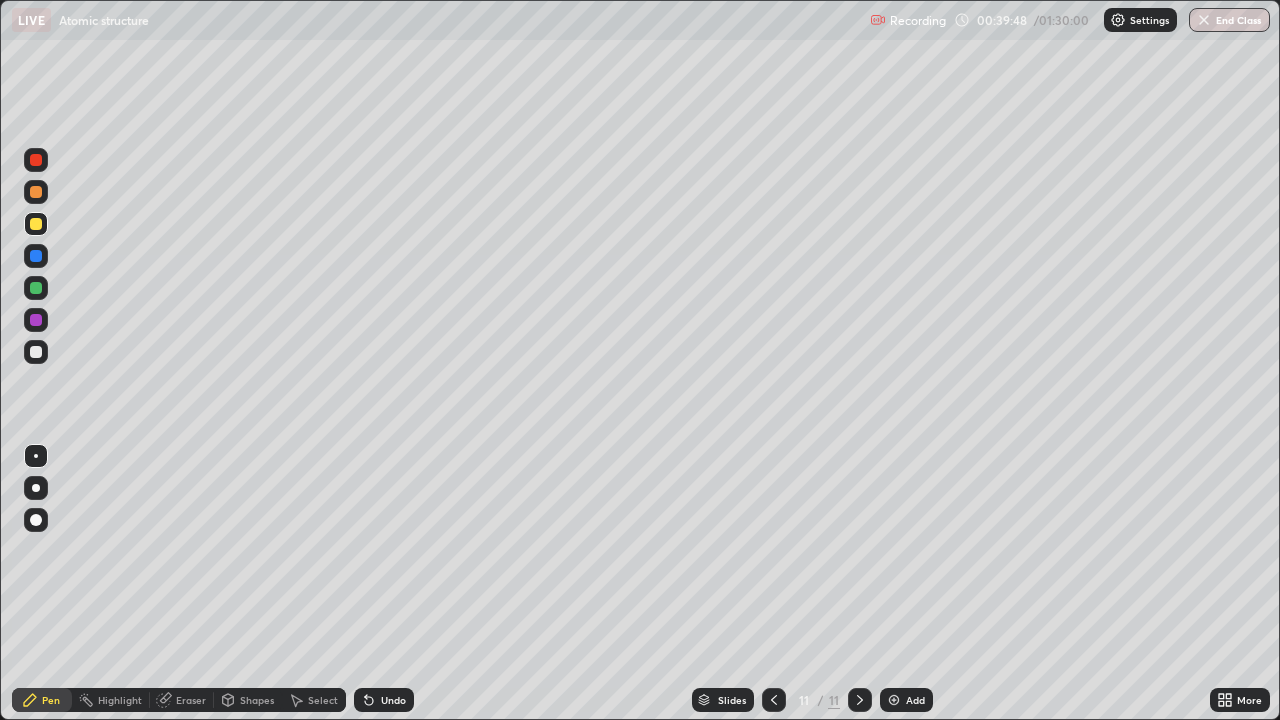 click on "Add" at bounding box center (915, 700) 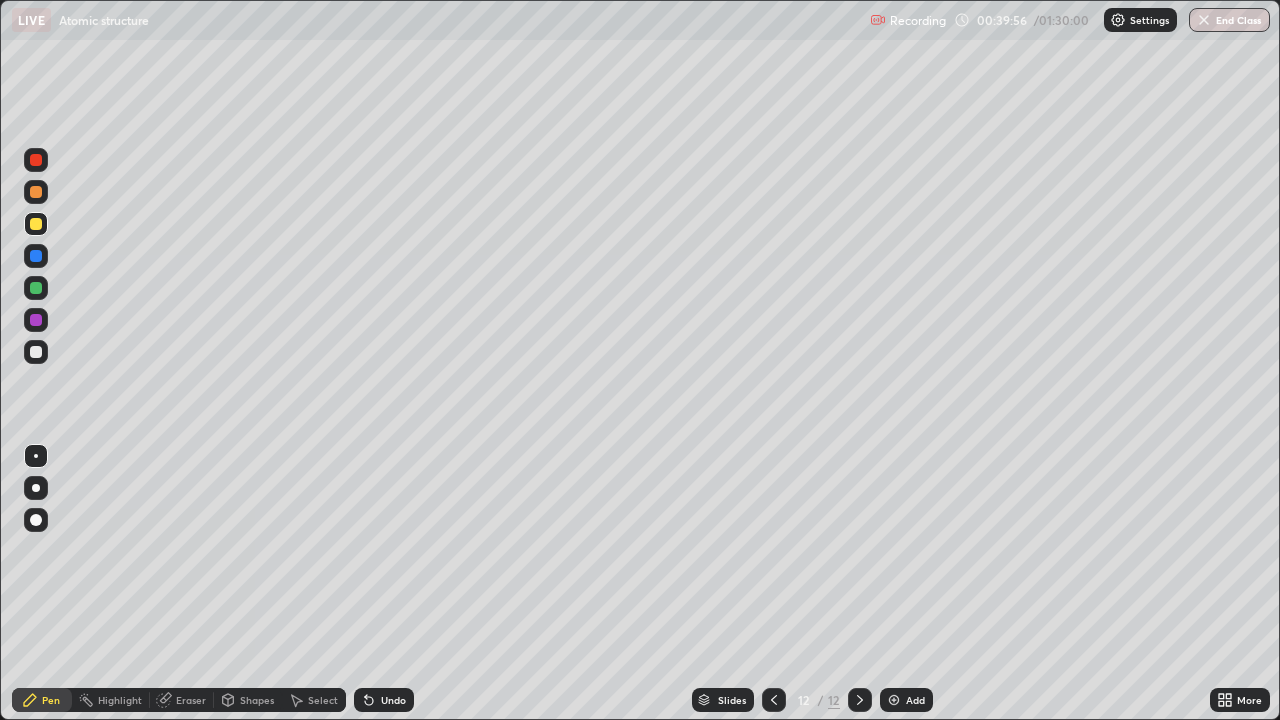 click 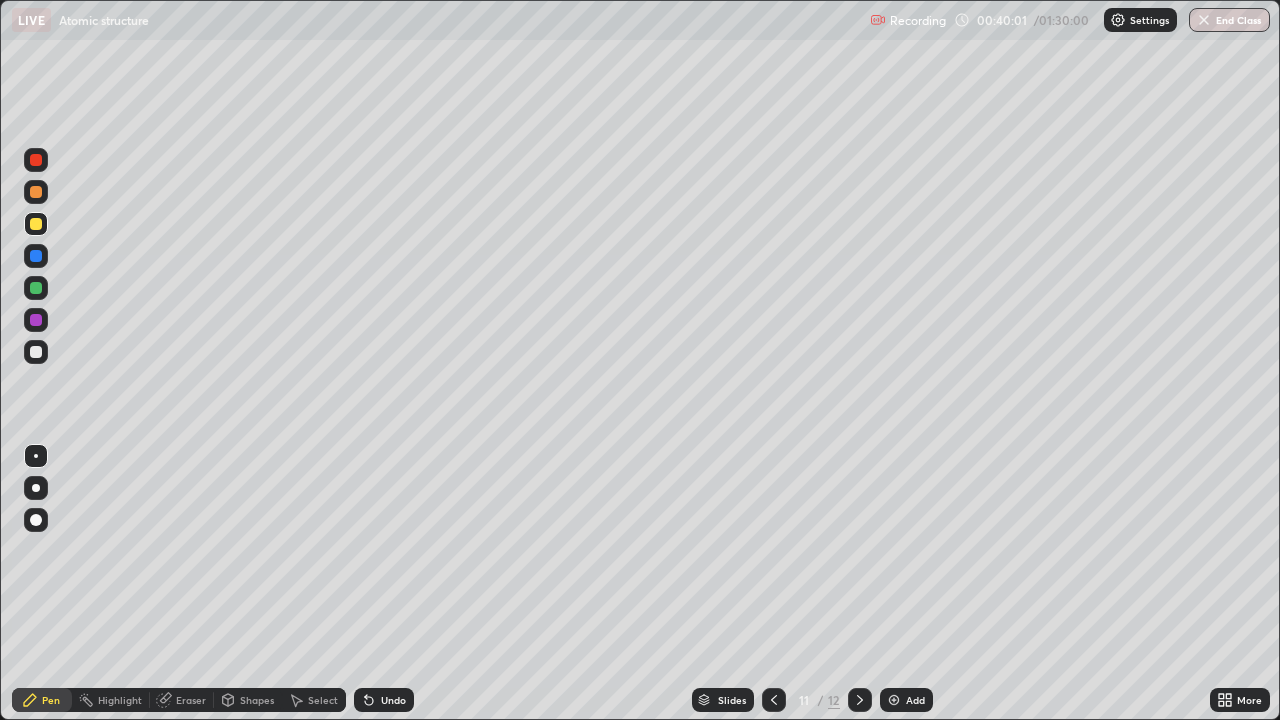 click 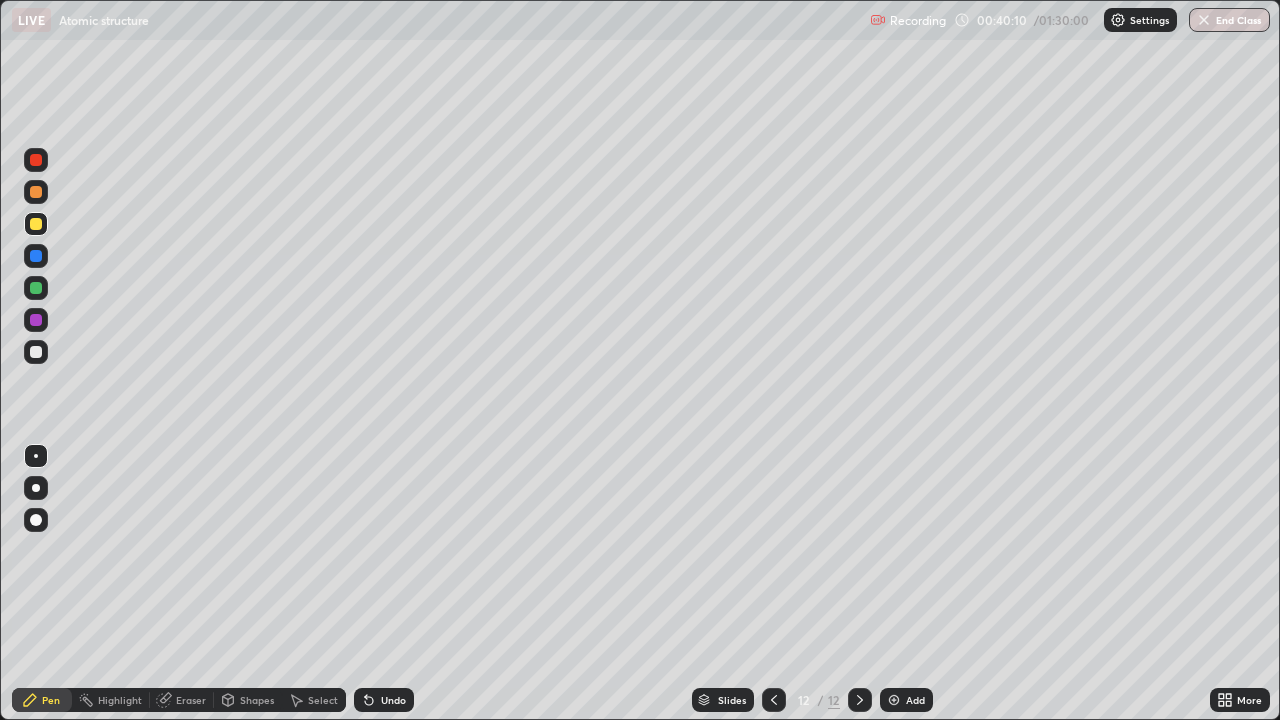 click 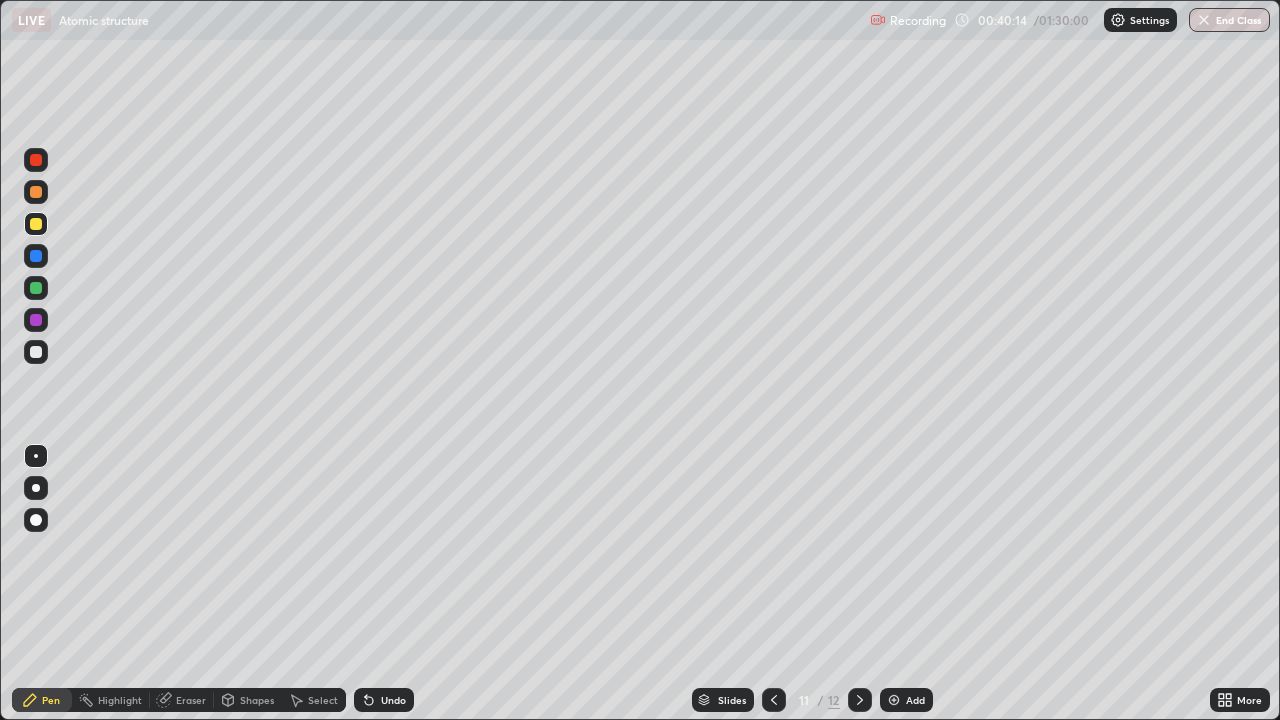 click 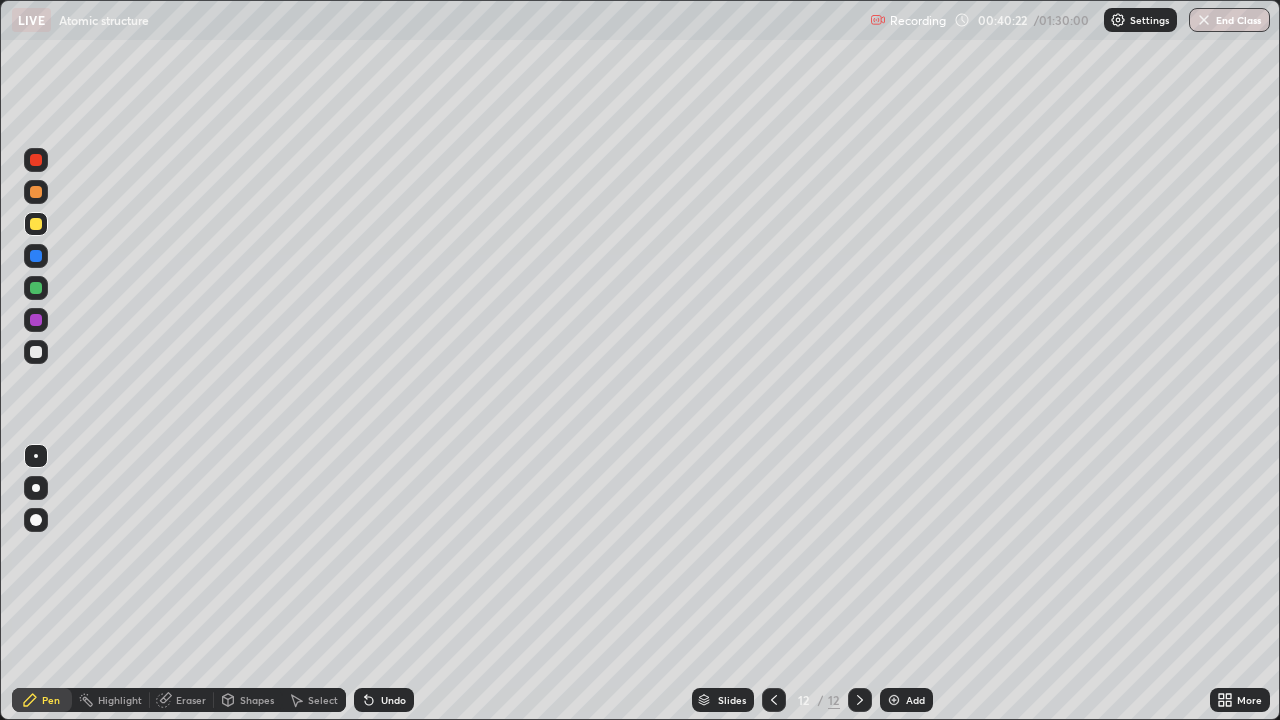 click on "Eraser" at bounding box center [191, 700] 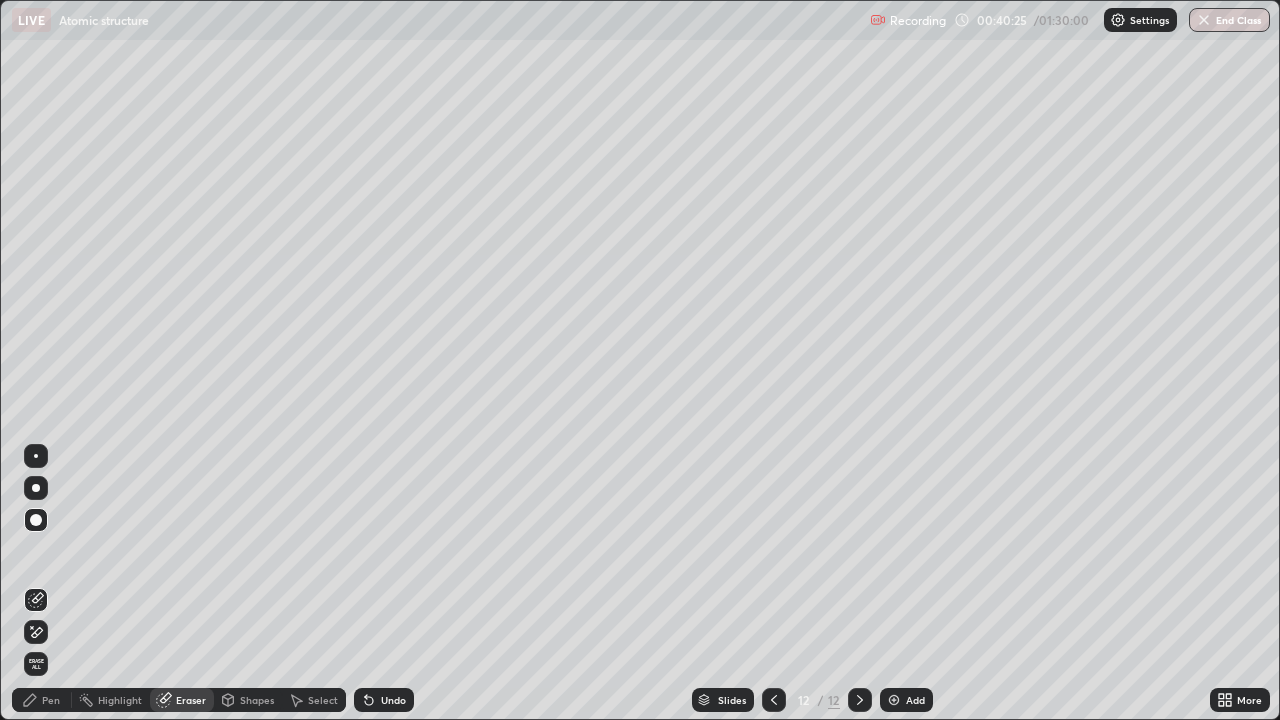 click on "Pen" at bounding box center (51, 700) 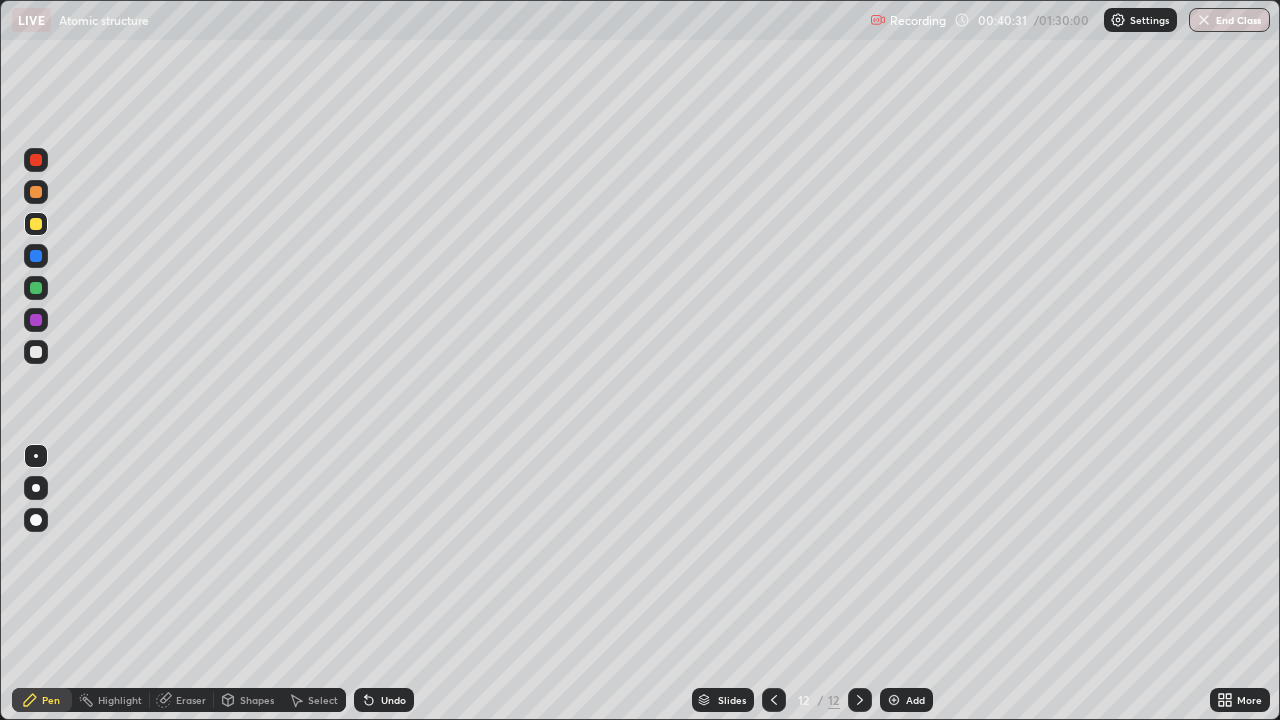 click at bounding box center (36, 160) 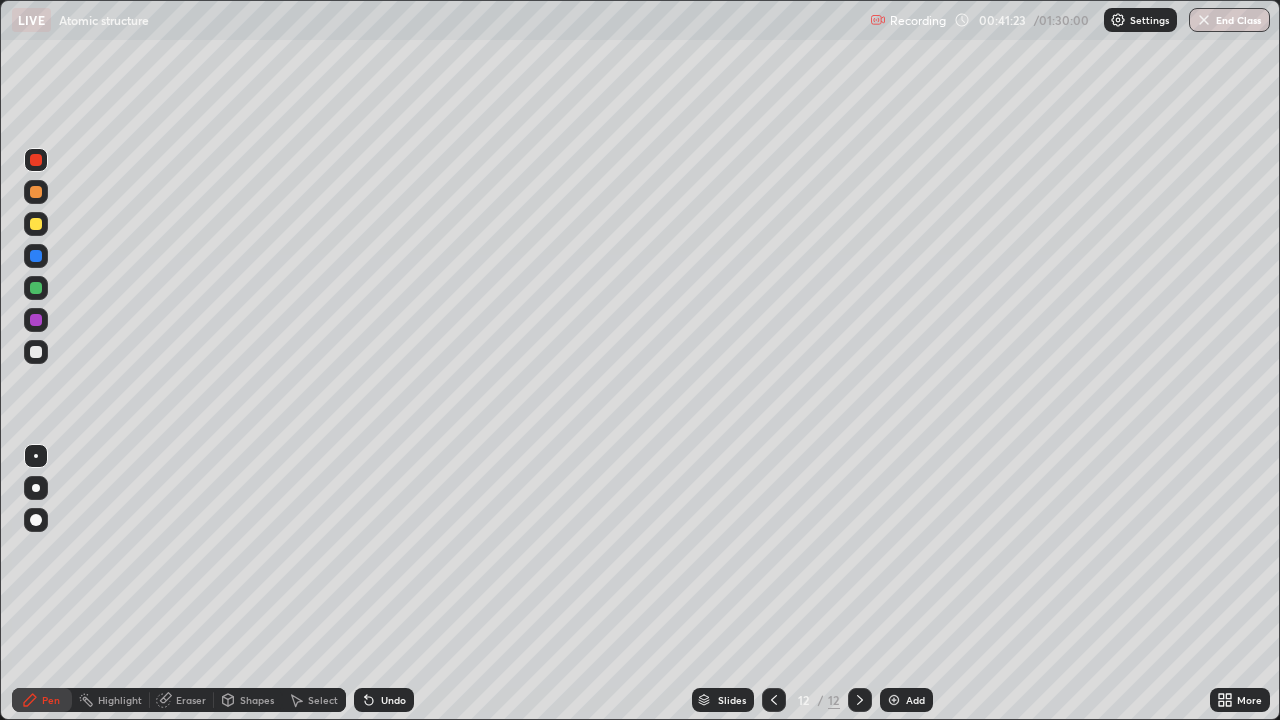 click at bounding box center (36, 320) 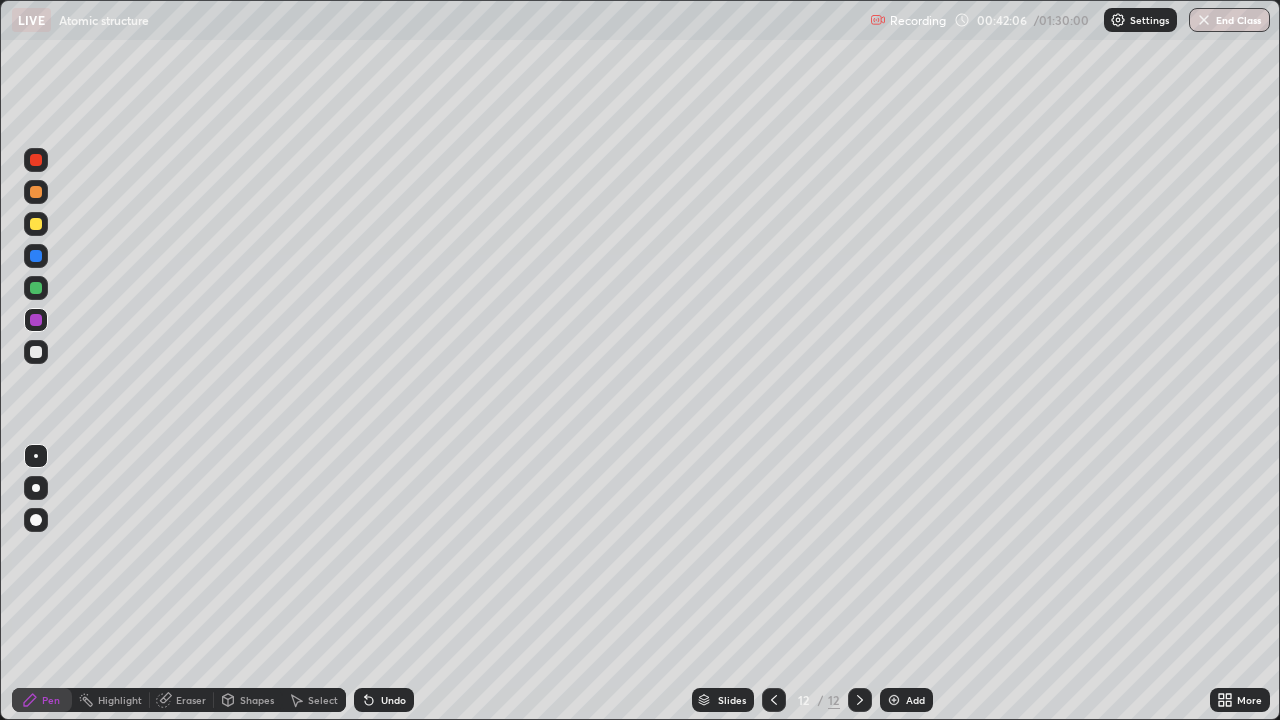 click on "Add" at bounding box center [906, 700] 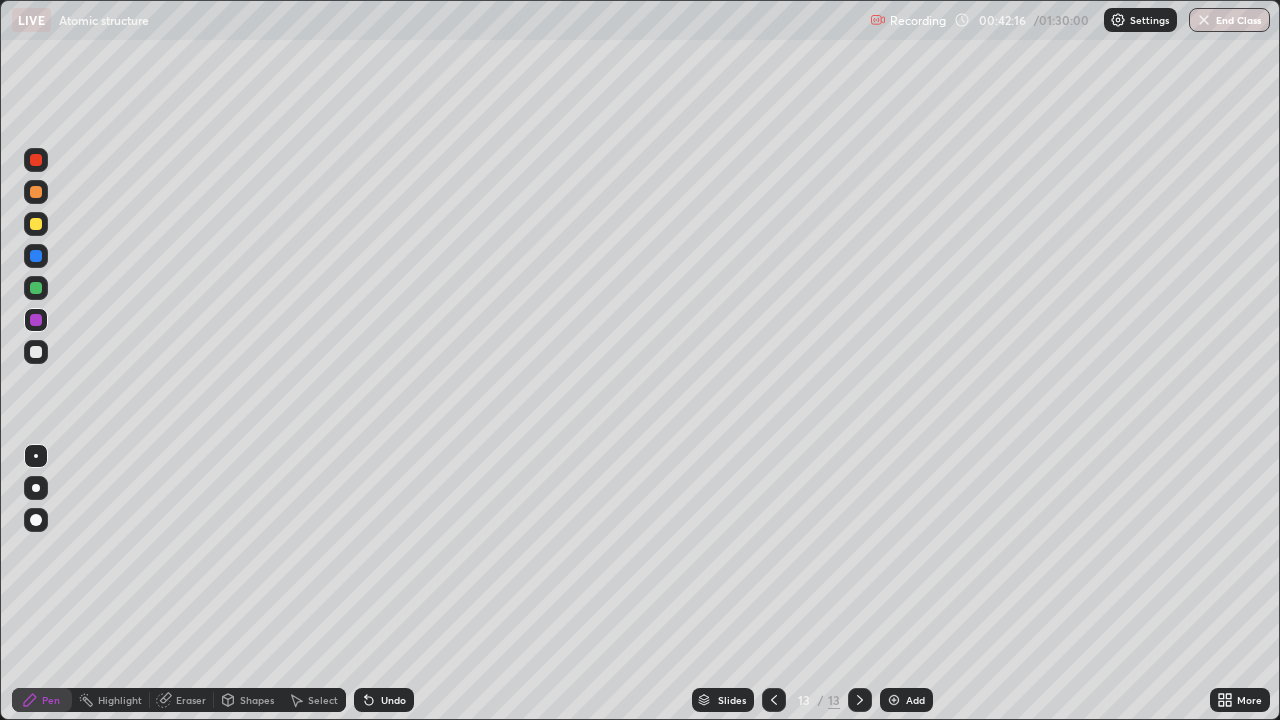 click 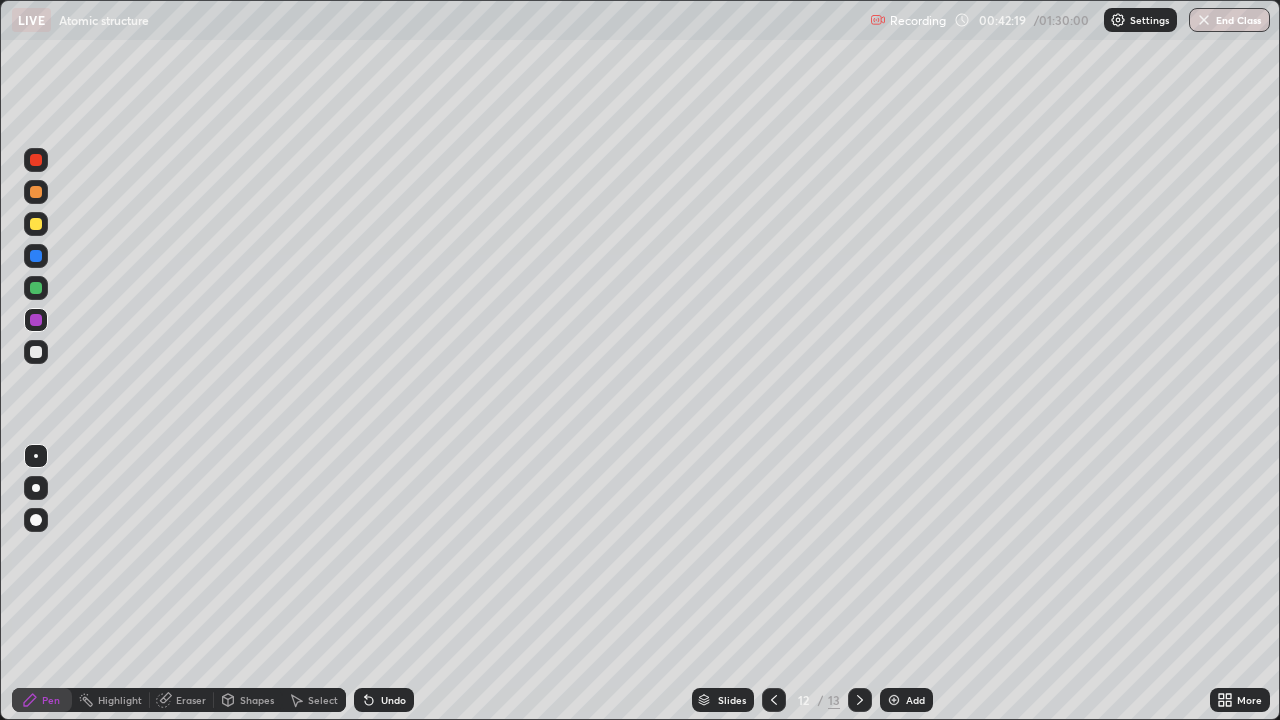 click 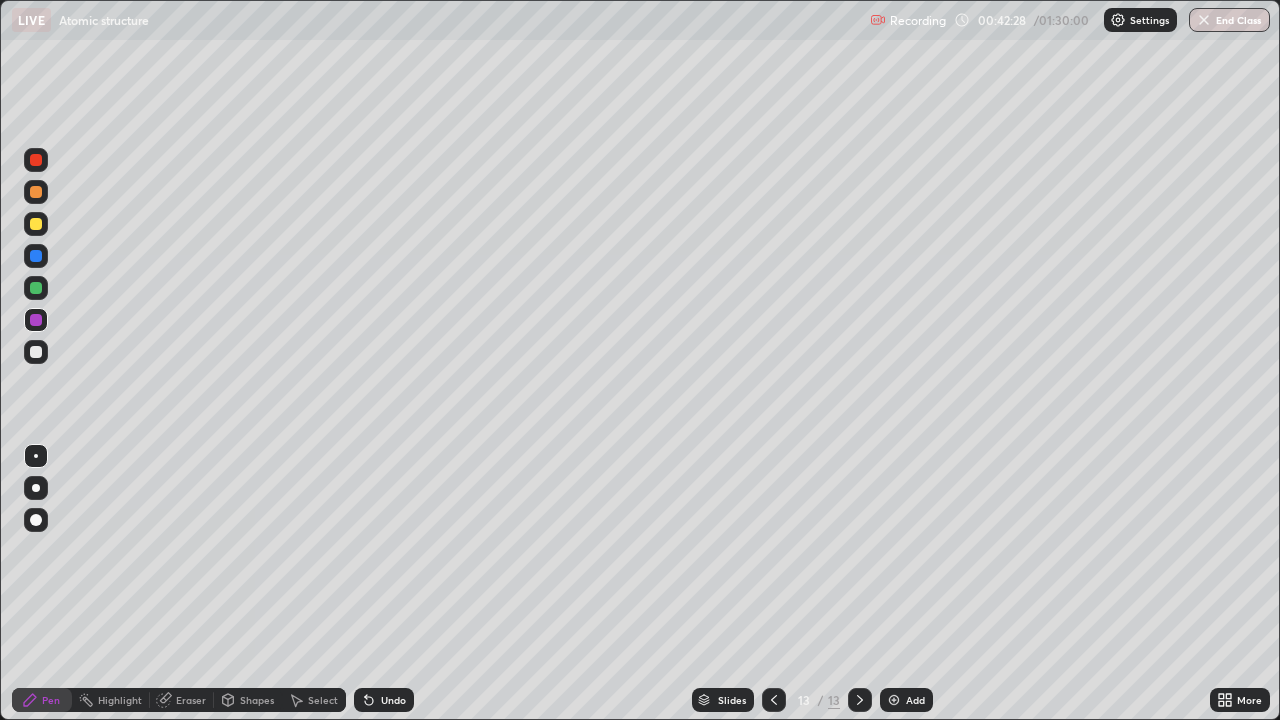 click at bounding box center [36, 288] 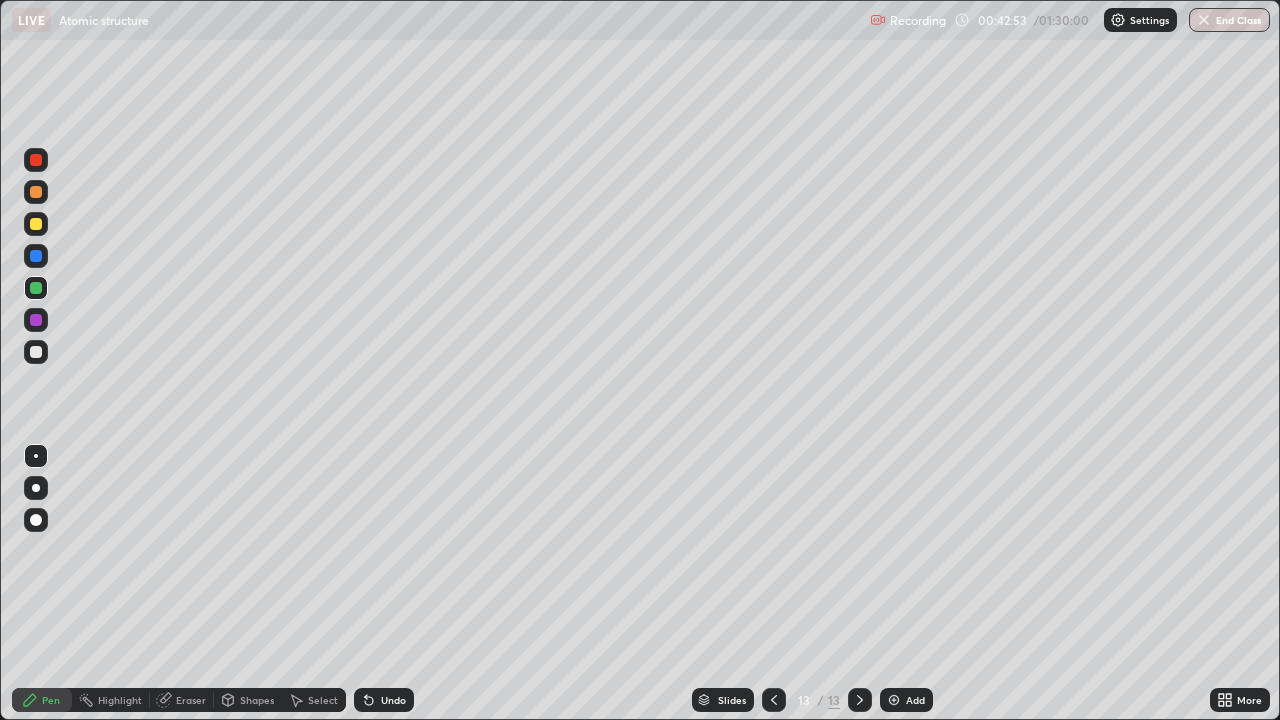 click 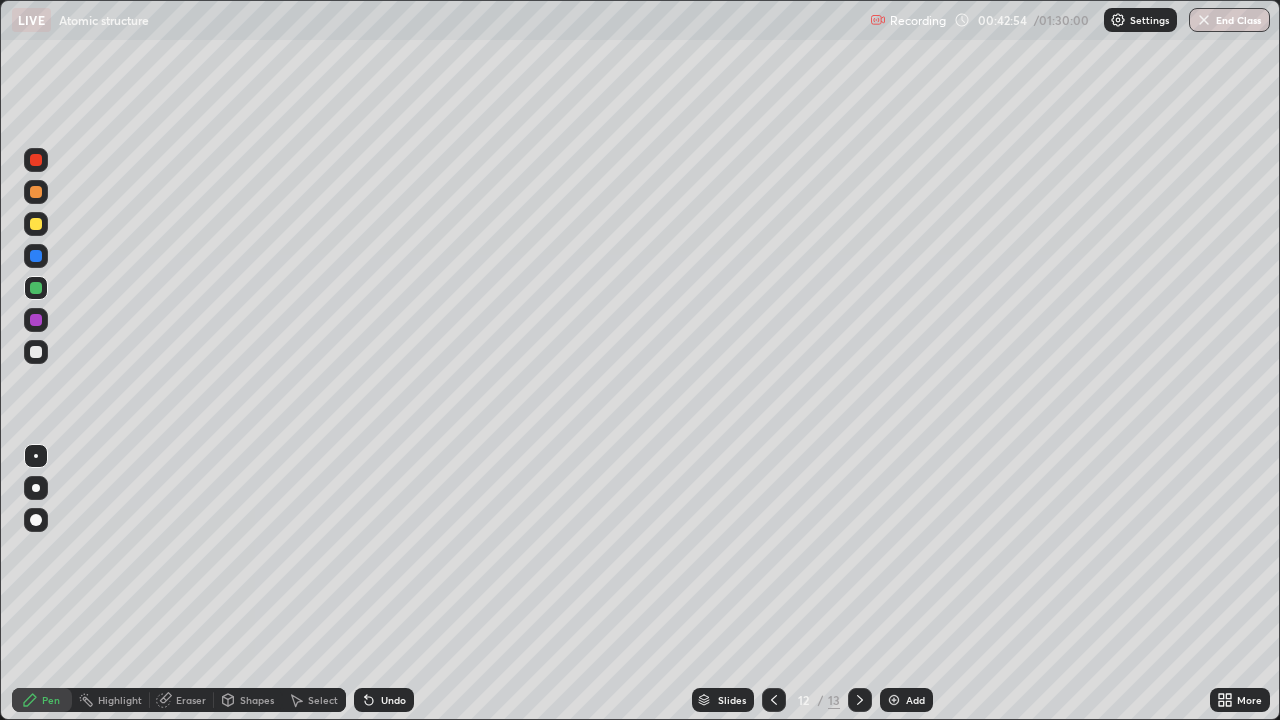 click 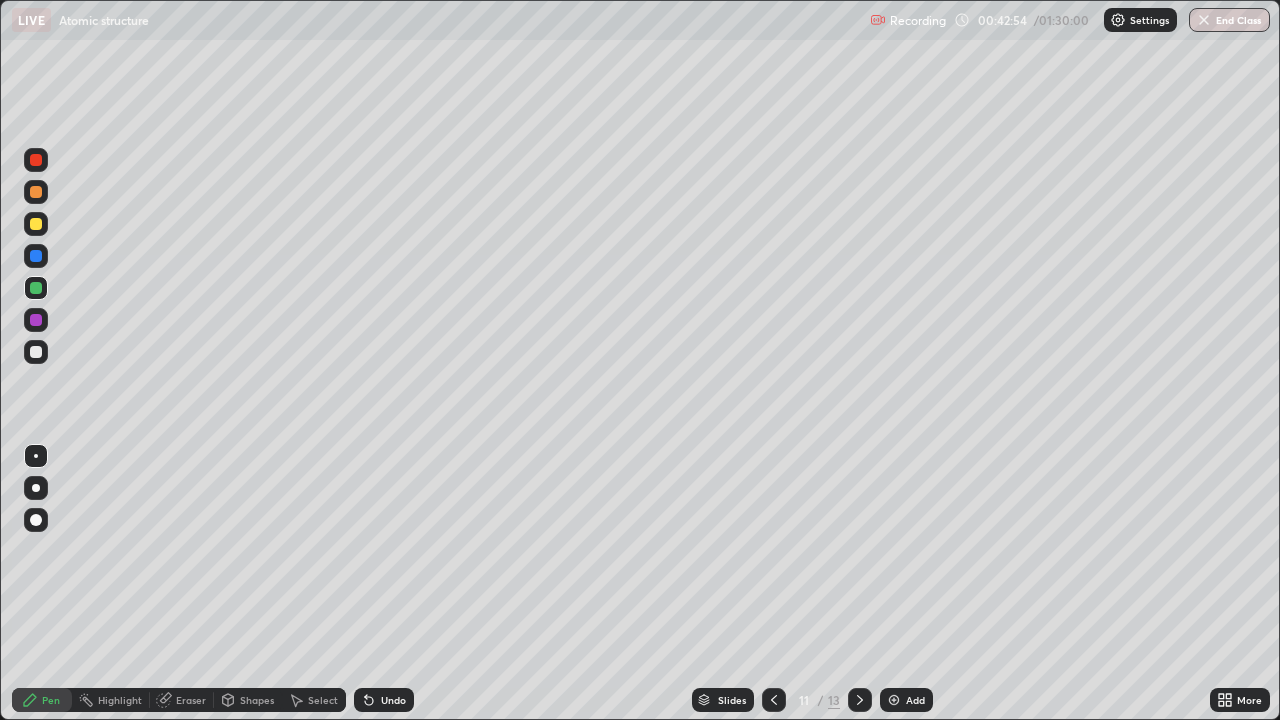 click 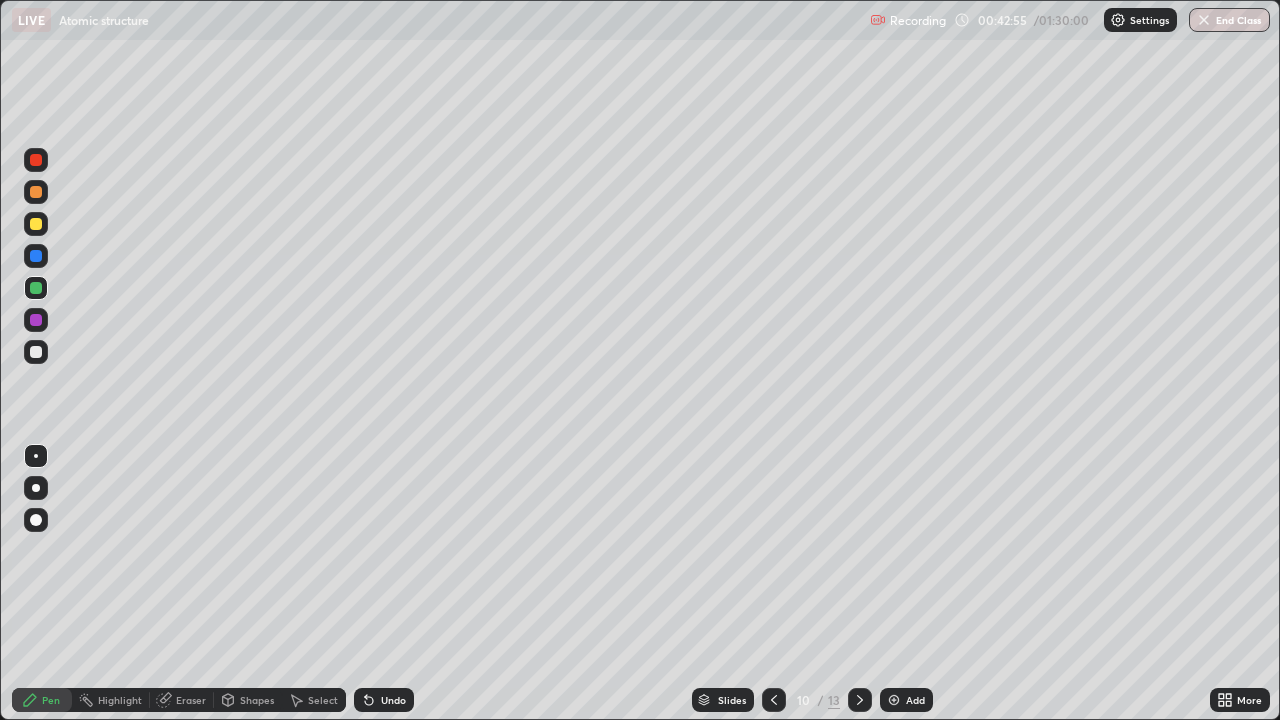 click 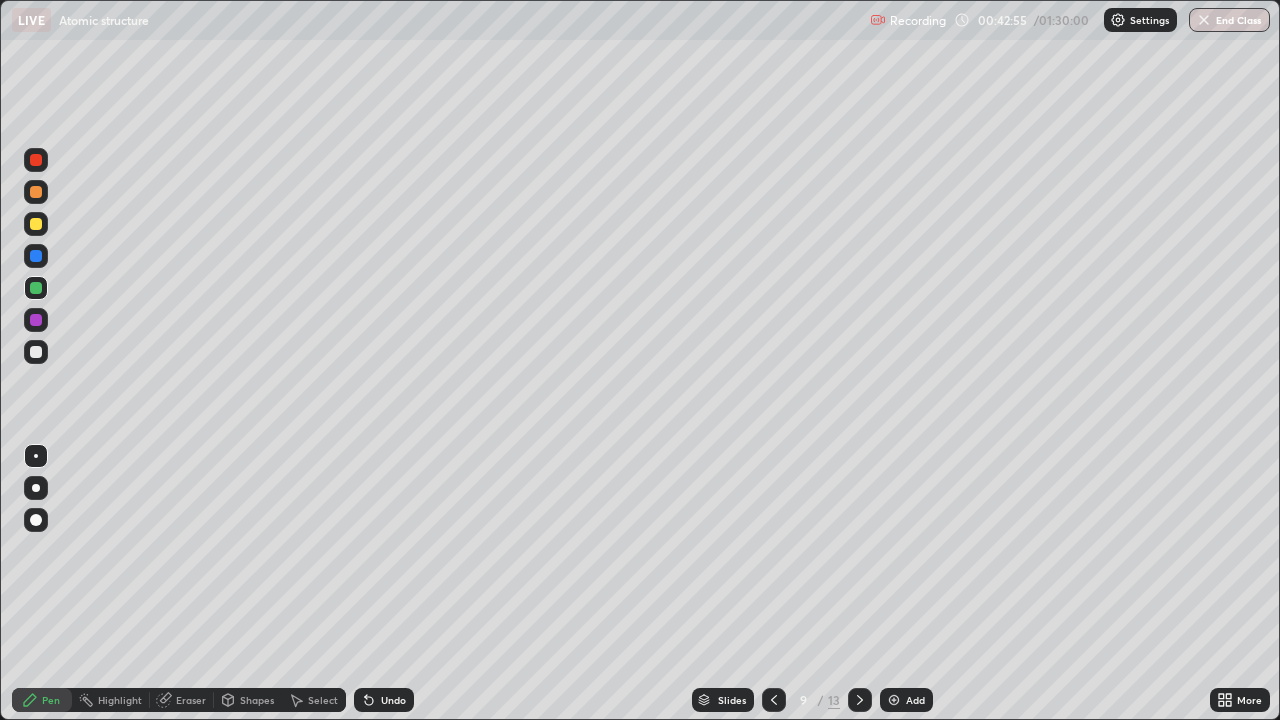 click 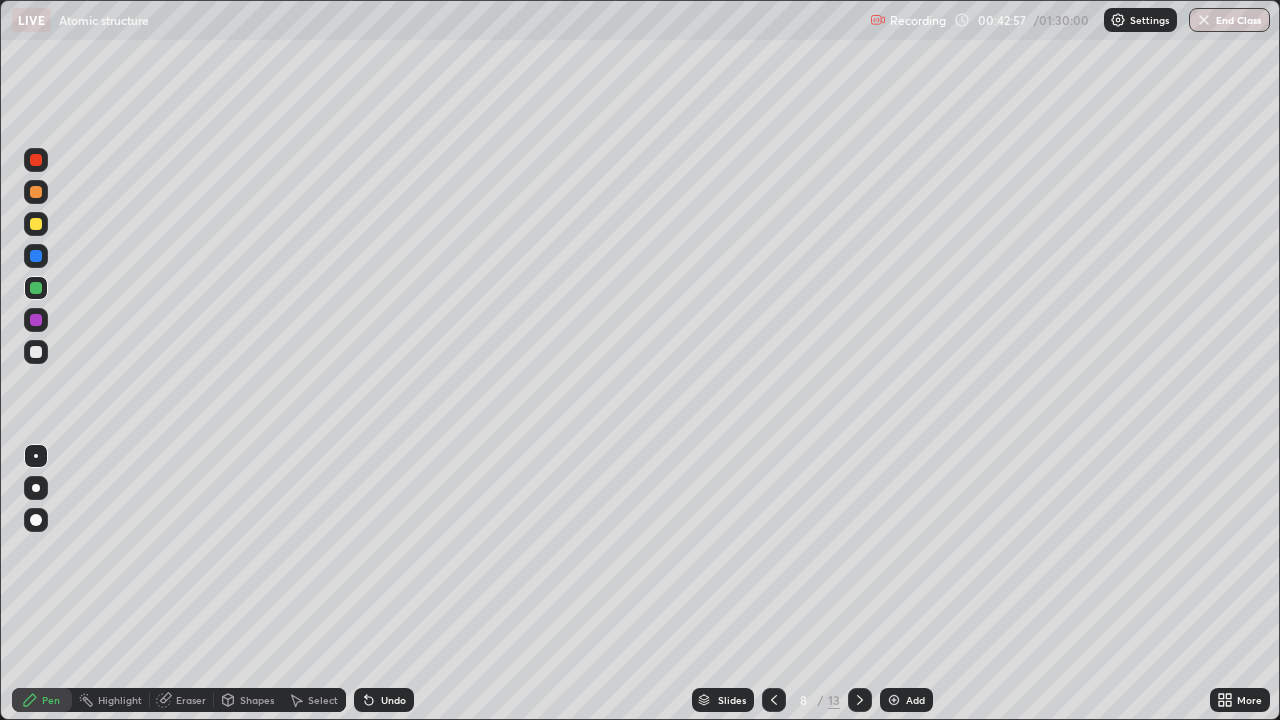 click 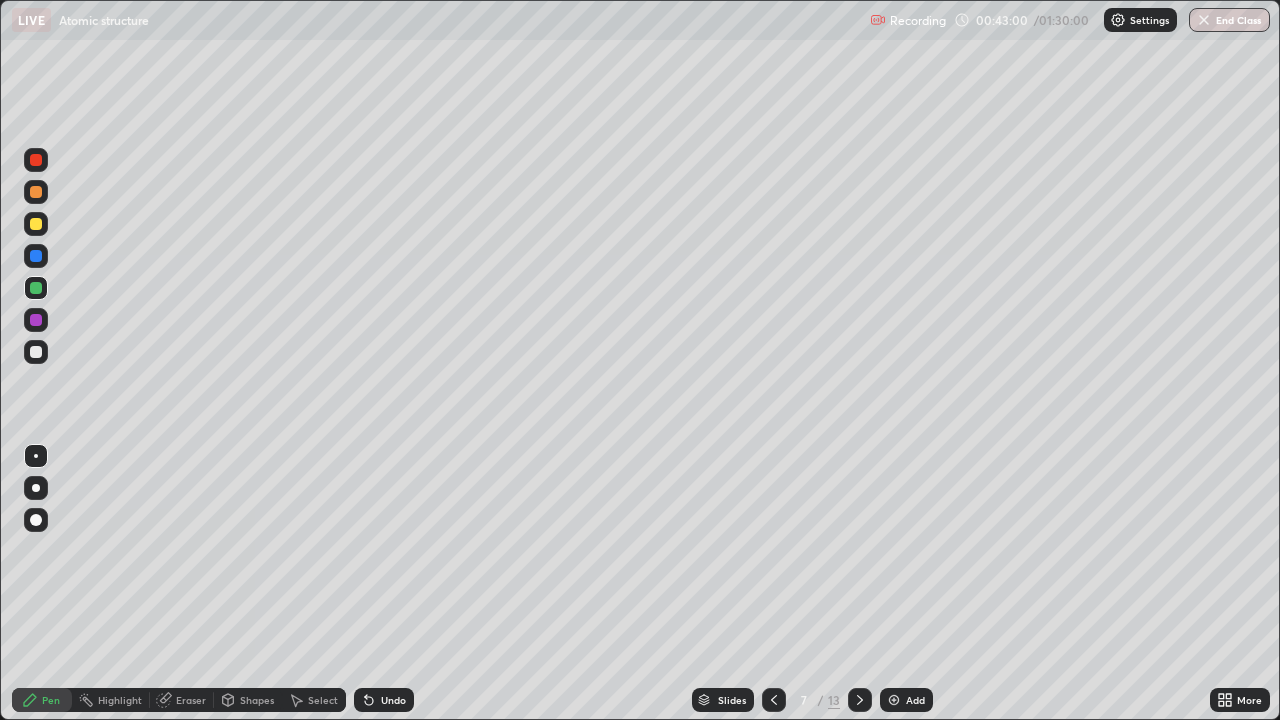 click 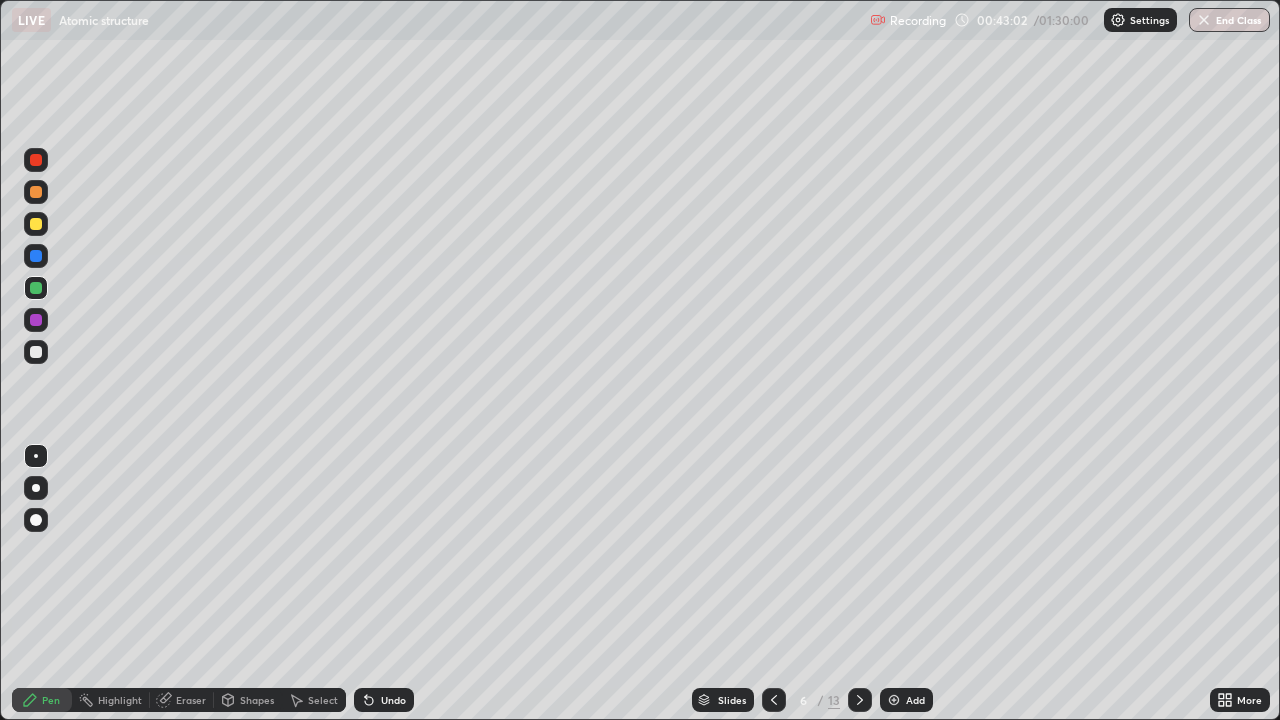 click 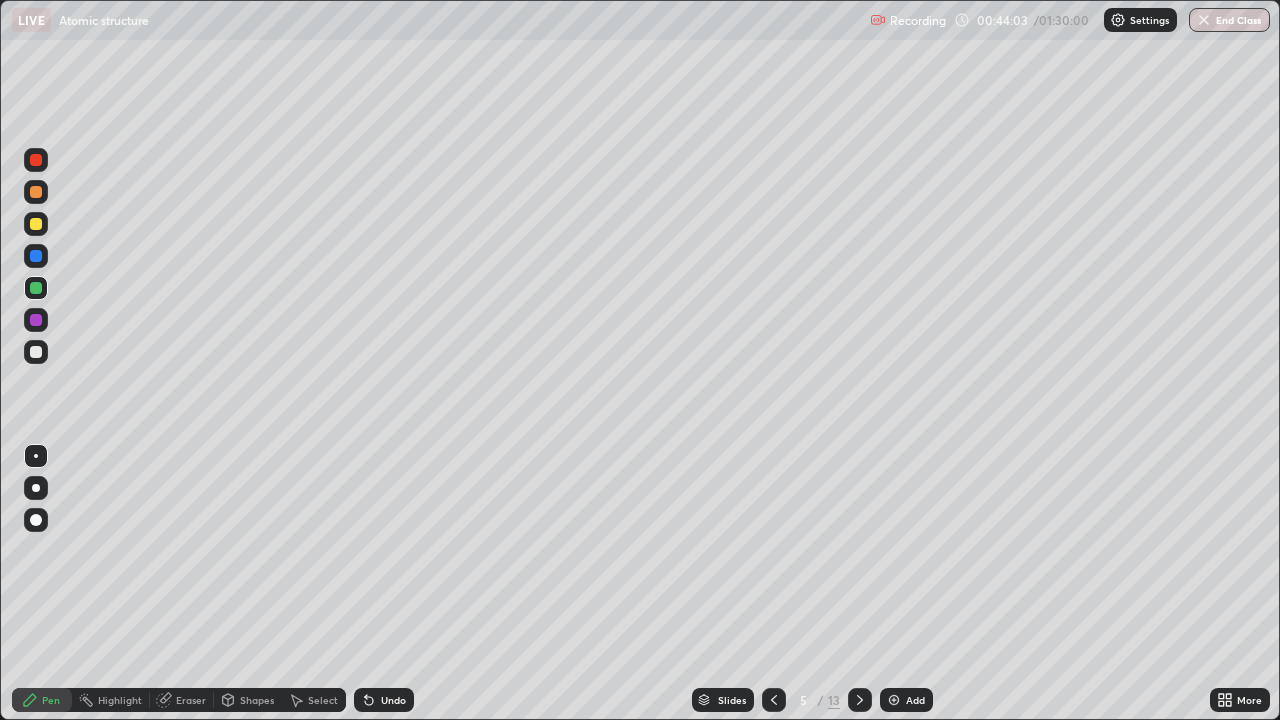 click 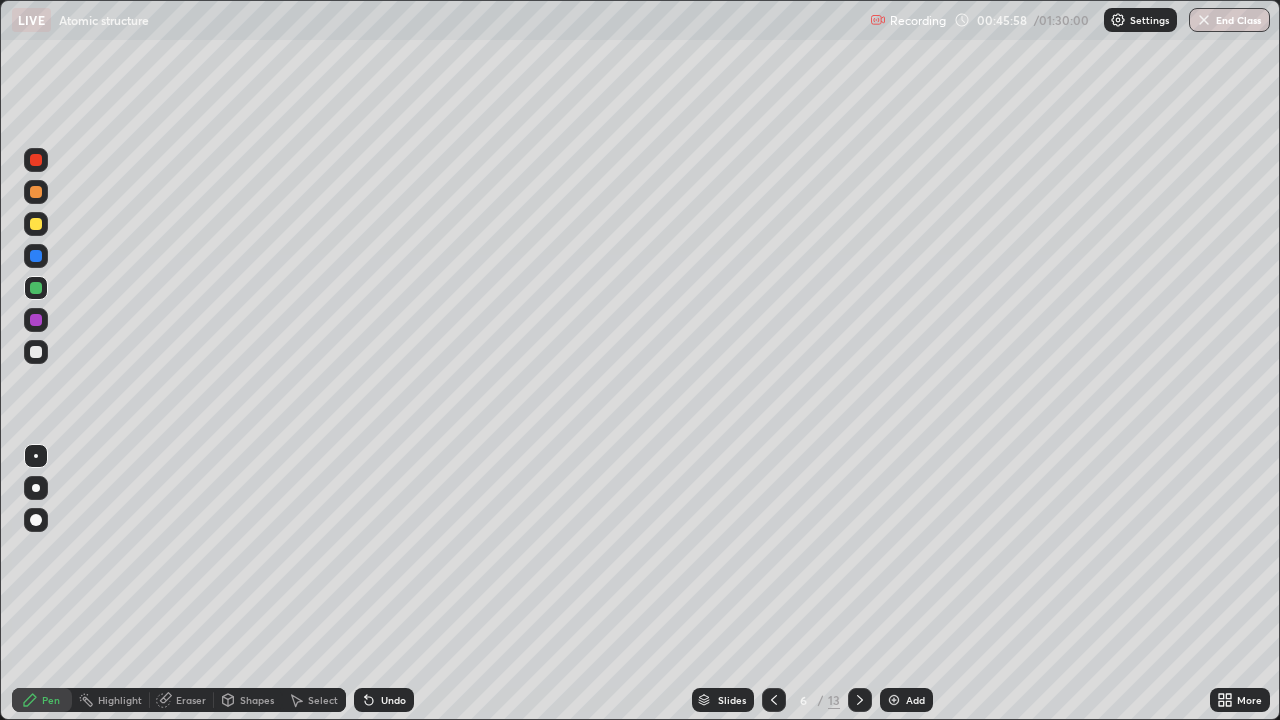 click 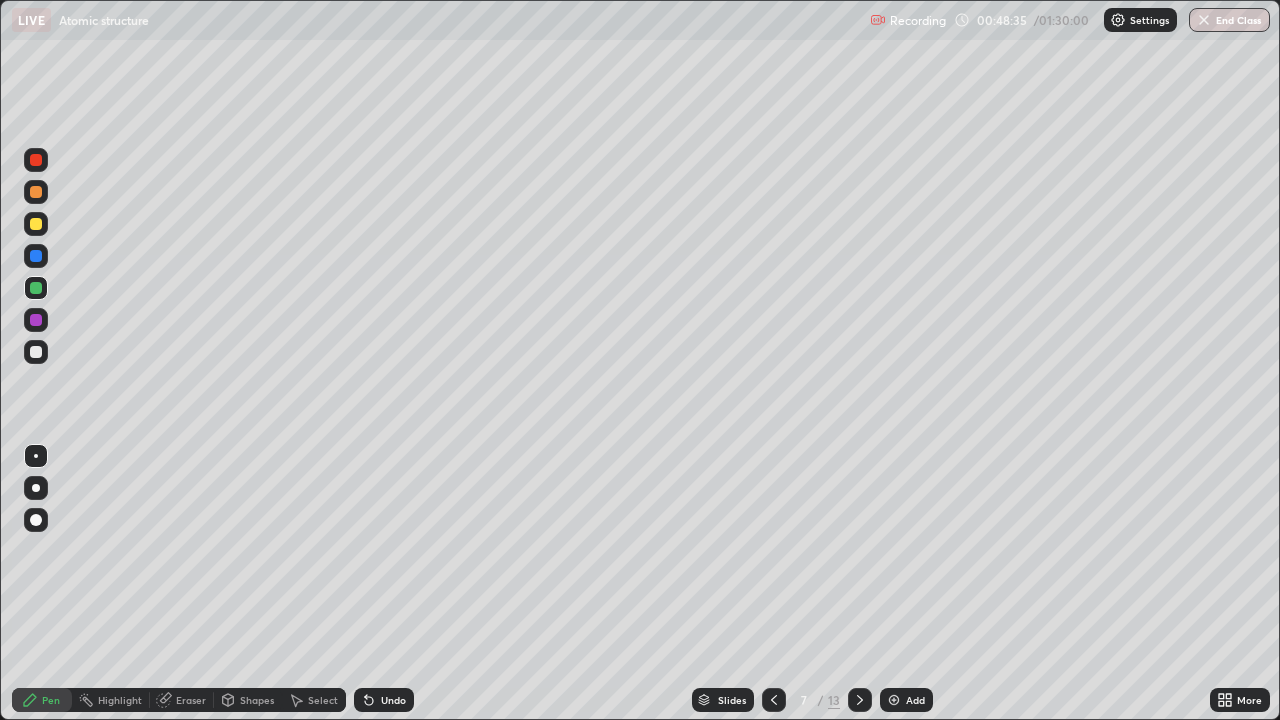 click 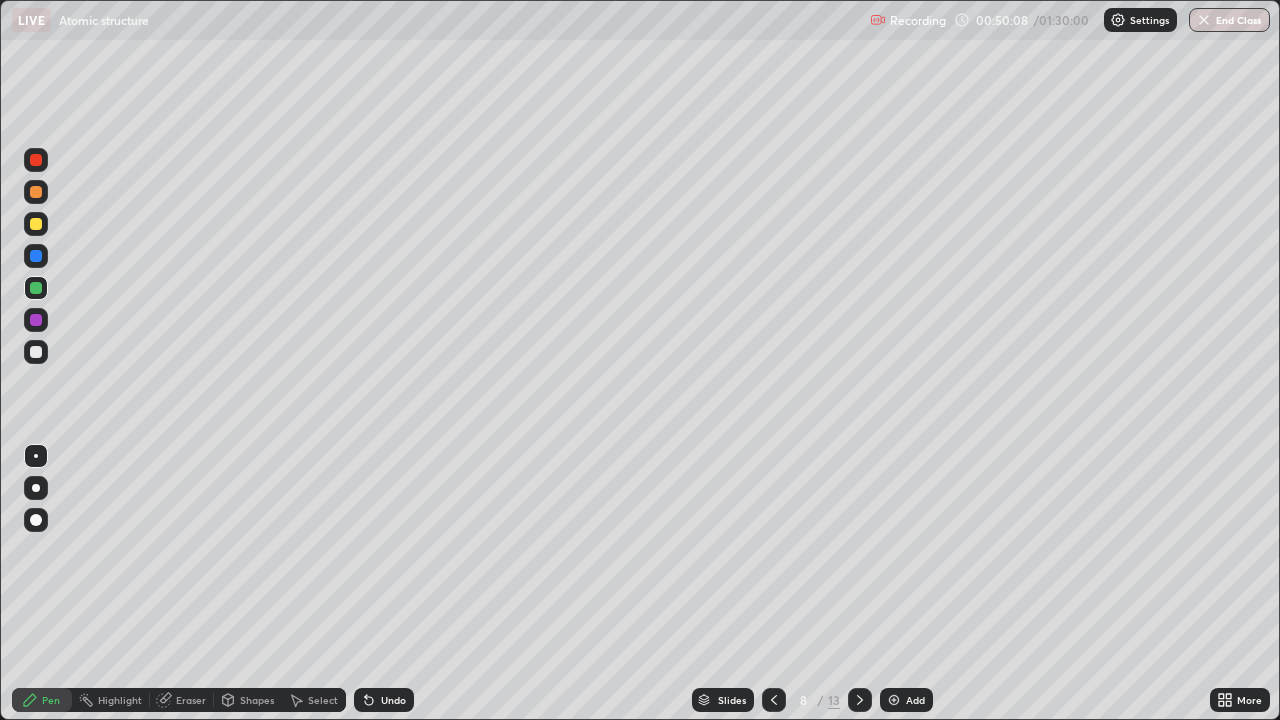 click 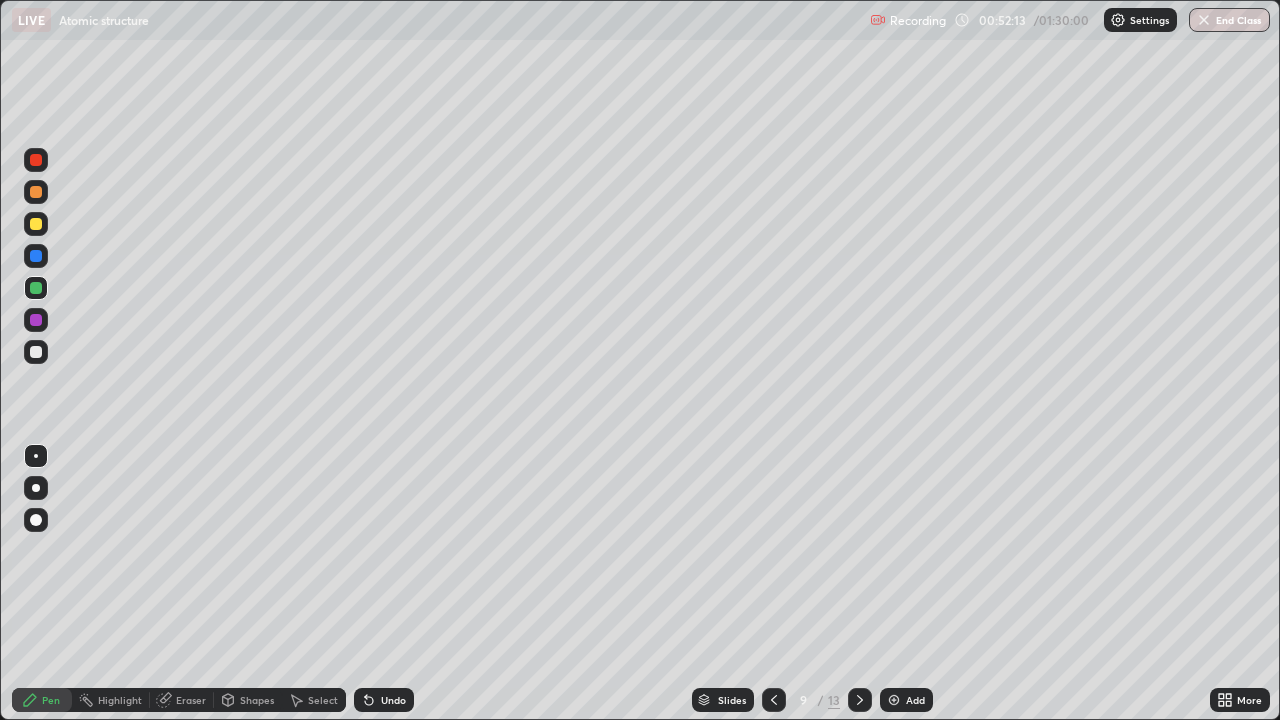 click on "Eraser" at bounding box center [191, 700] 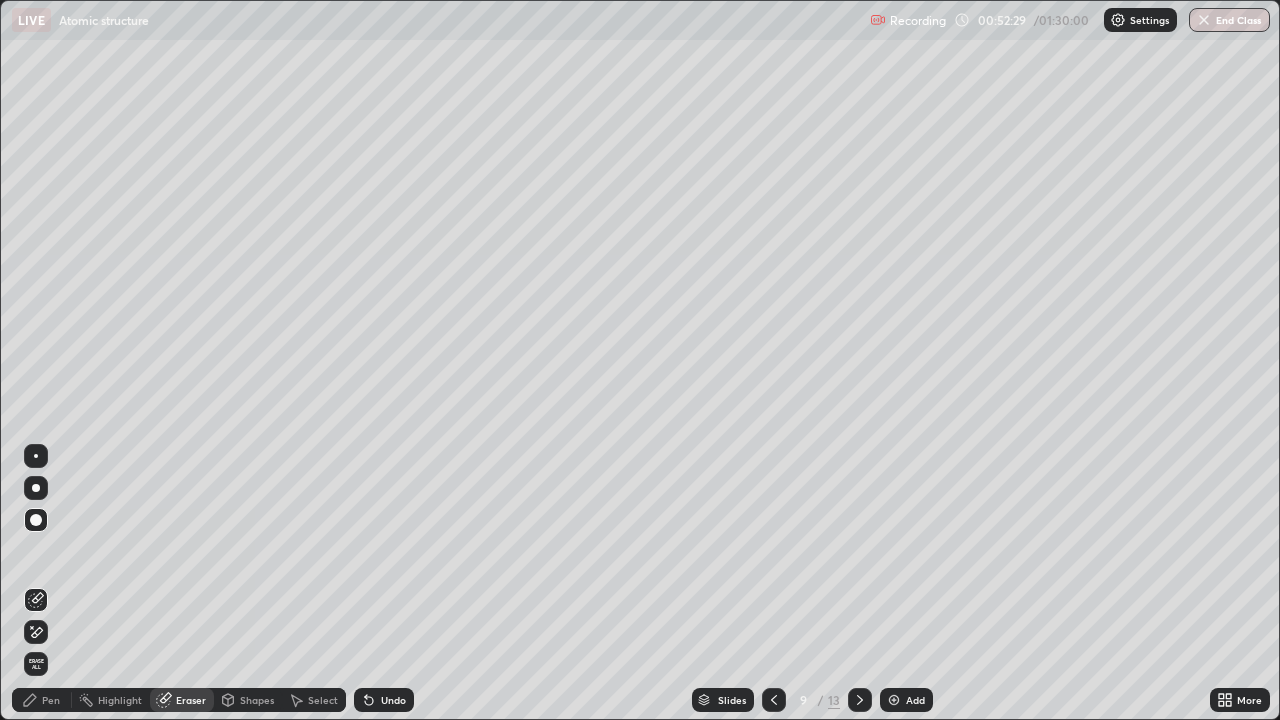 click 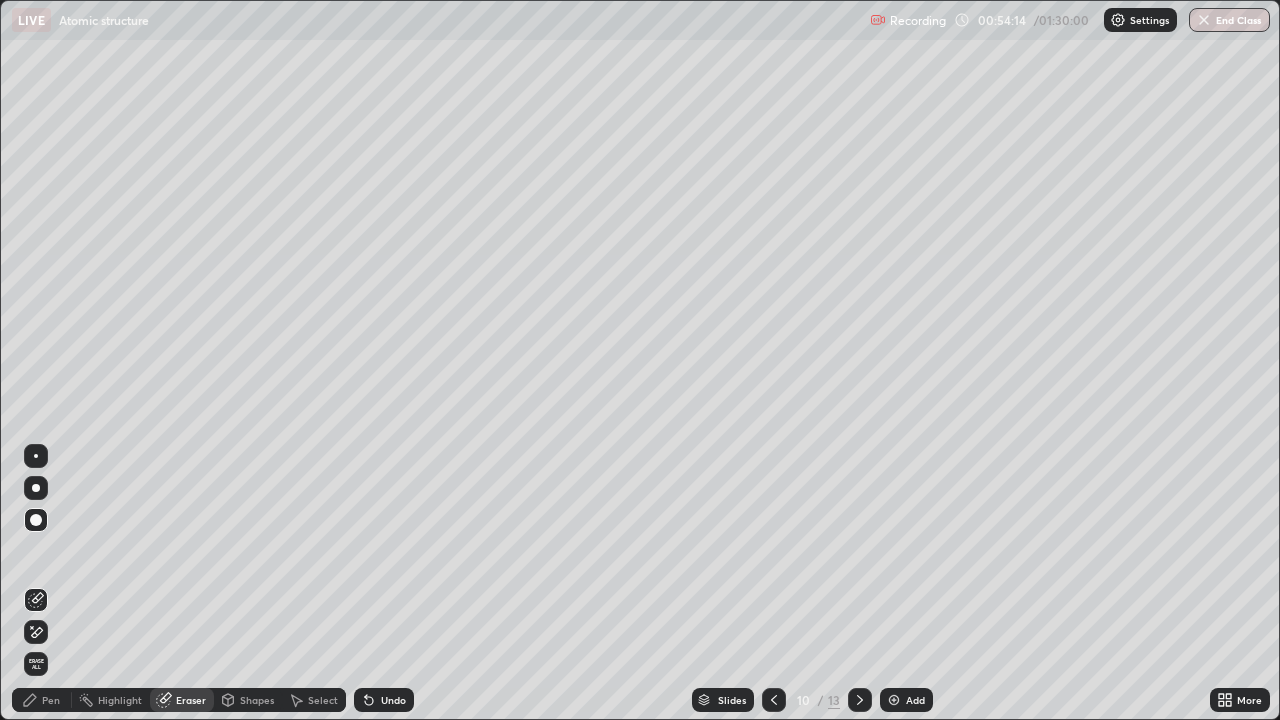 click 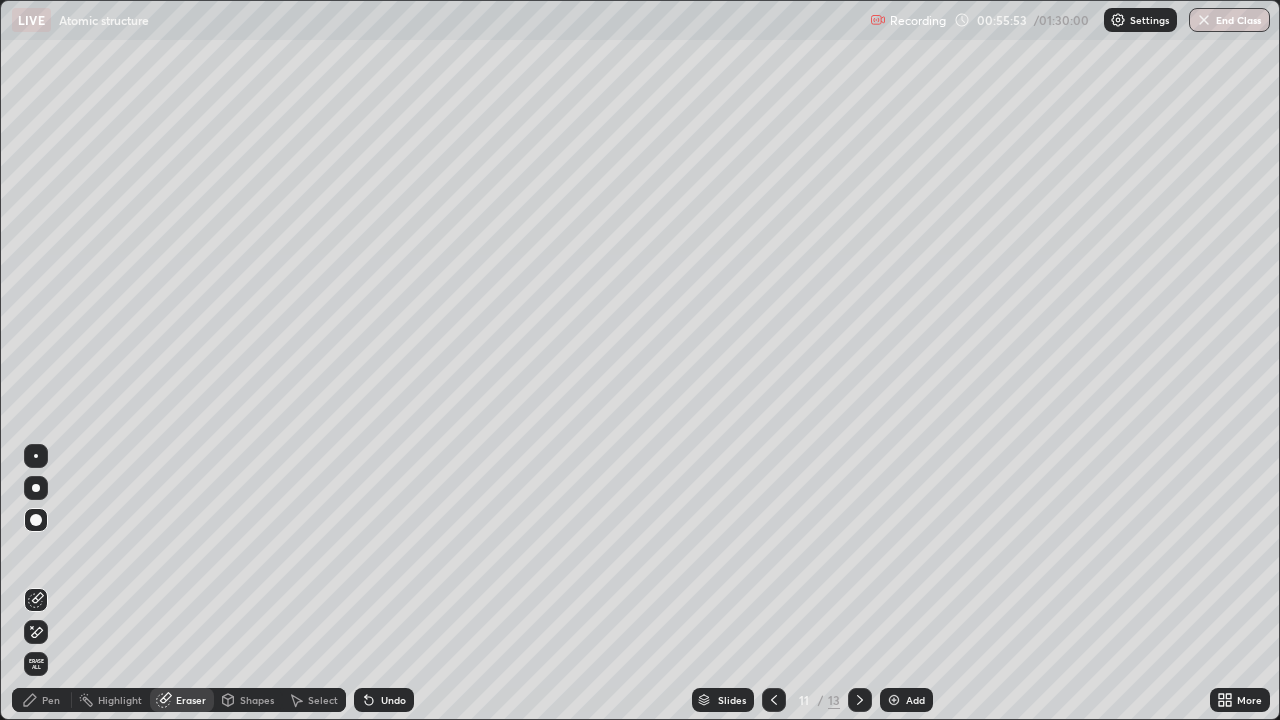 click at bounding box center (860, 700) 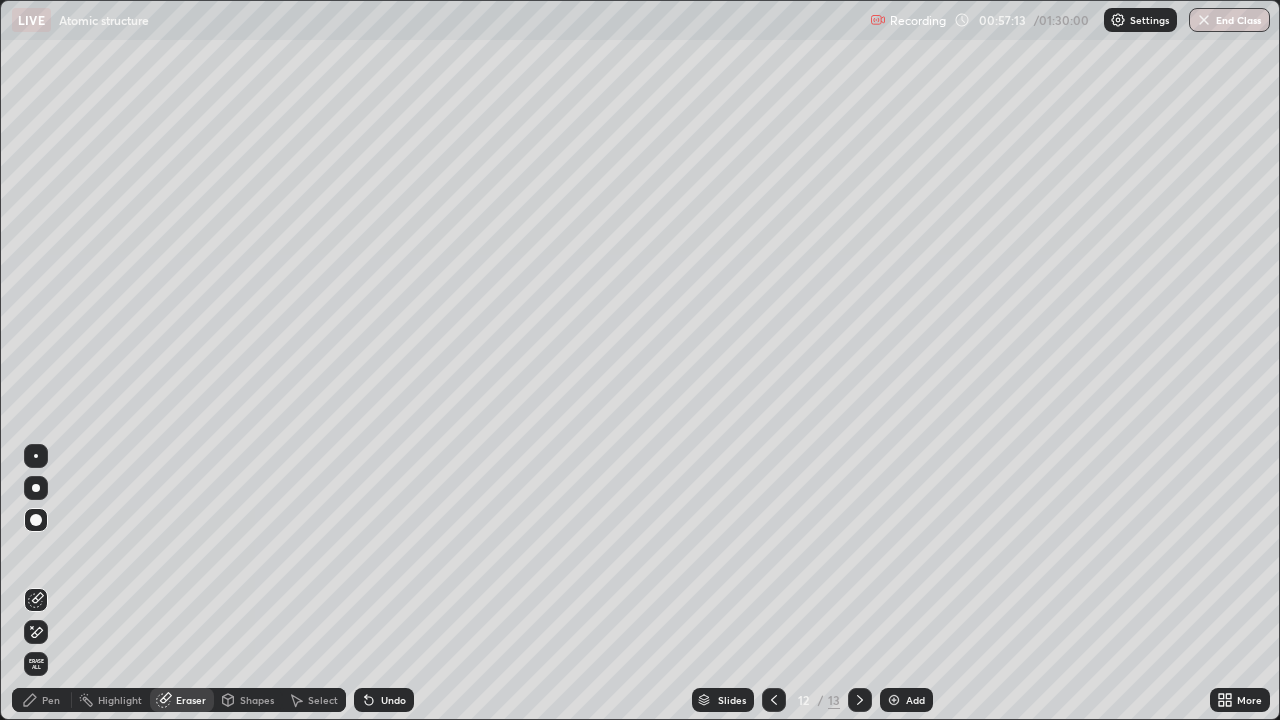 click 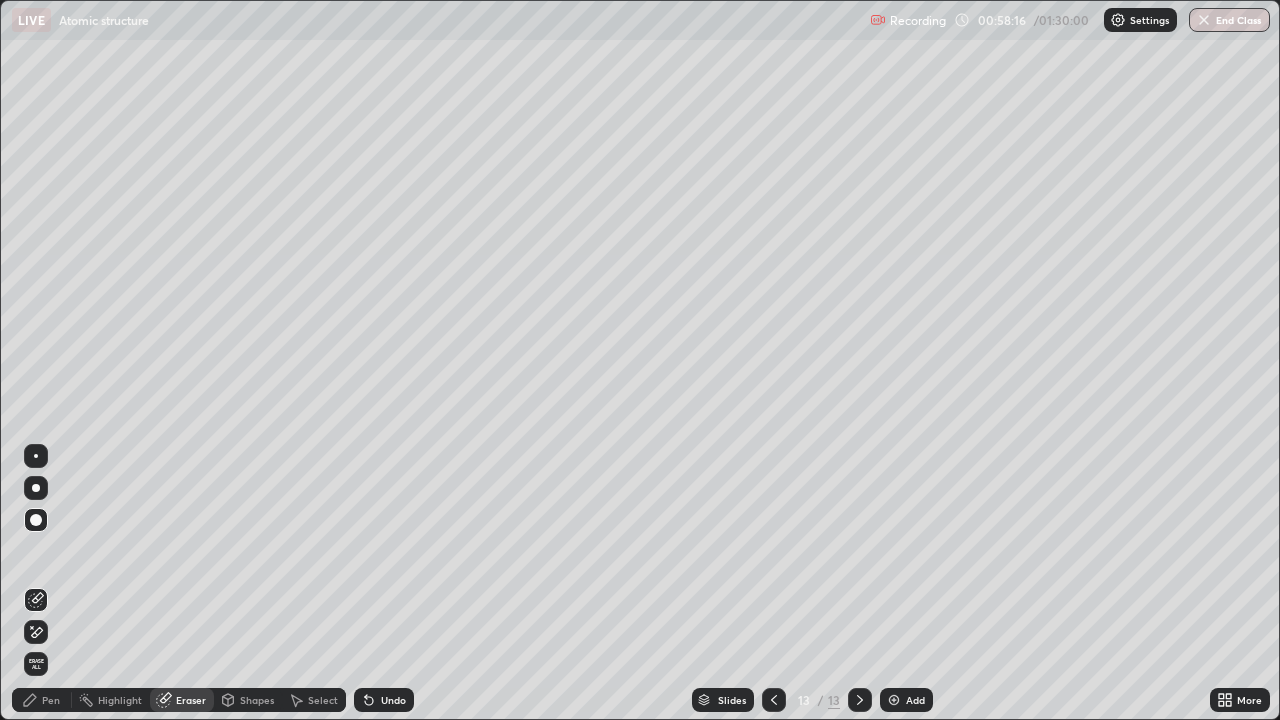 click on "Pen" at bounding box center (51, 700) 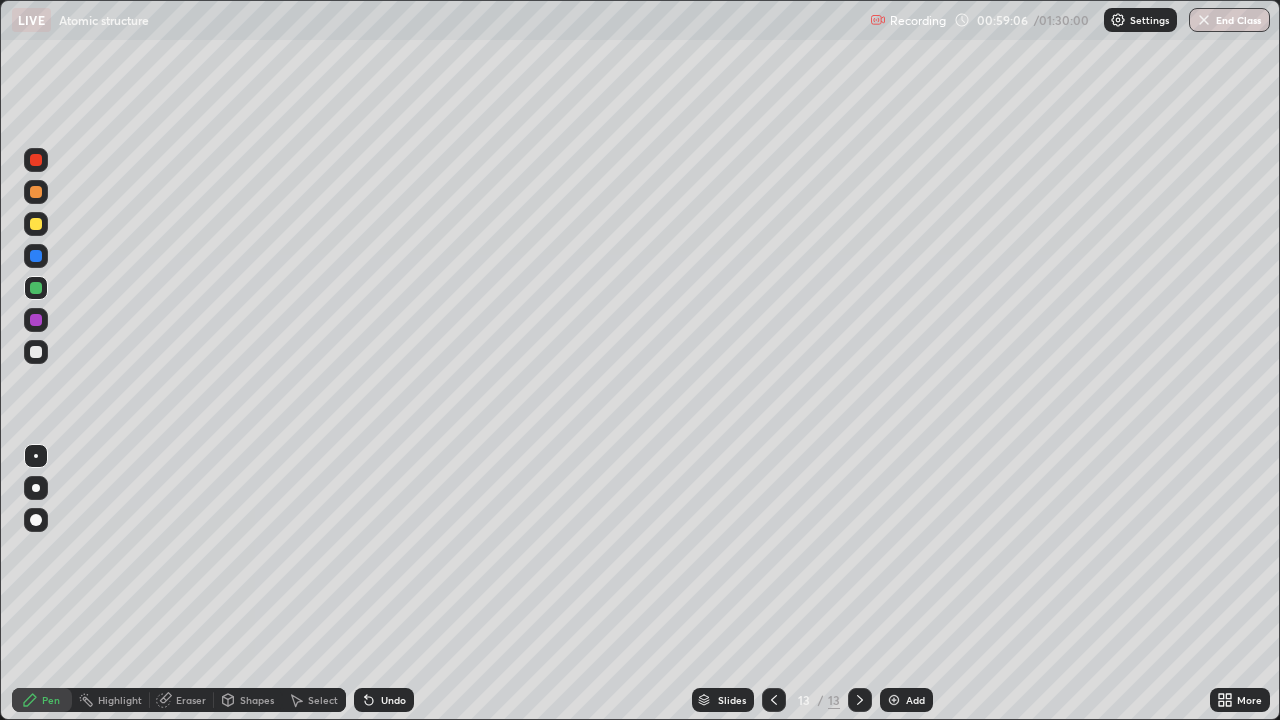 click at bounding box center [36, 288] 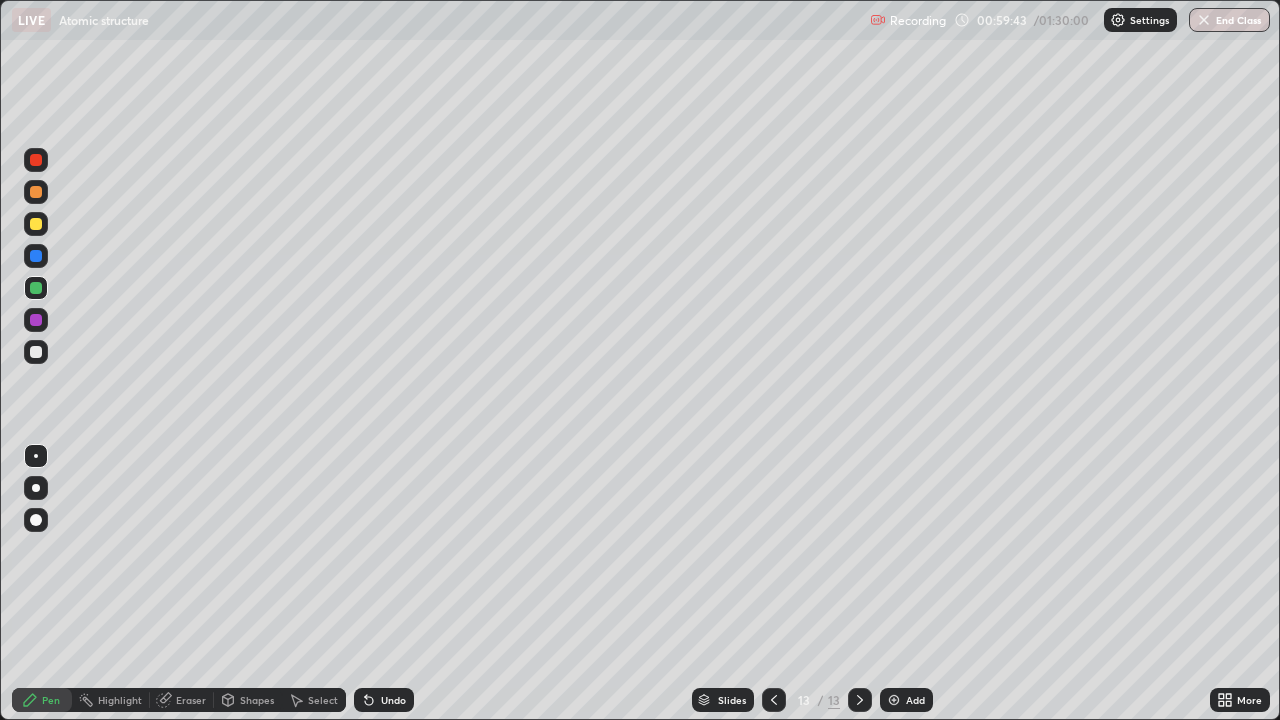 click at bounding box center [36, 320] 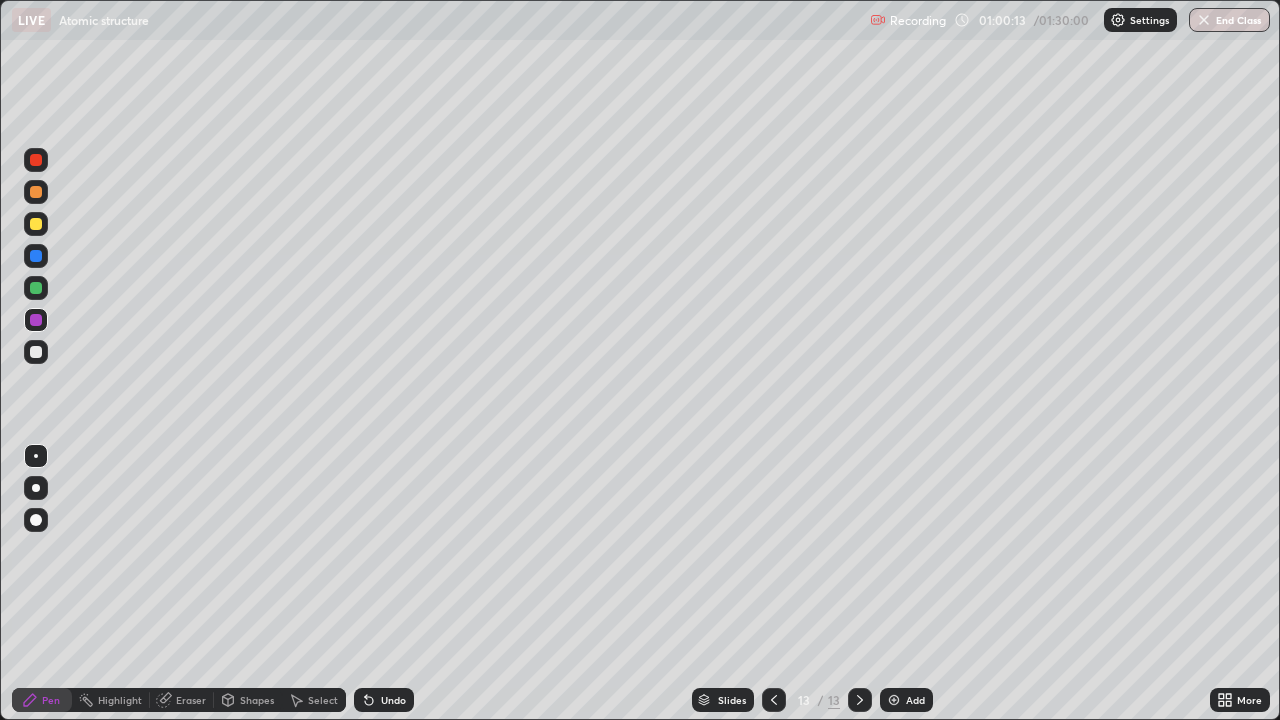 click on "Eraser" at bounding box center (191, 700) 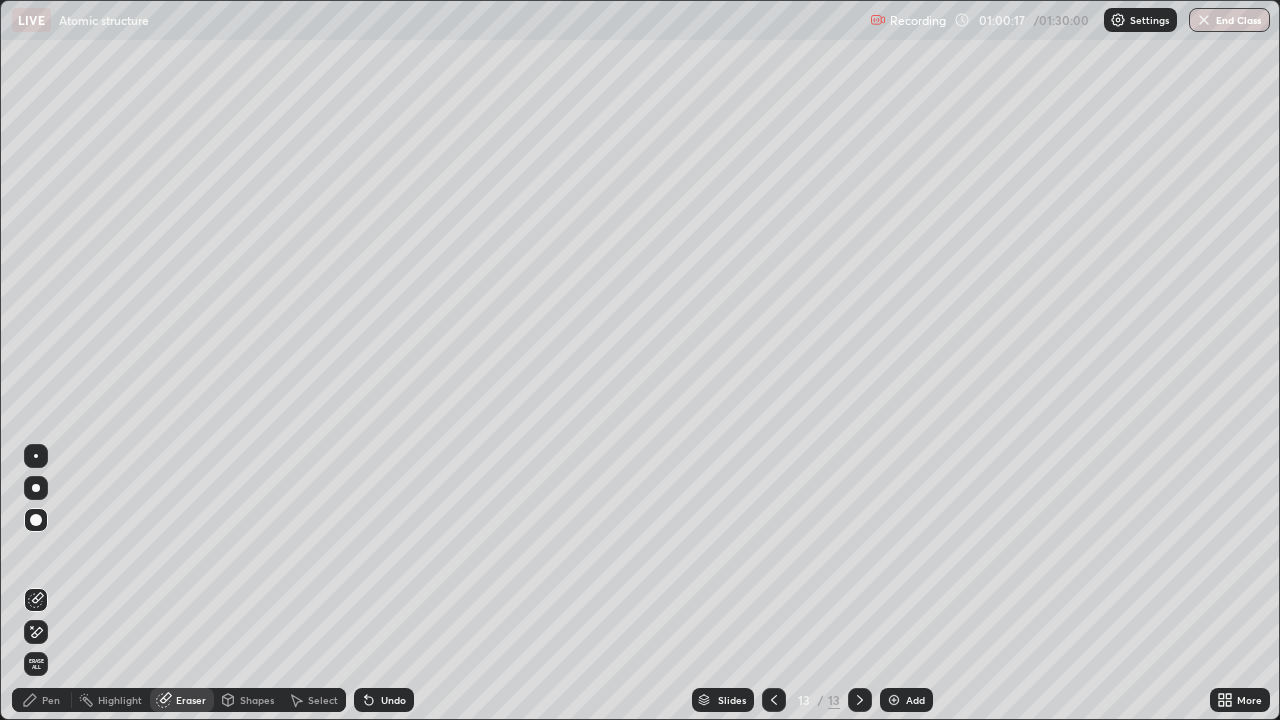 click on "Pen" at bounding box center (51, 700) 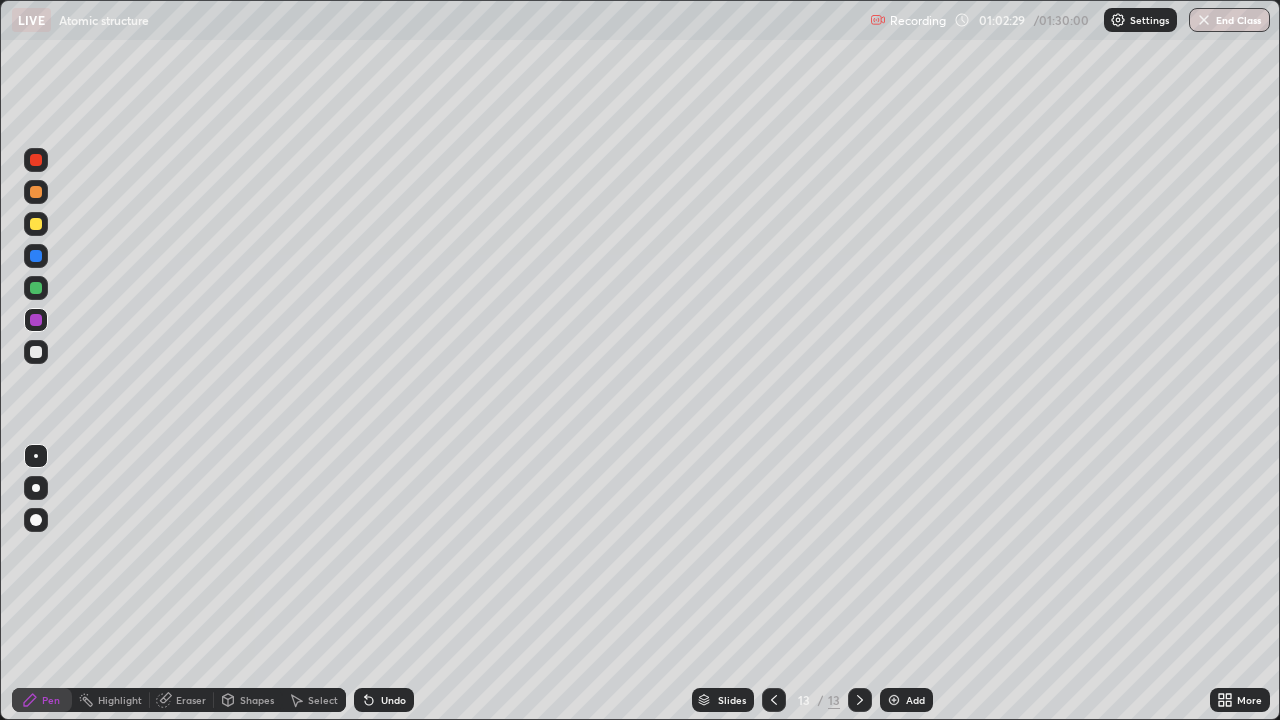 click 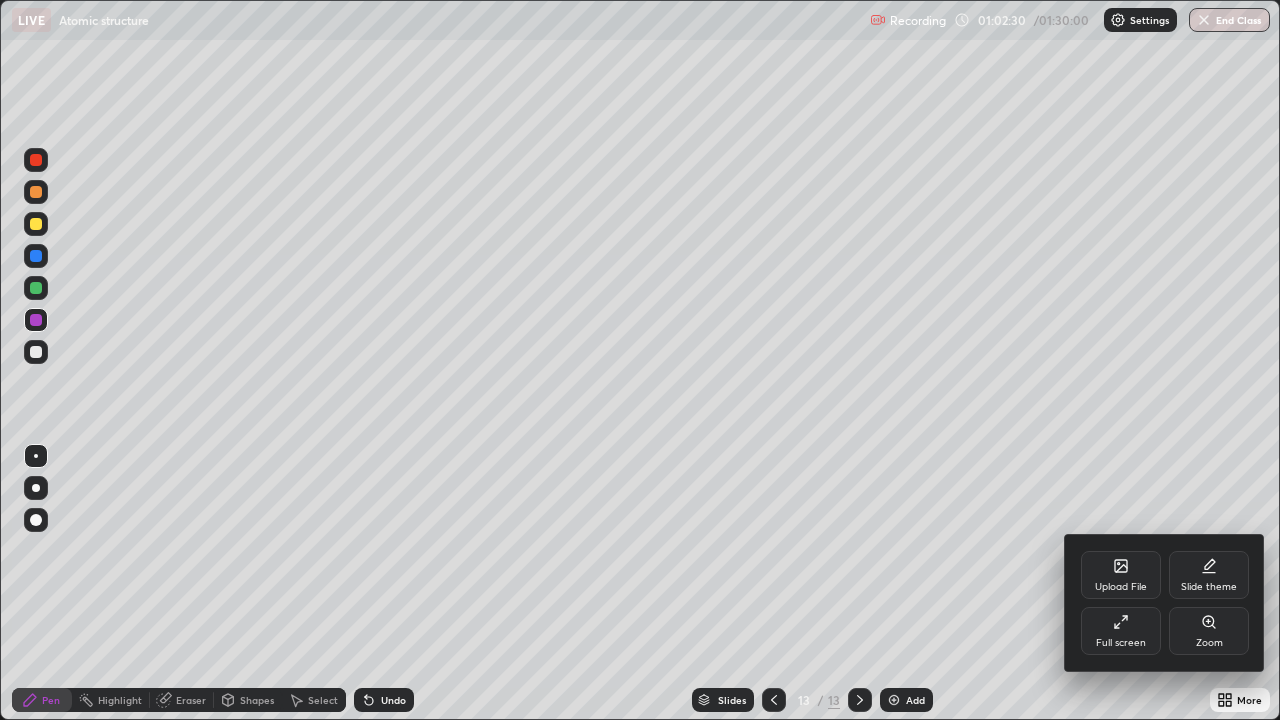 click on "Full screen" at bounding box center [1121, 631] 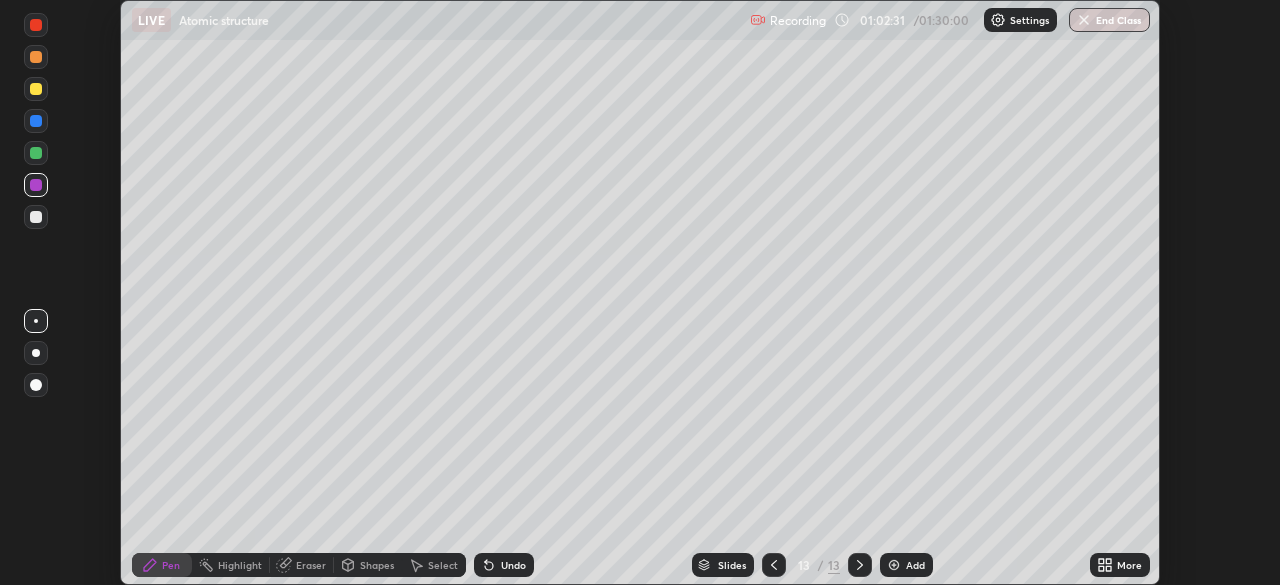 scroll, scrollTop: 585, scrollLeft: 1280, axis: both 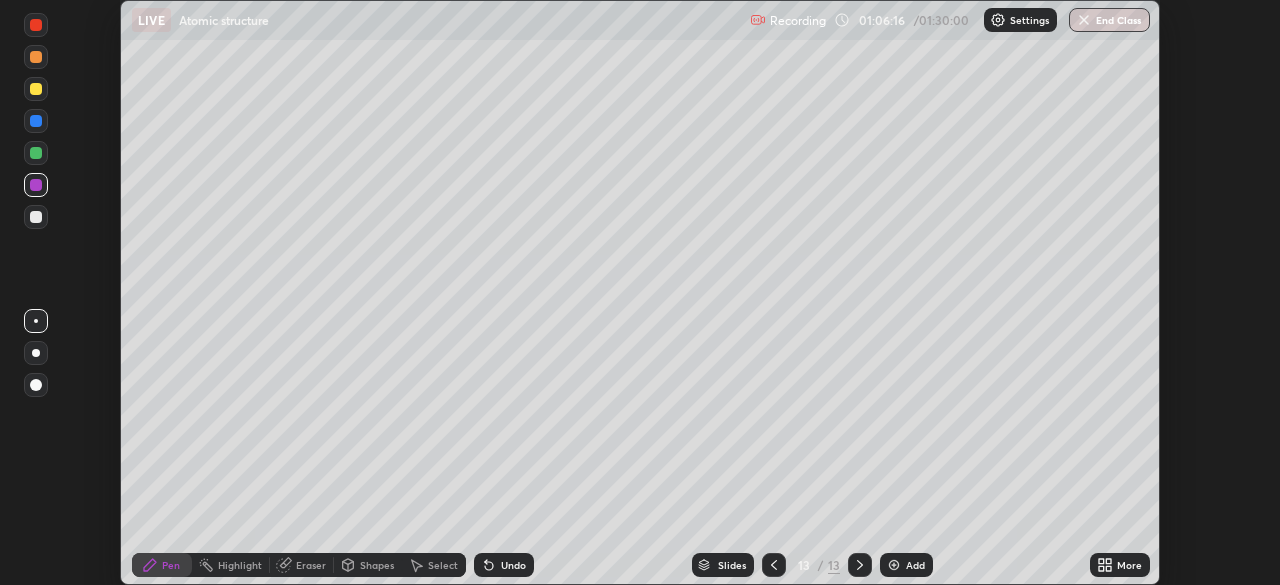 click 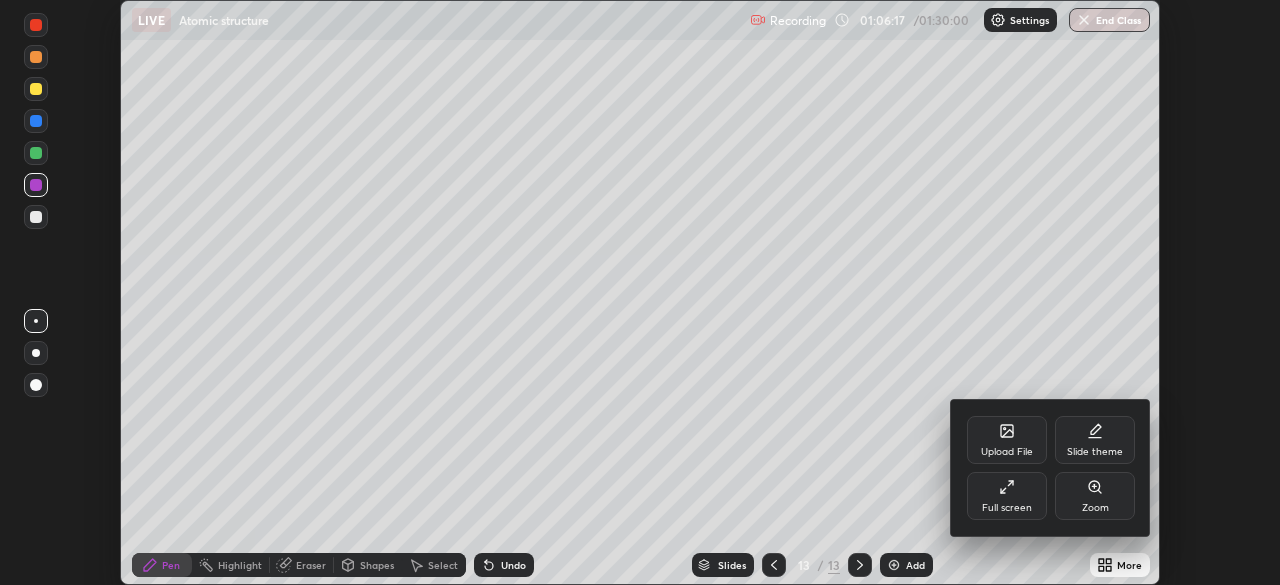 click on "Full screen" at bounding box center (1007, 496) 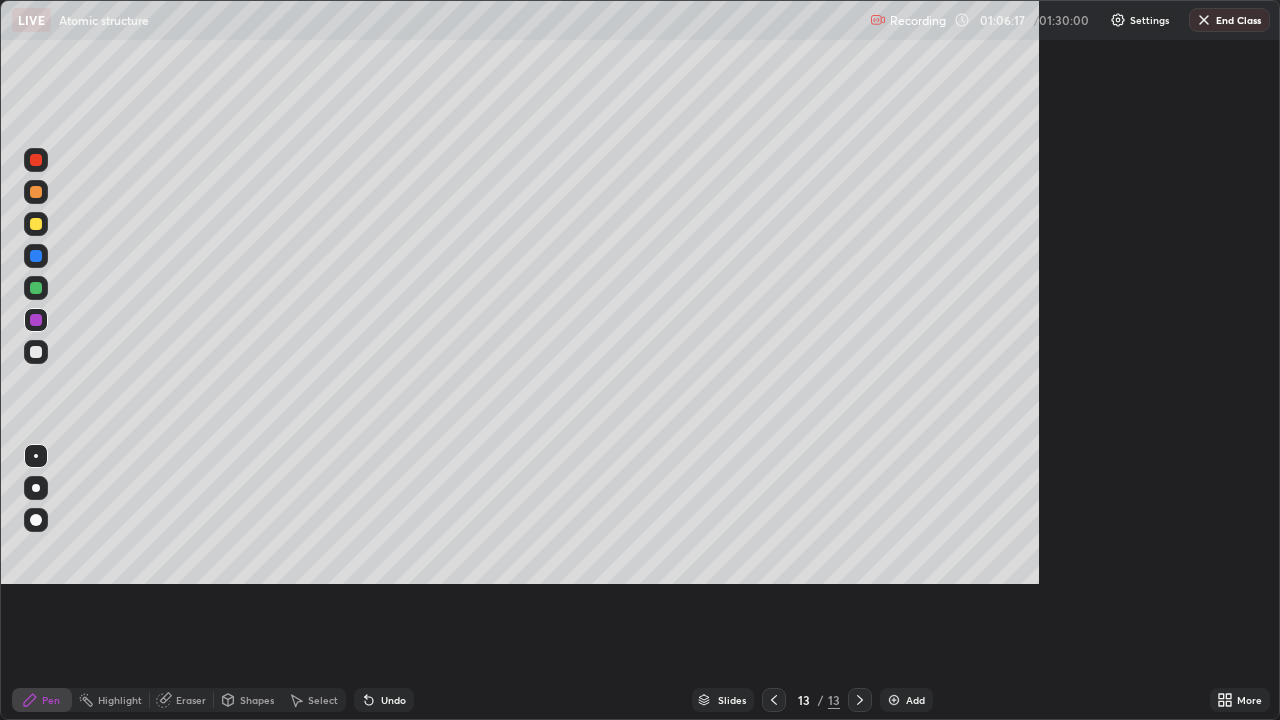 scroll, scrollTop: 99280, scrollLeft: 98720, axis: both 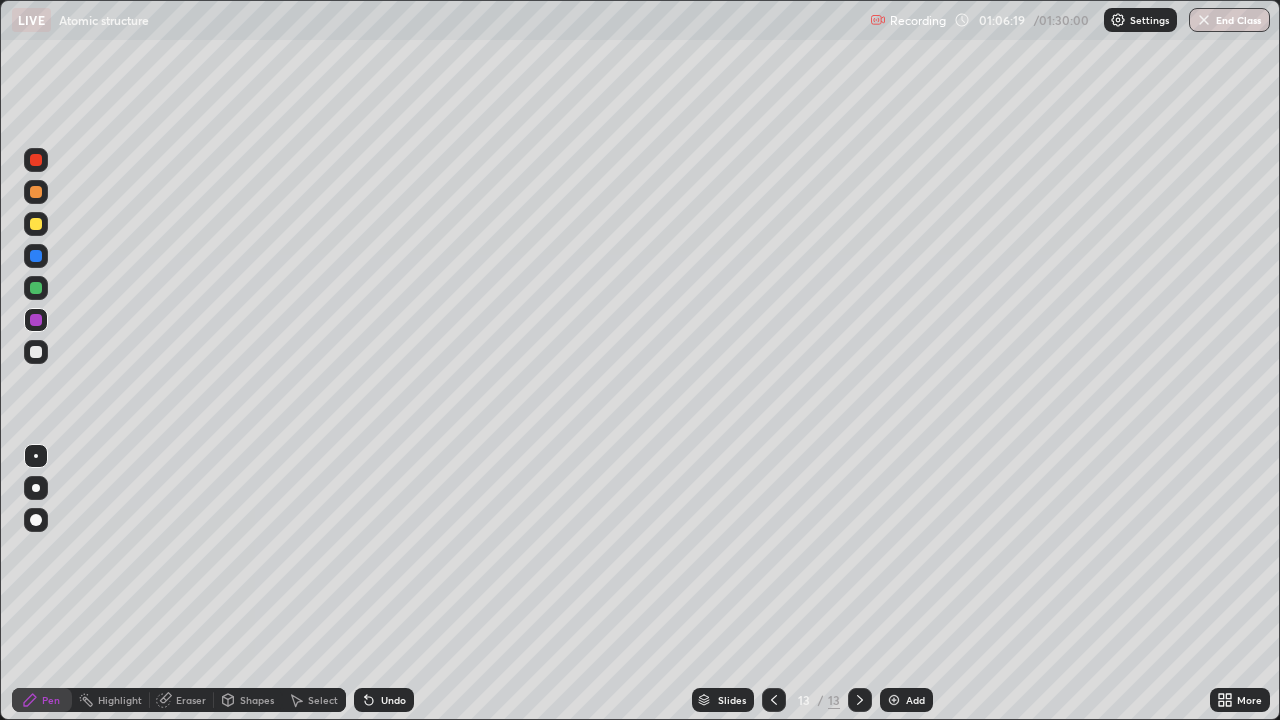 click 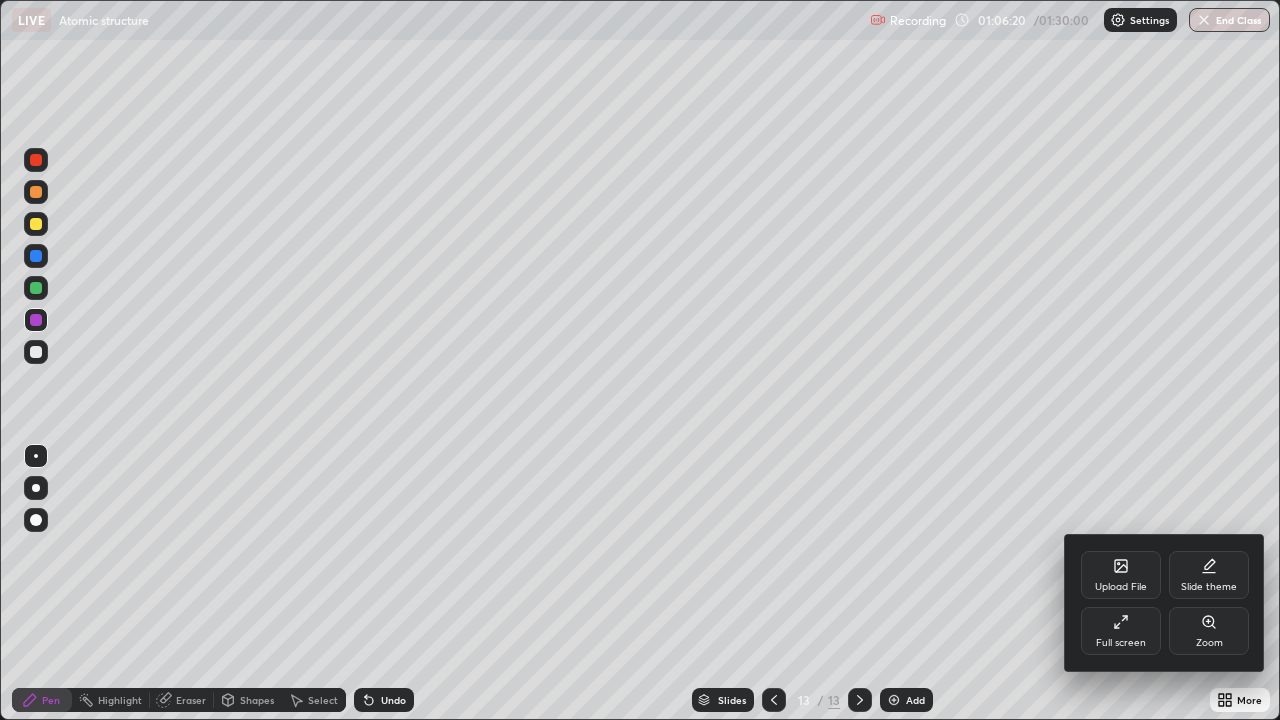 click on "Full screen" at bounding box center [1121, 631] 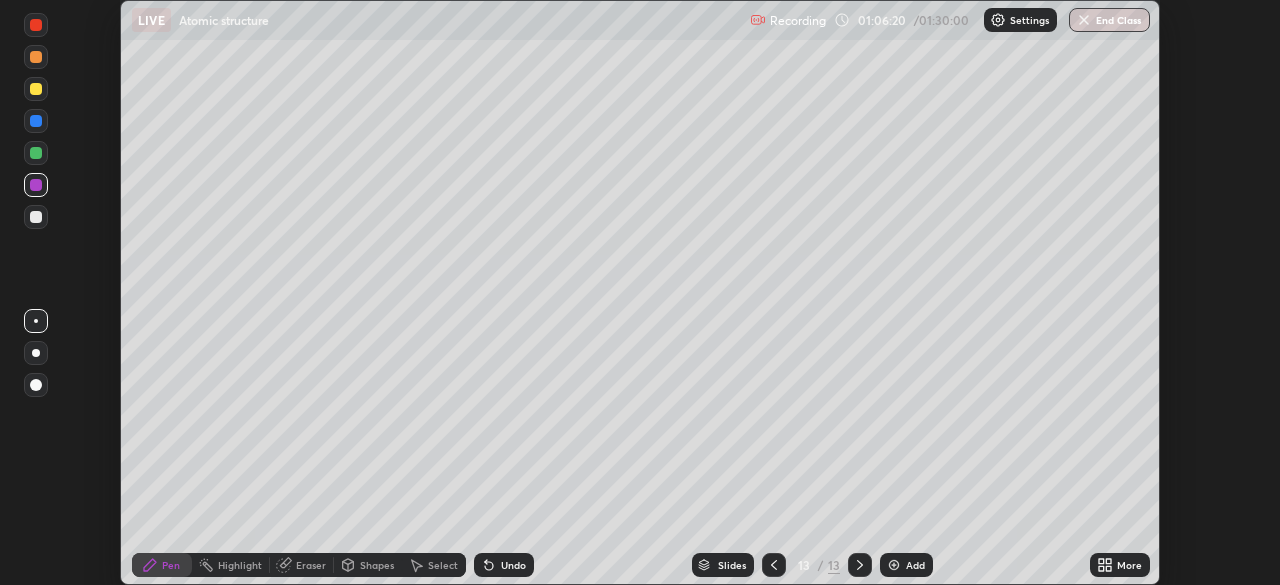 scroll, scrollTop: 585, scrollLeft: 1280, axis: both 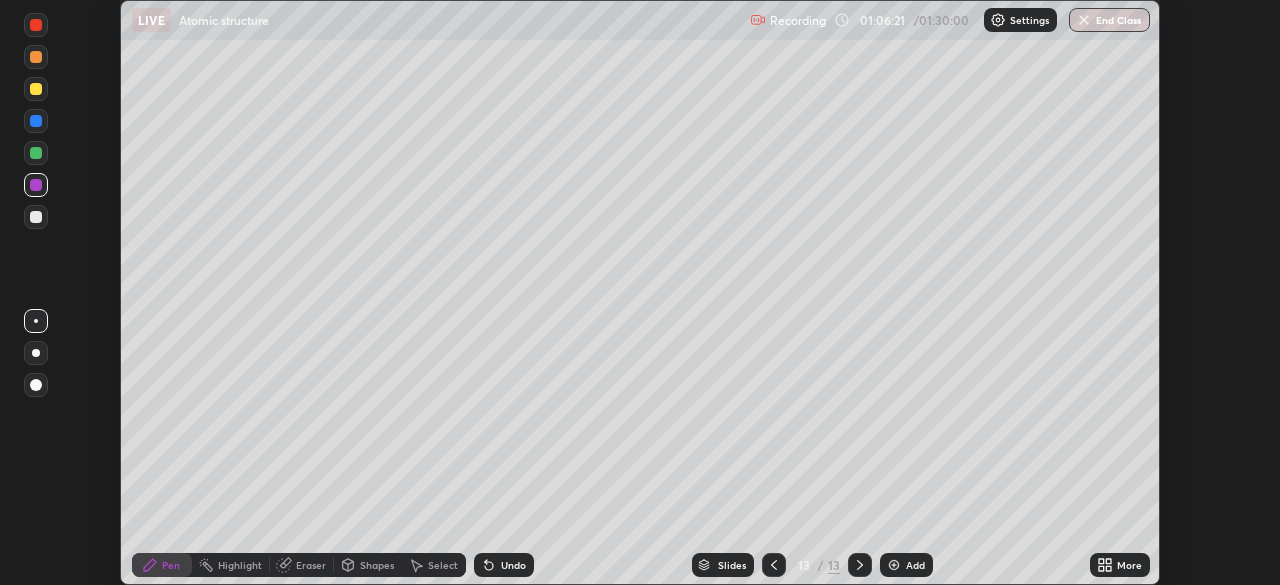 click on "More" at bounding box center [1120, 565] 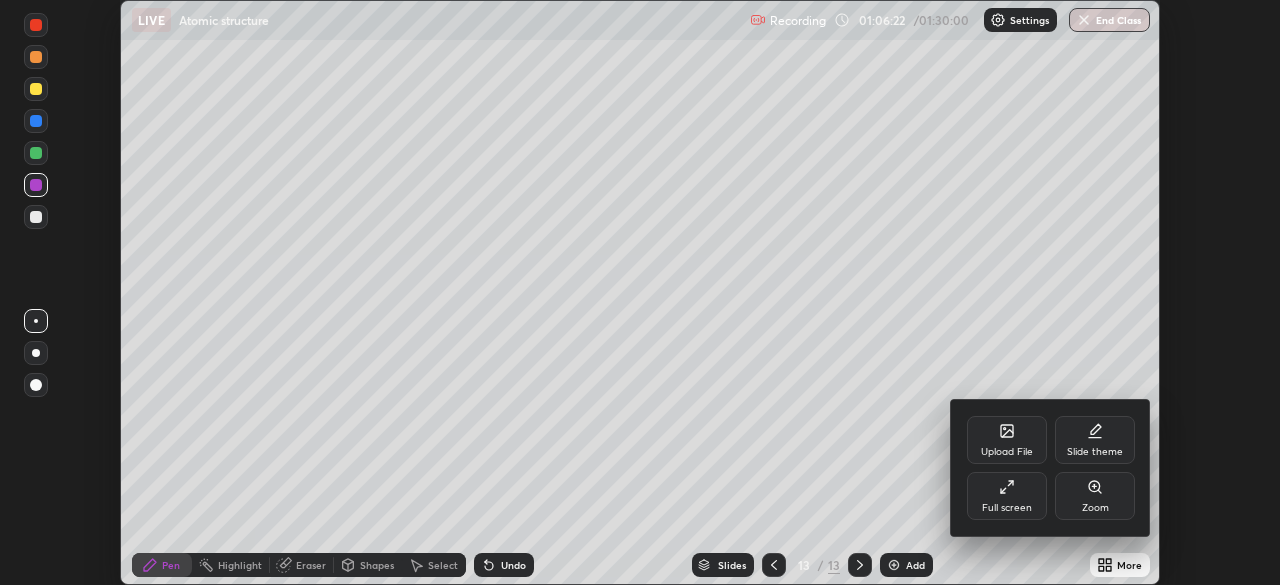 click on "Full screen" at bounding box center (1007, 496) 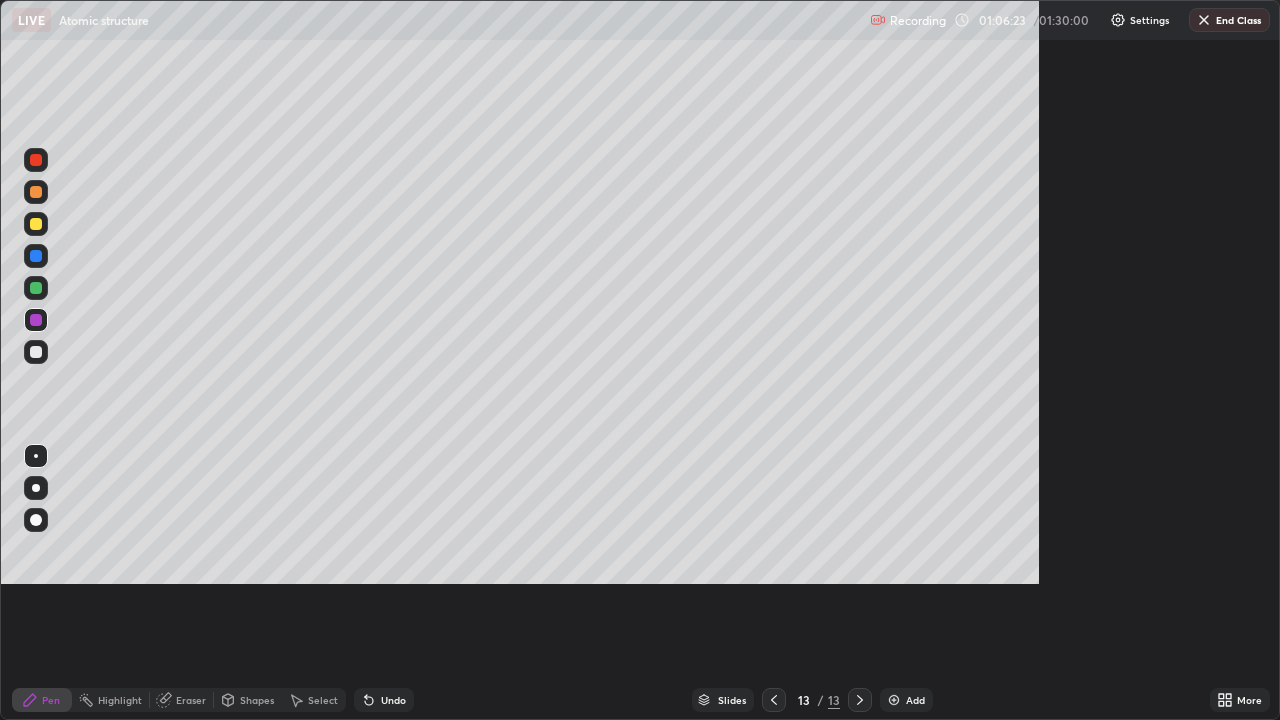 scroll, scrollTop: 99280, scrollLeft: 98720, axis: both 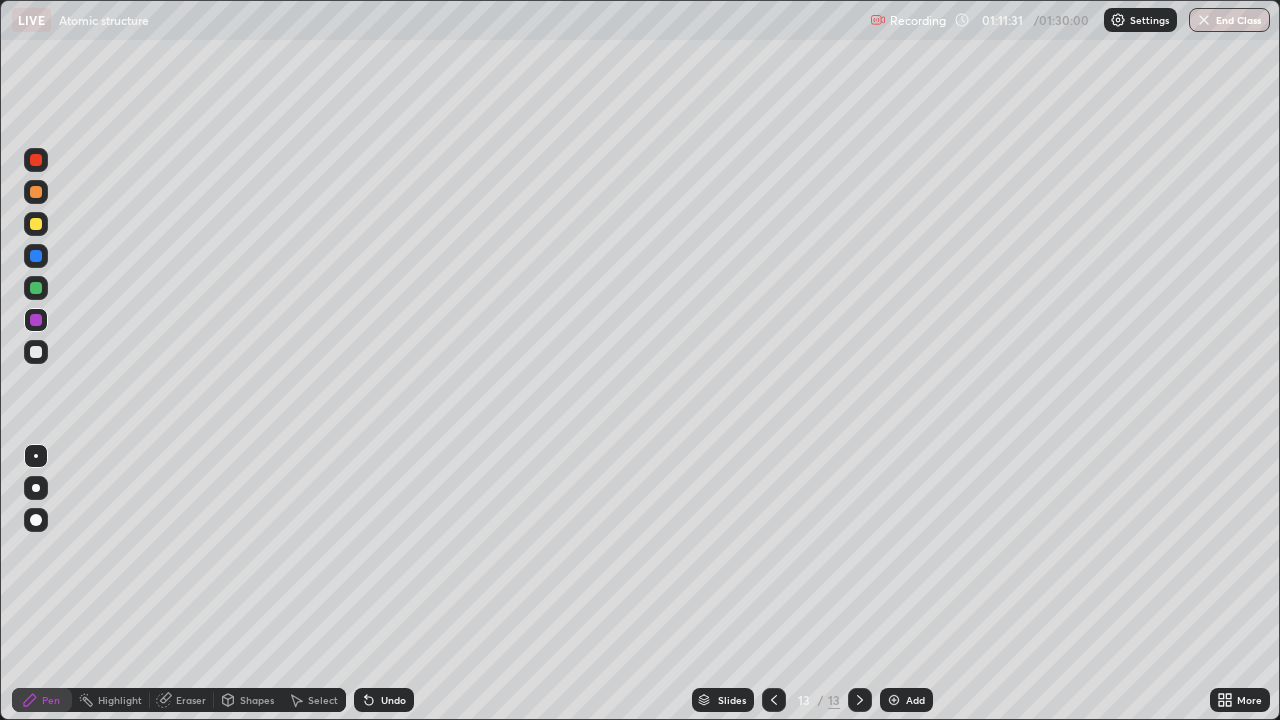 click at bounding box center (36, 288) 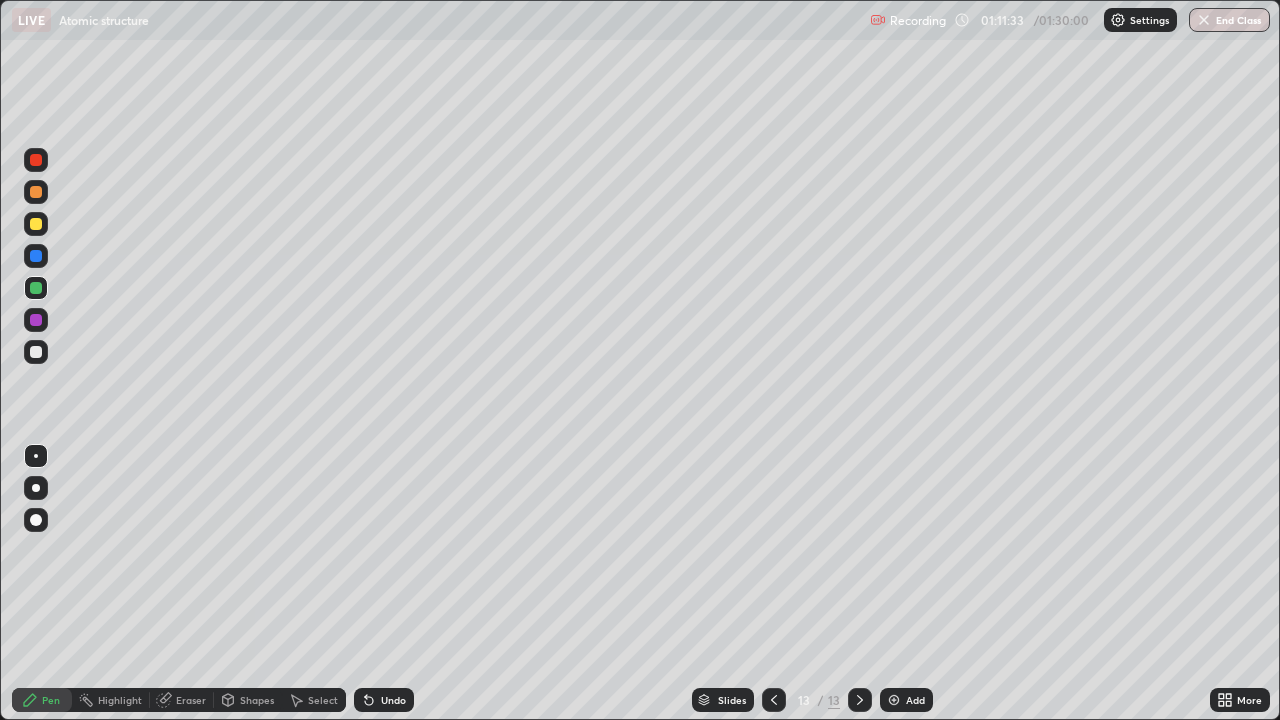 click on "Add" at bounding box center (906, 700) 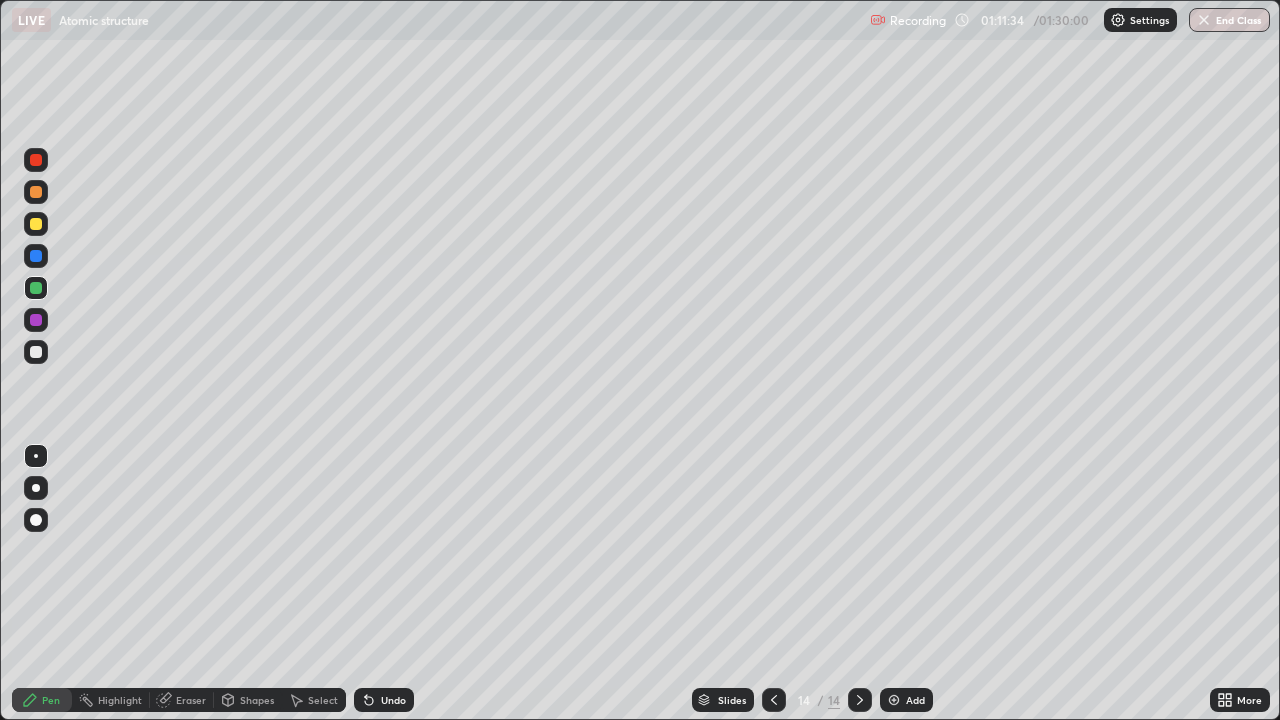 click at bounding box center (36, 192) 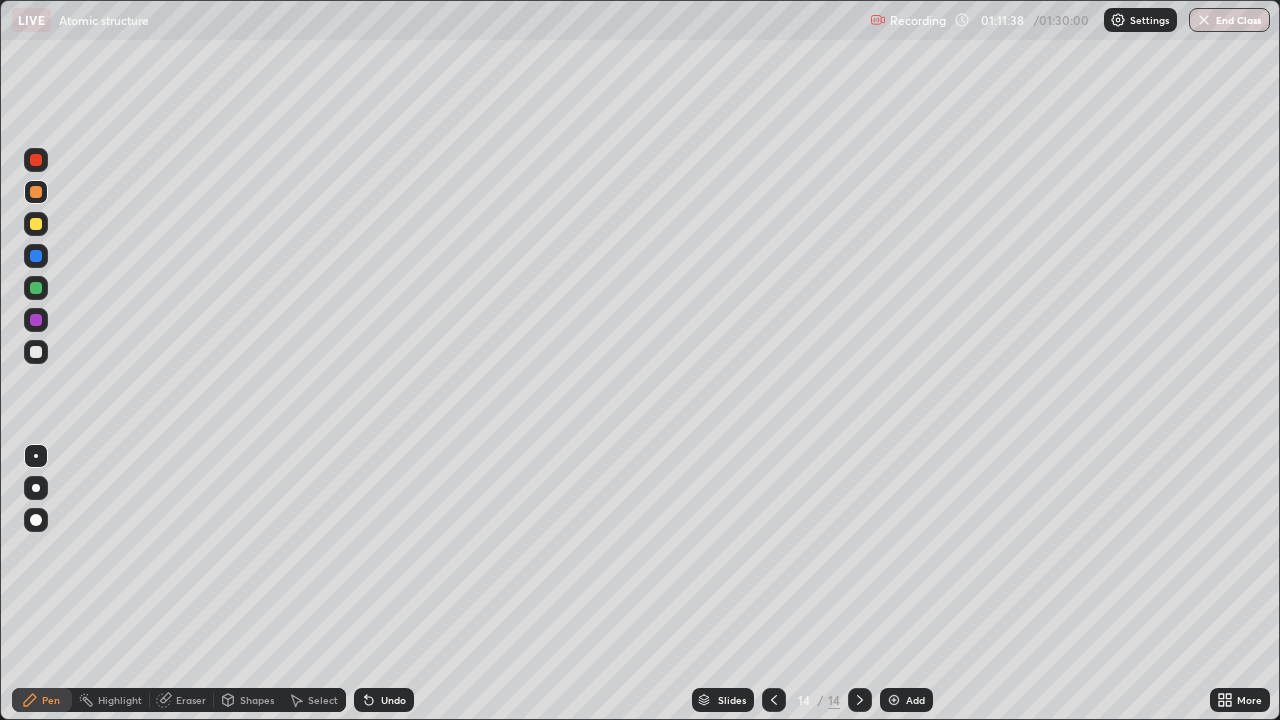 click 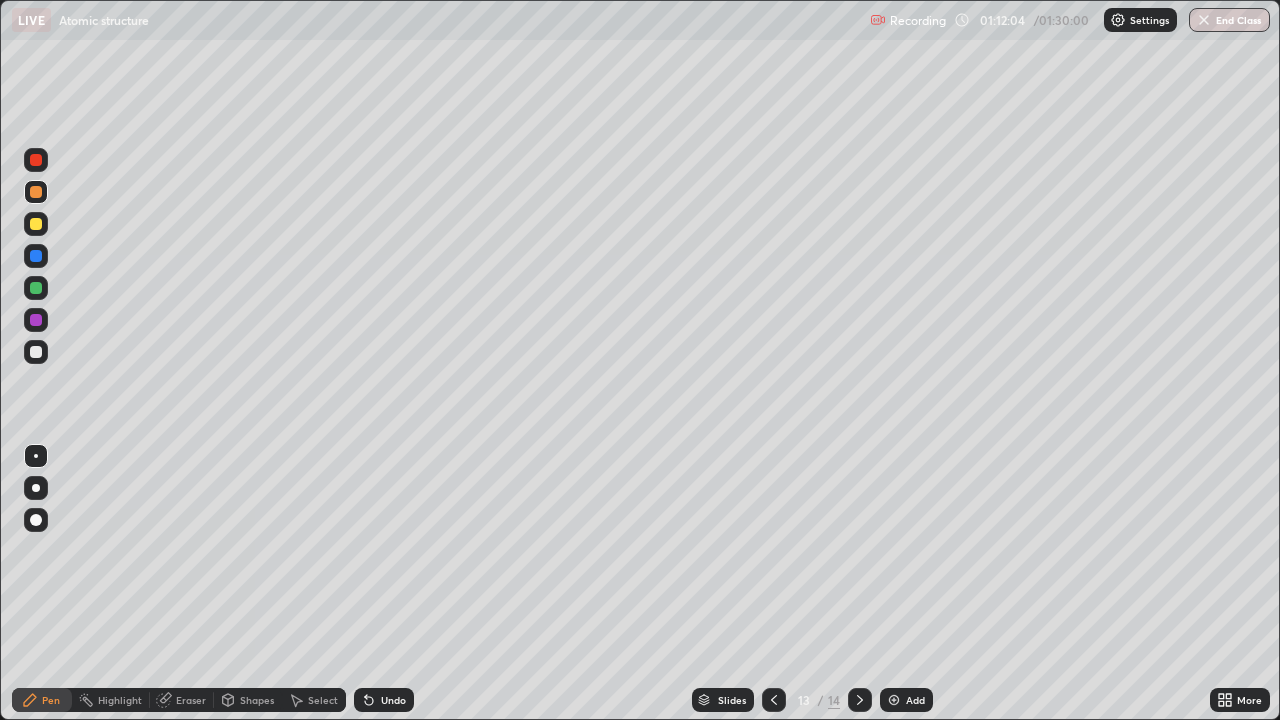 click 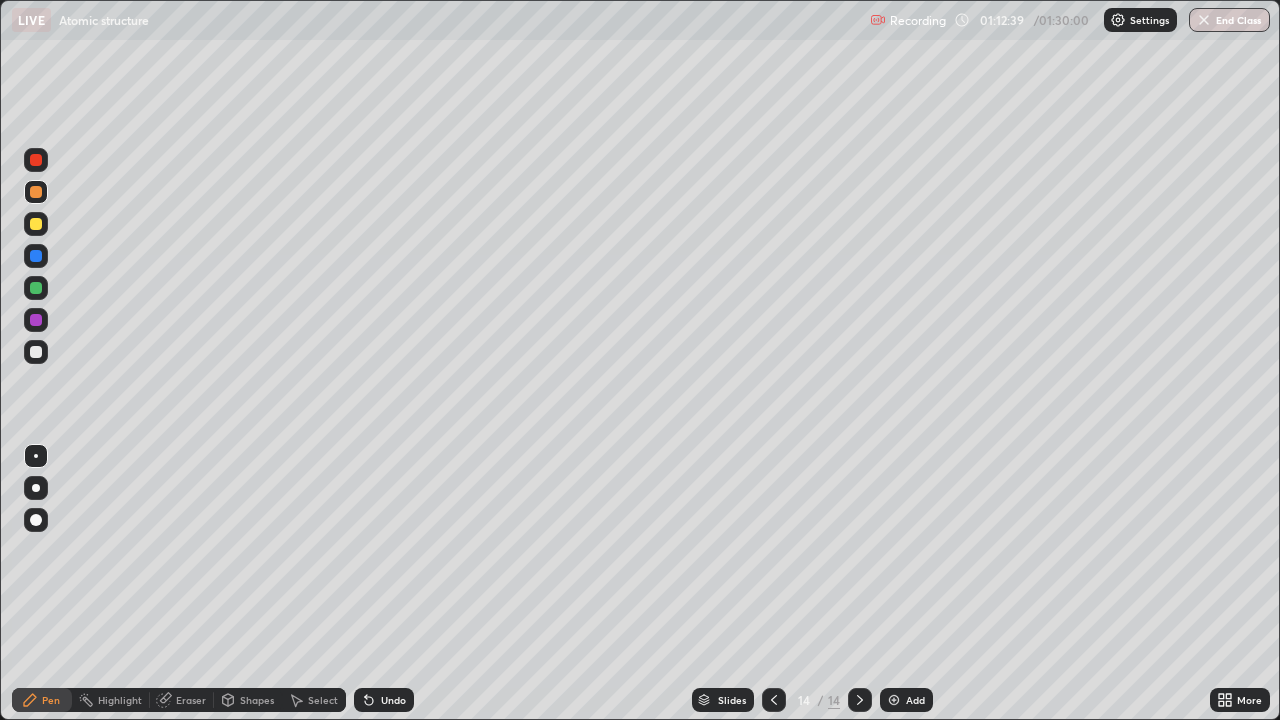 click at bounding box center [36, 320] 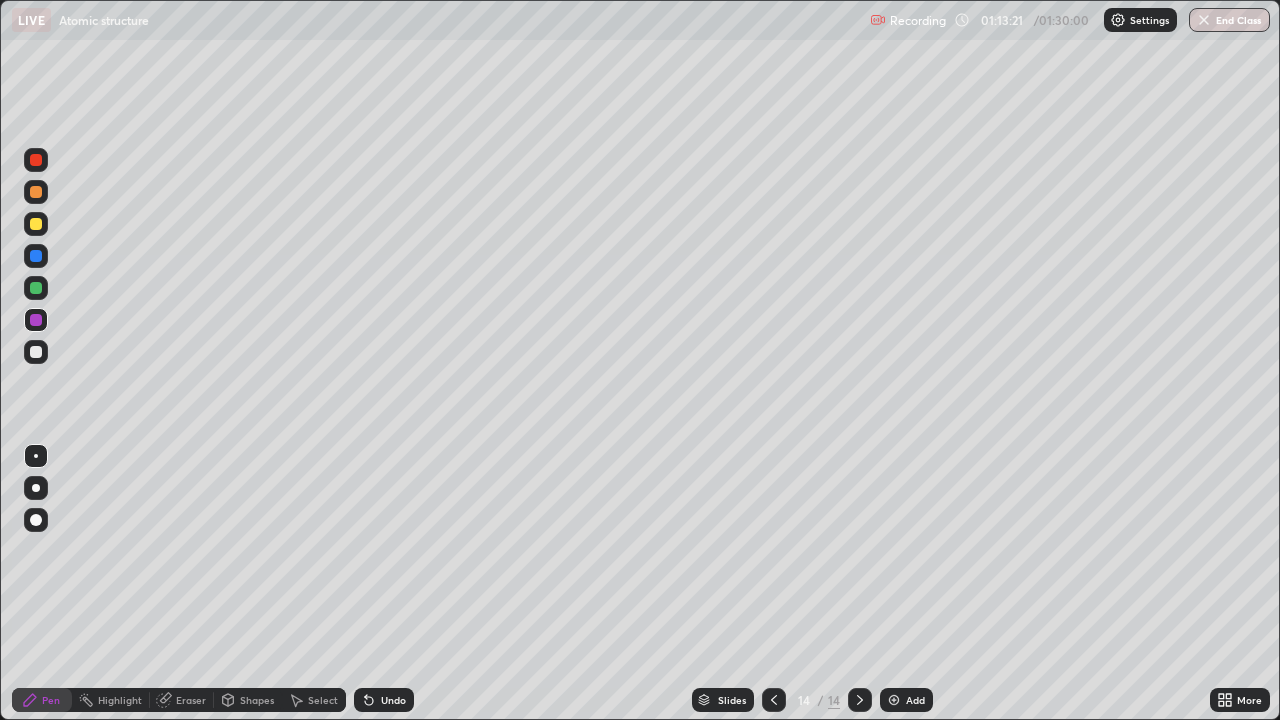 click at bounding box center (36, 320) 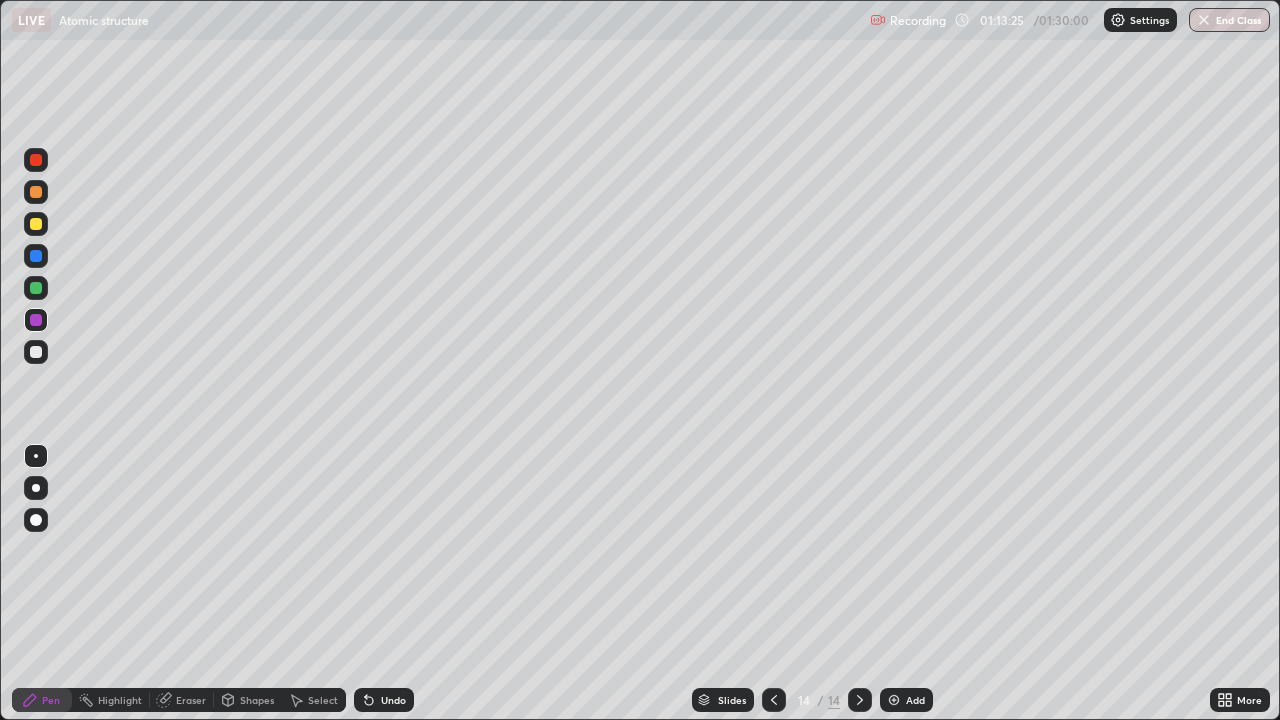 click at bounding box center [36, 256] 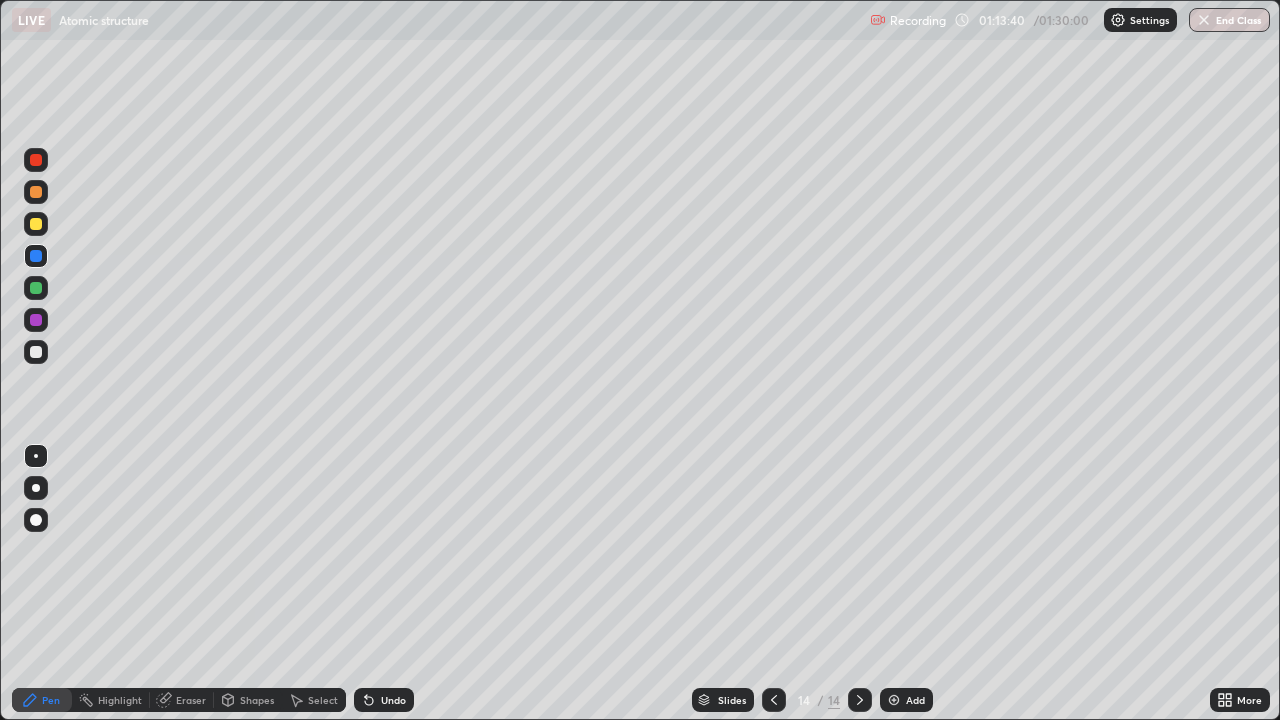 click 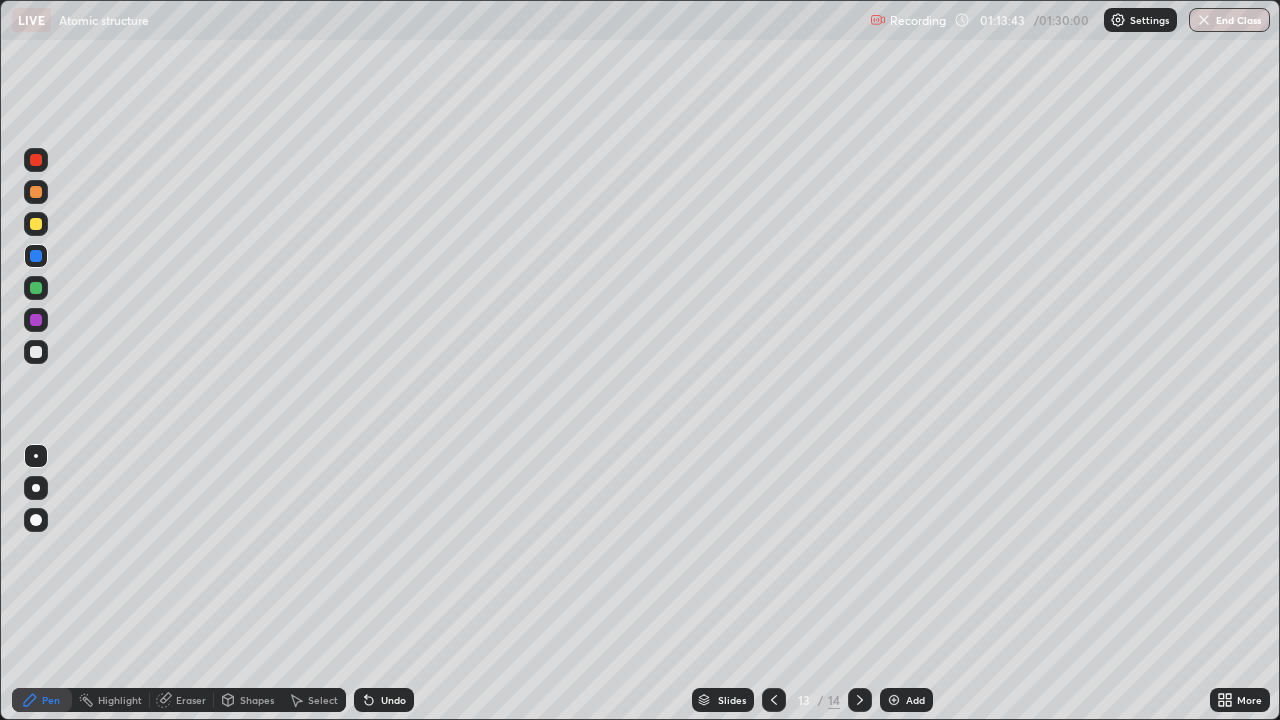 click 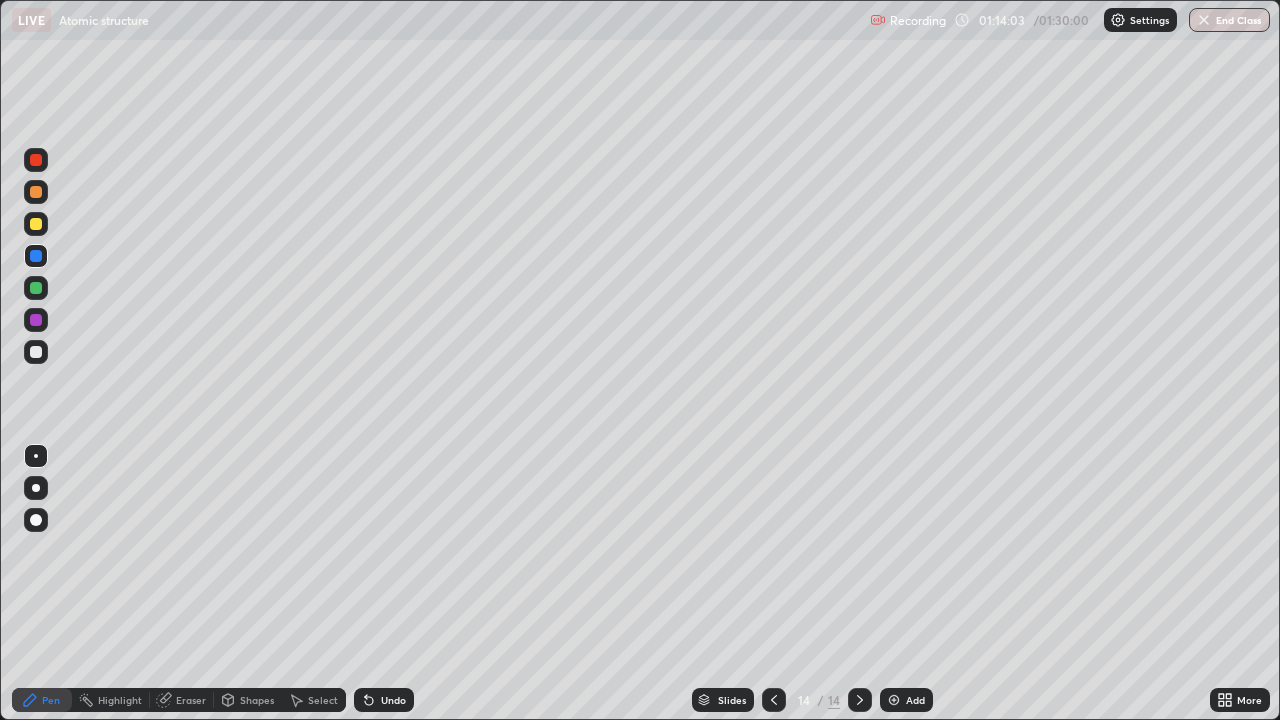 click at bounding box center (36, 256) 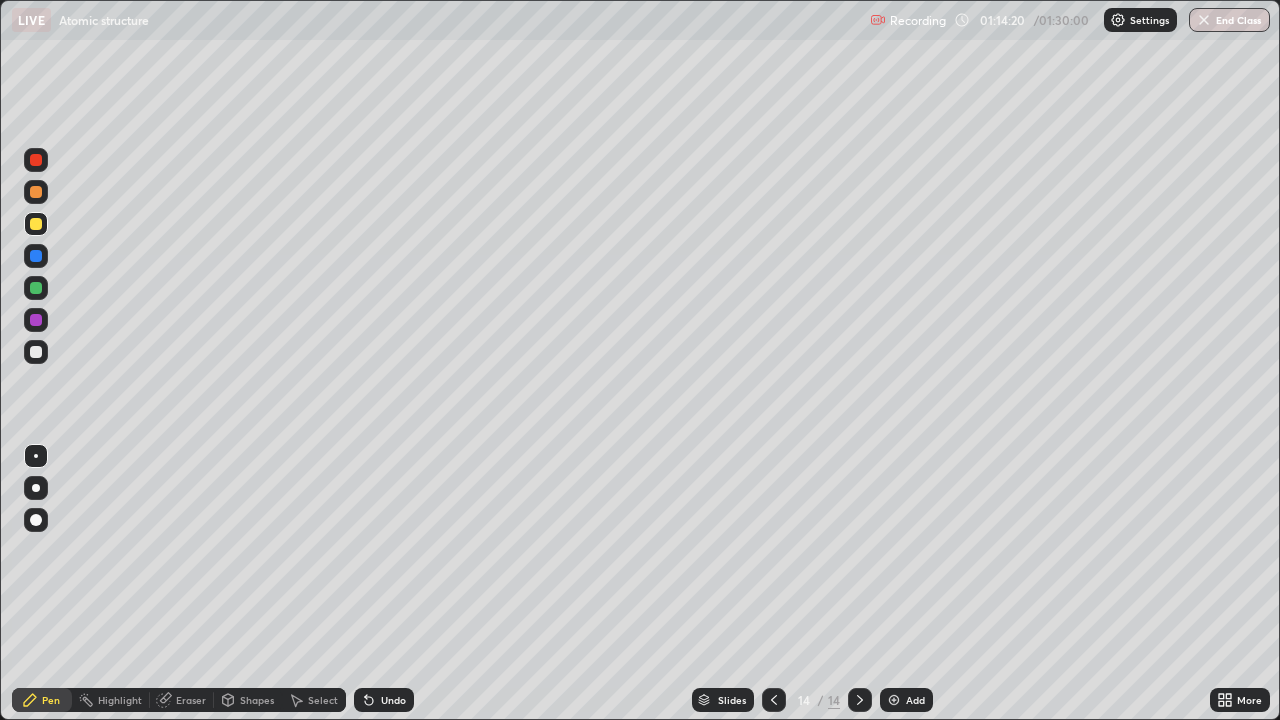 click 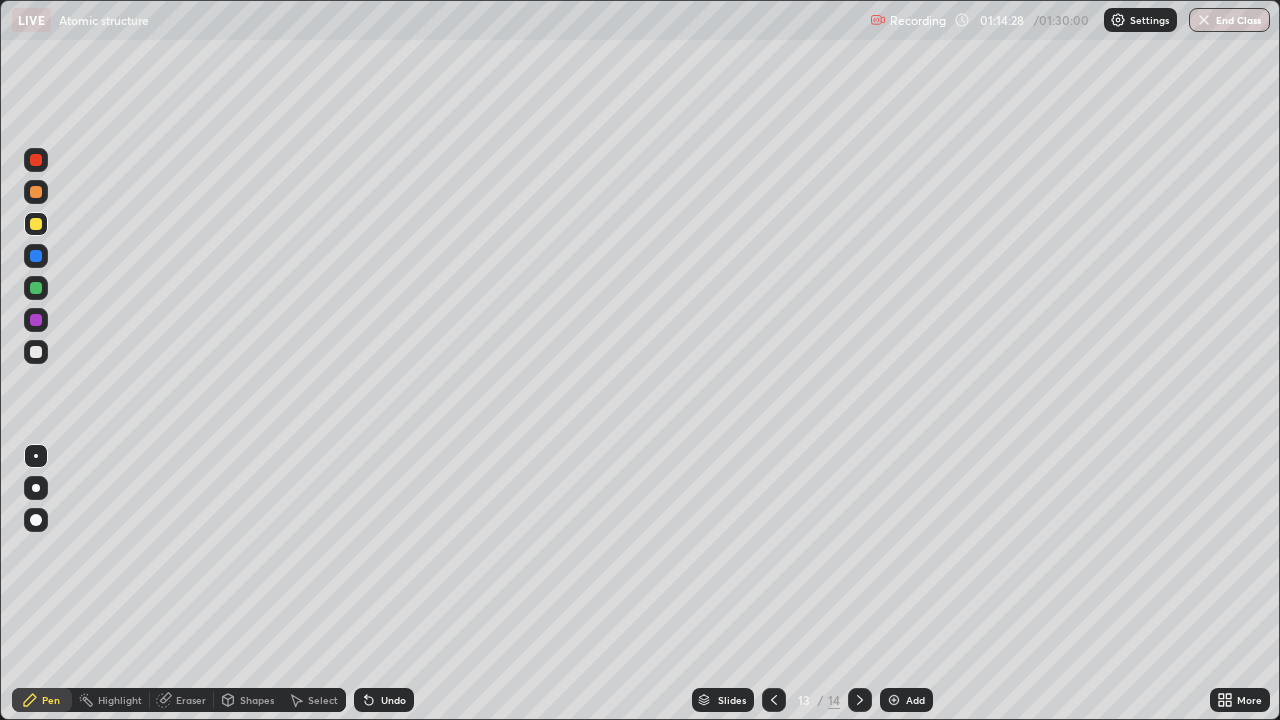 click 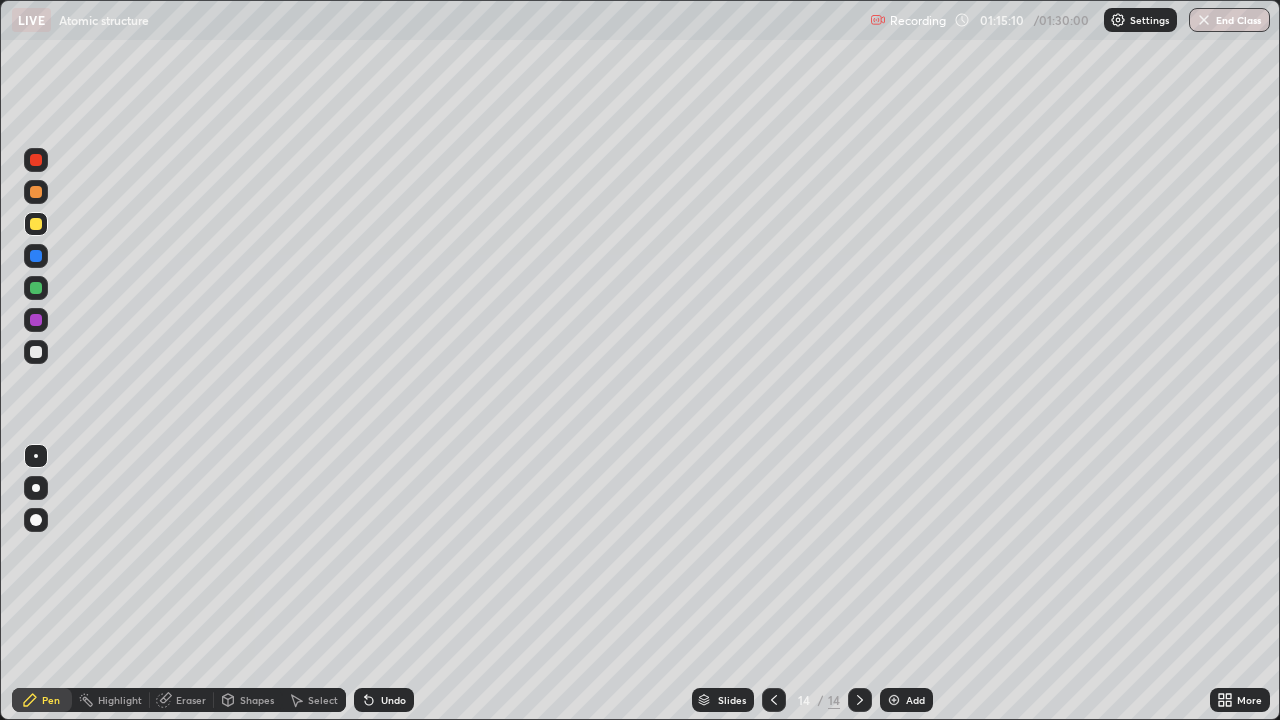 click 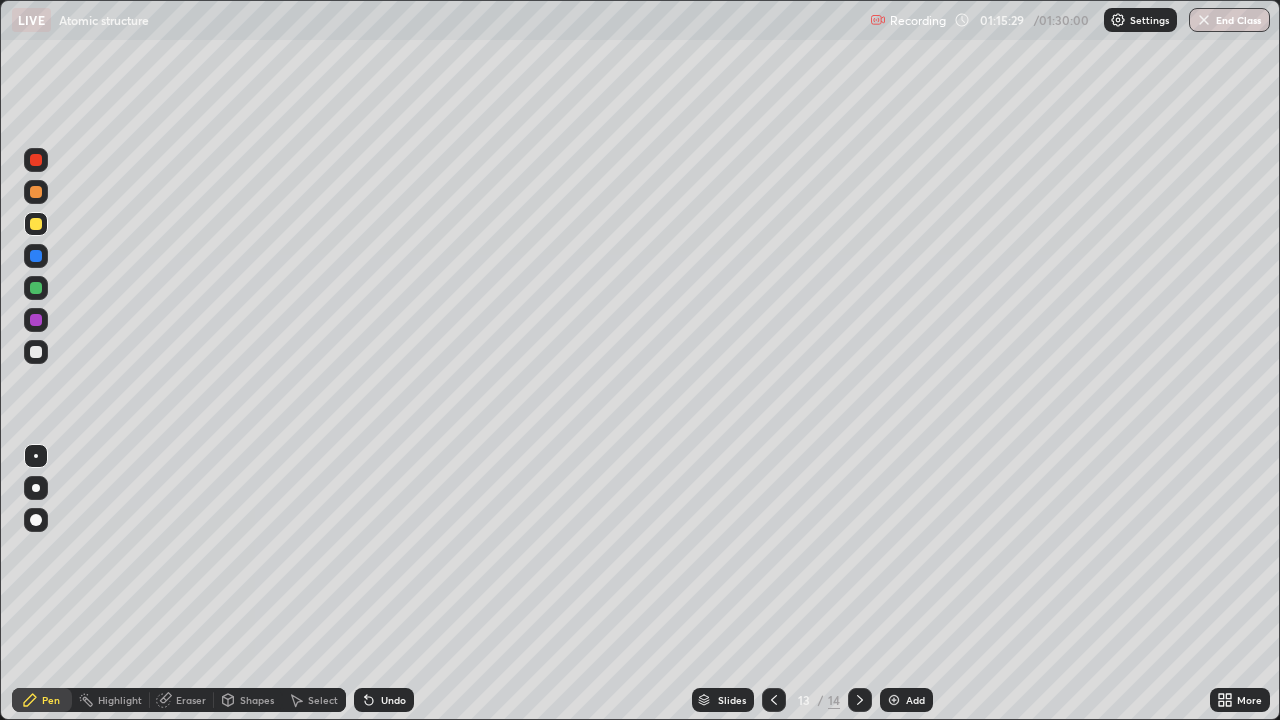 click on "End Class" at bounding box center [1229, 20] 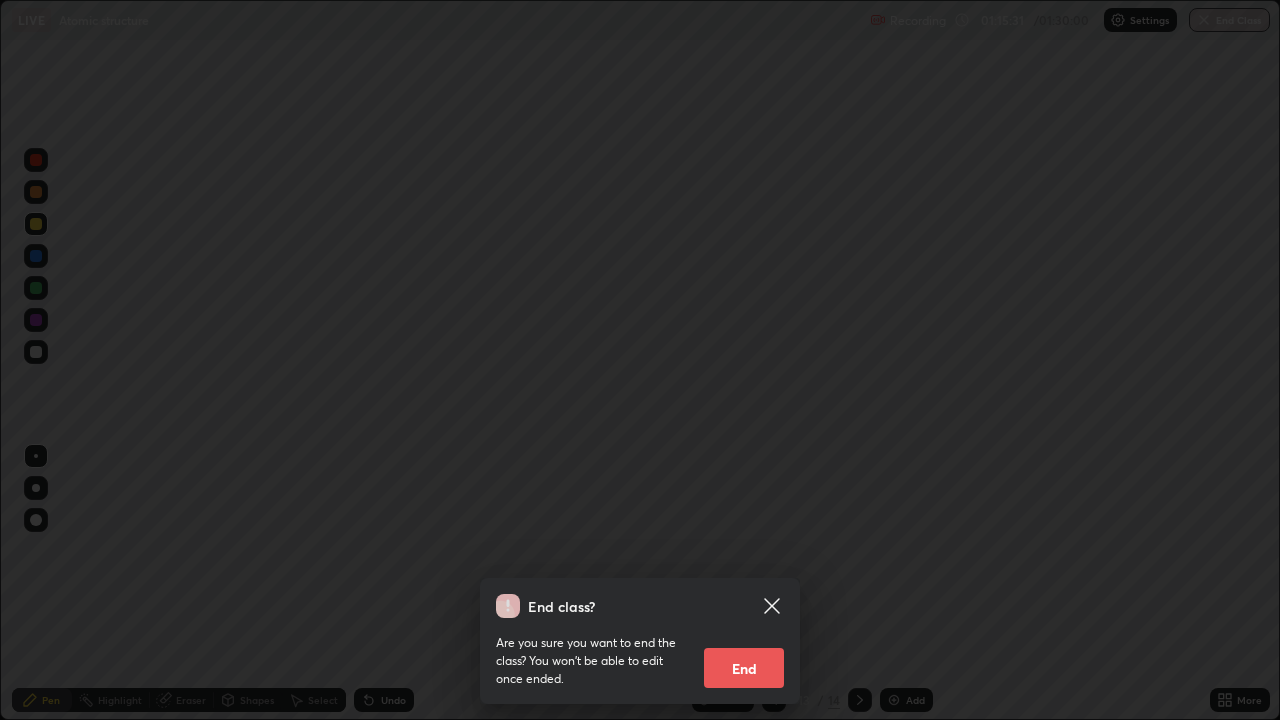 click on "End" at bounding box center [744, 668] 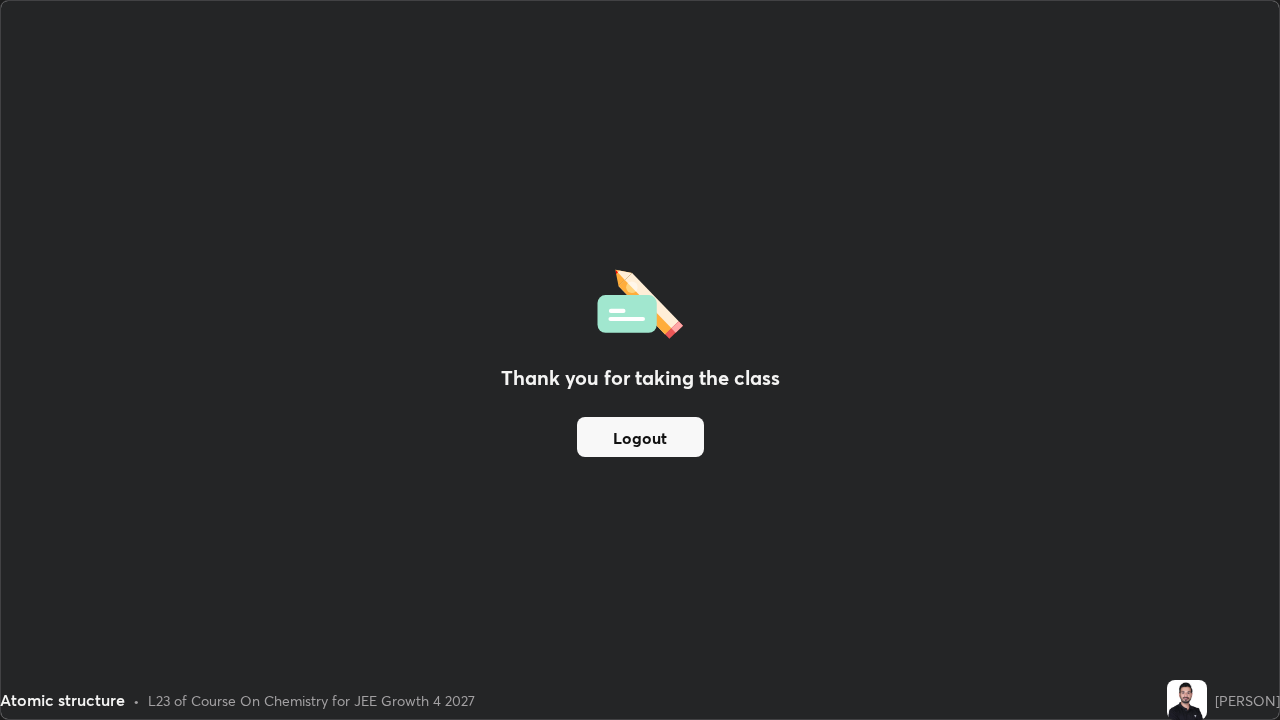 click on "Logout" at bounding box center (640, 437) 